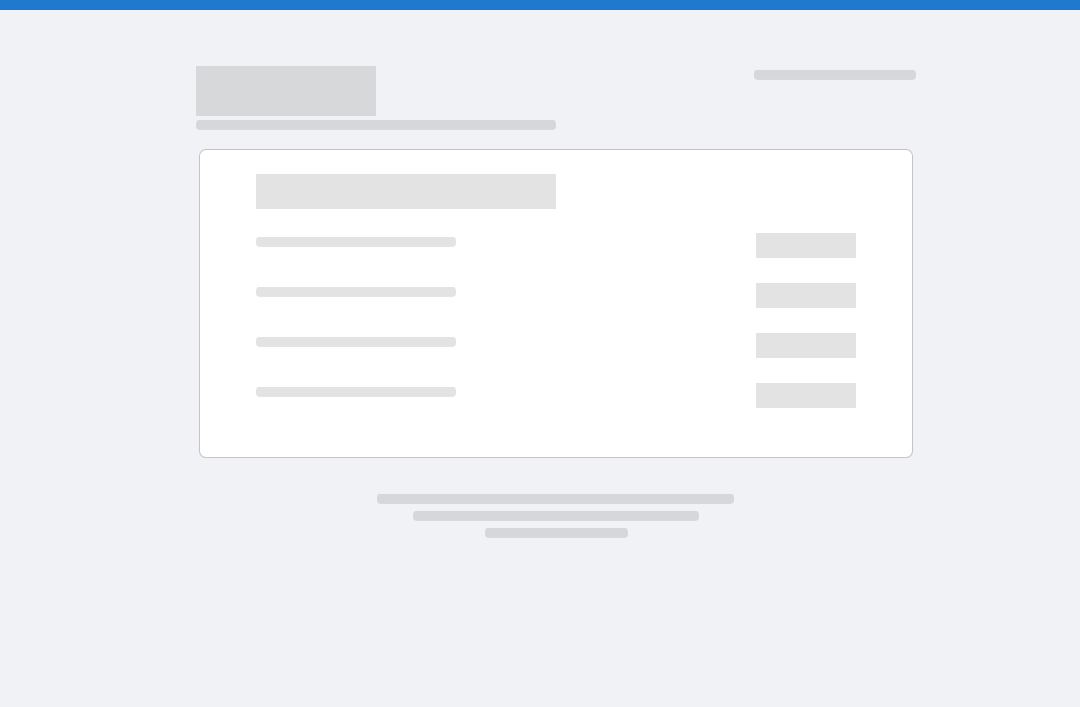 scroll, scrollTop: 0, scrollLeft: 0, axis: both 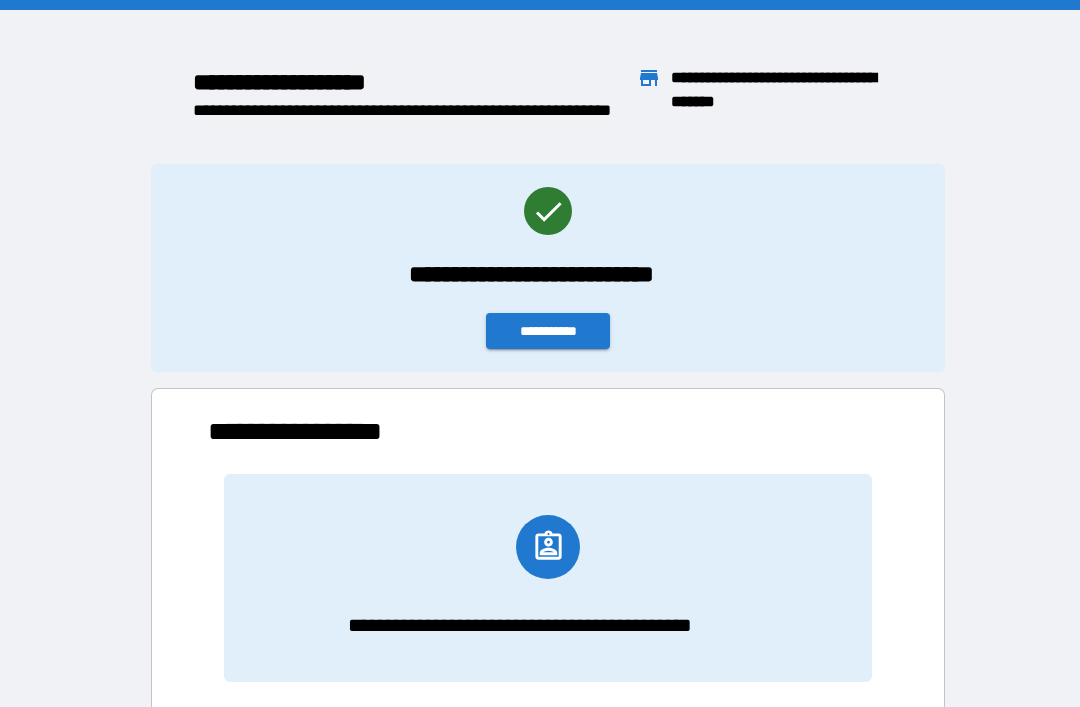 click on "**********" at bounding box center [548, 331] 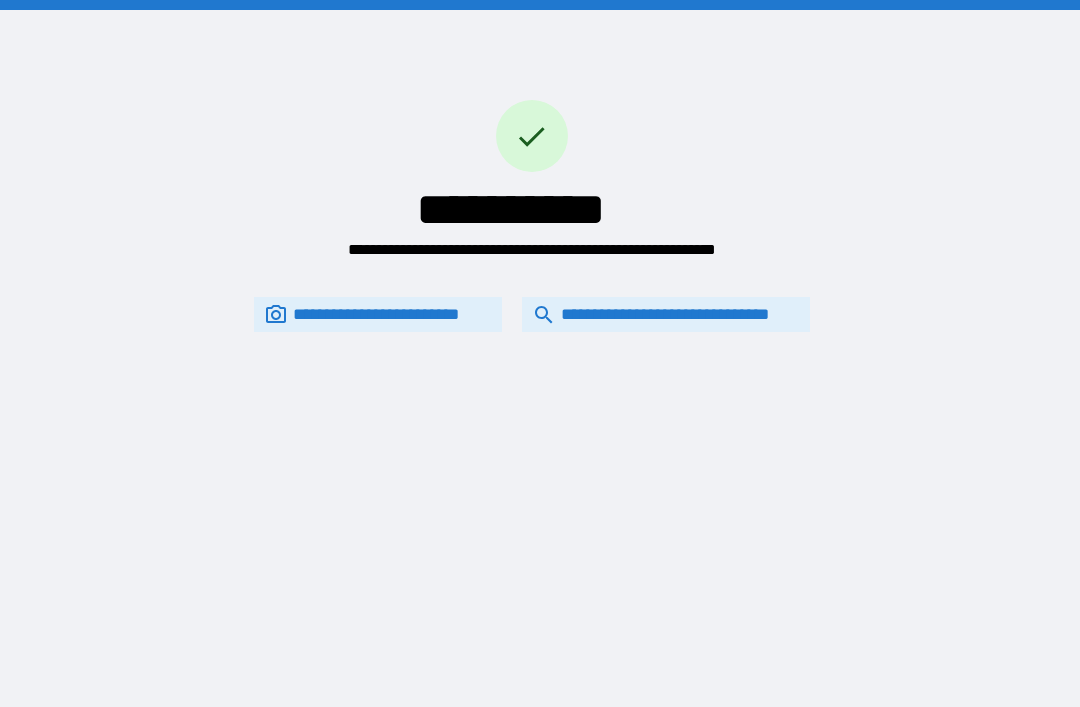 click on "**********" at bounding box center (666, 314) 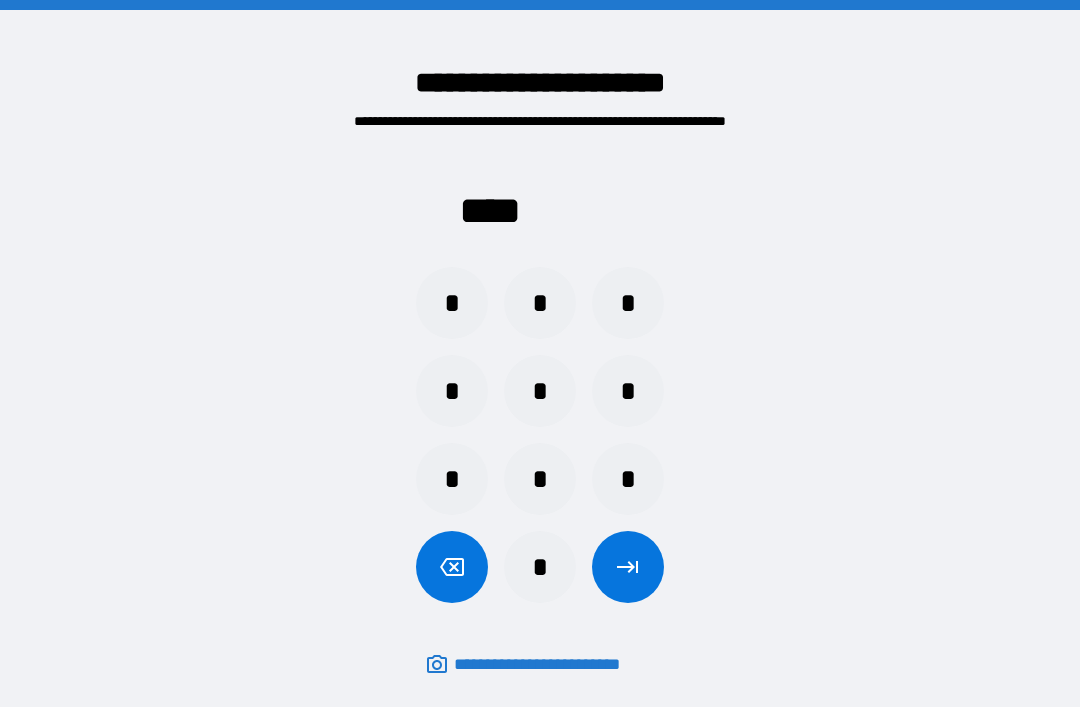 click on "*" at bounding box center (540, 303) 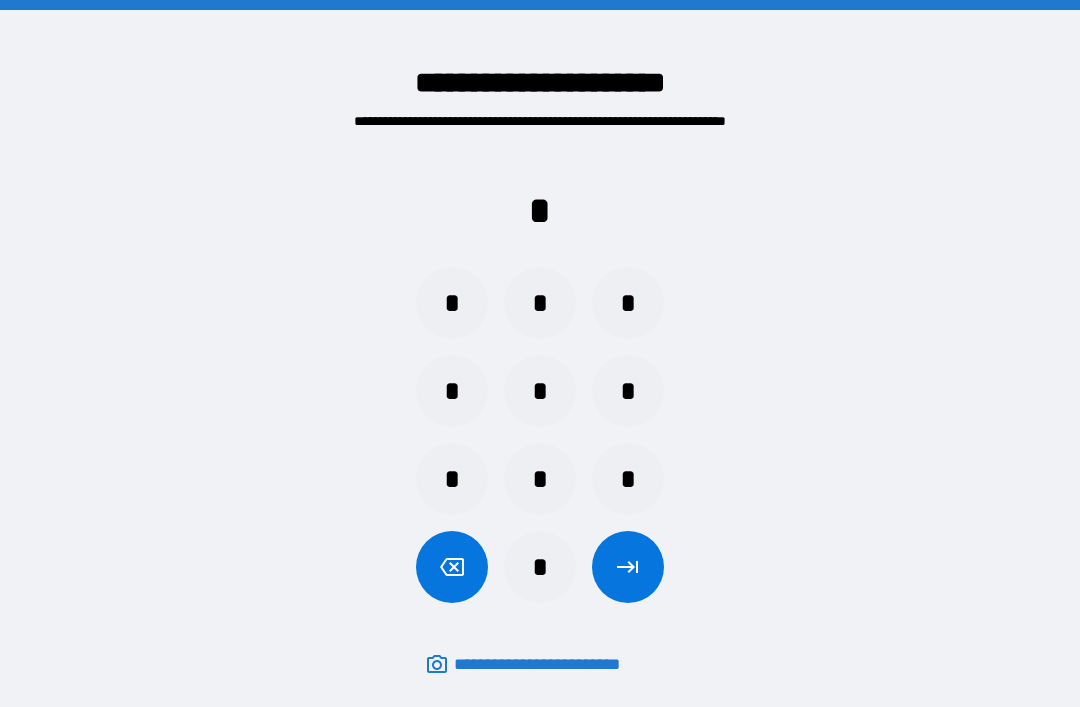 click on "*" at bounding box center [628, 479] 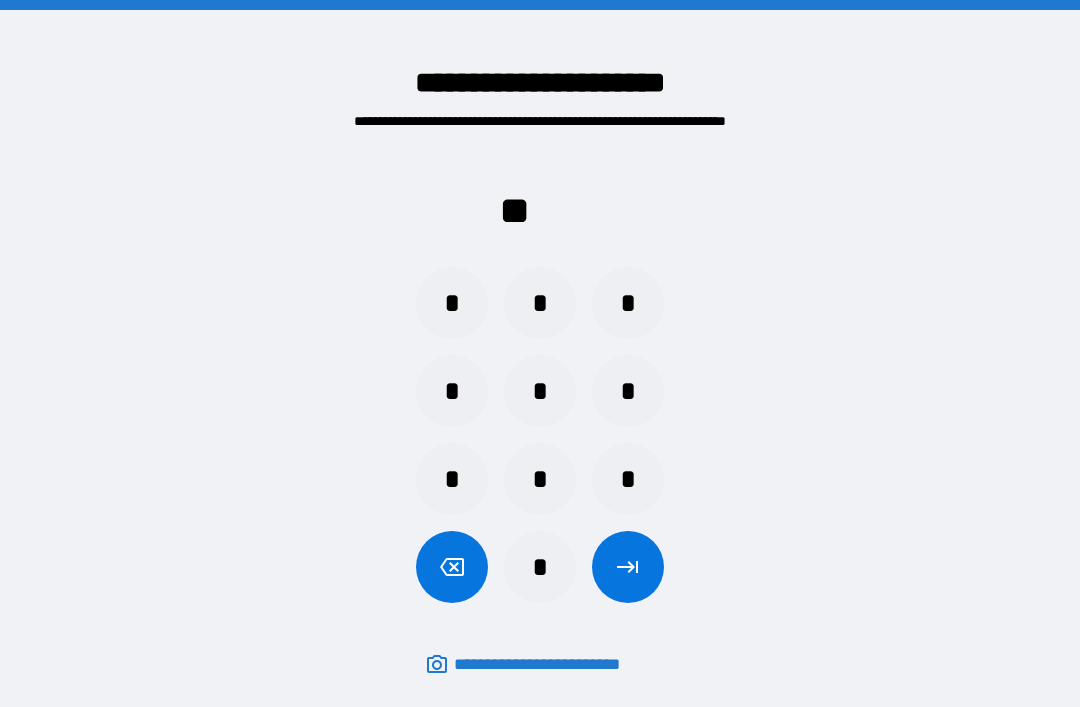 click on "*" at bounding box center [628, 391] 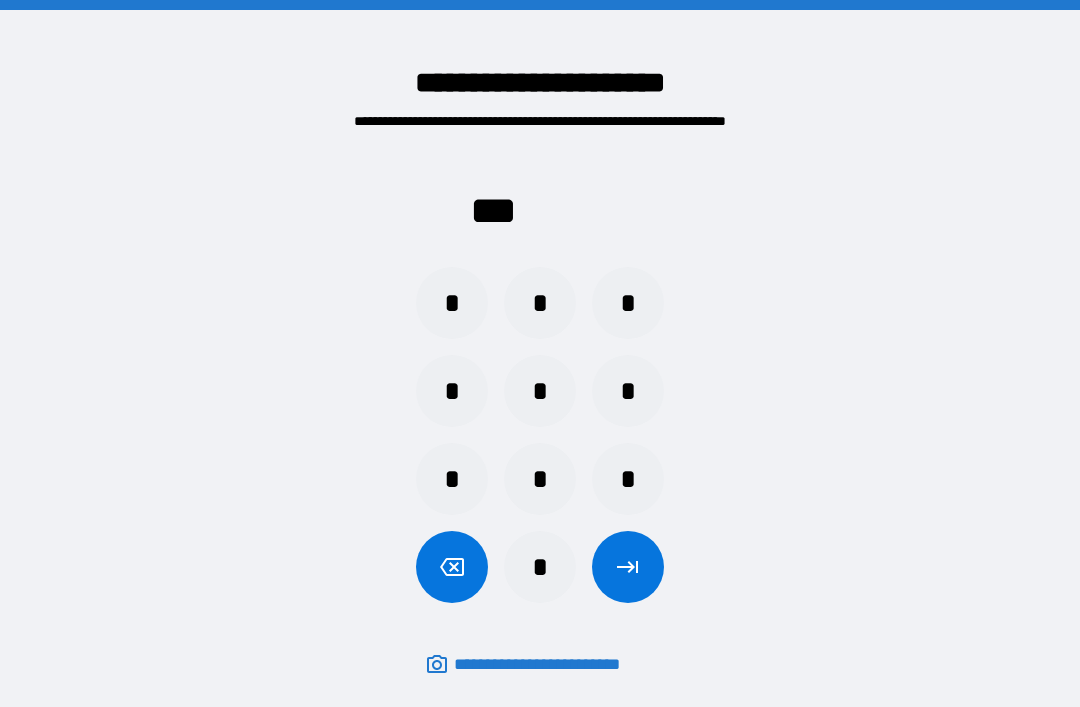 click on "*" at bounding box center [452, 303] 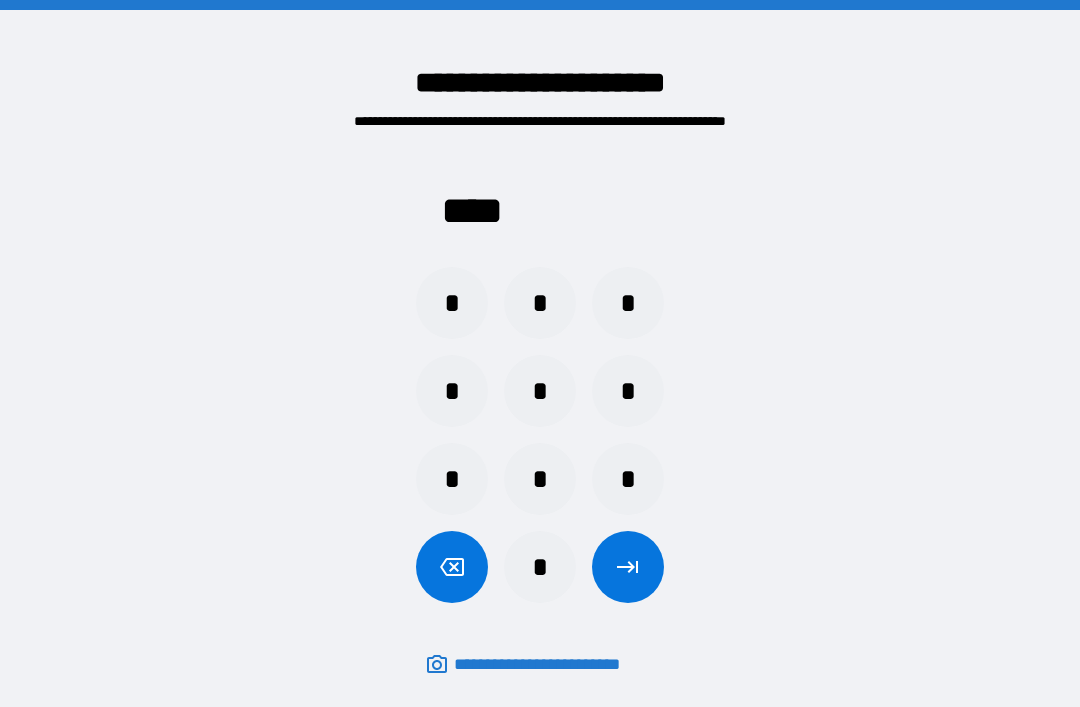 click 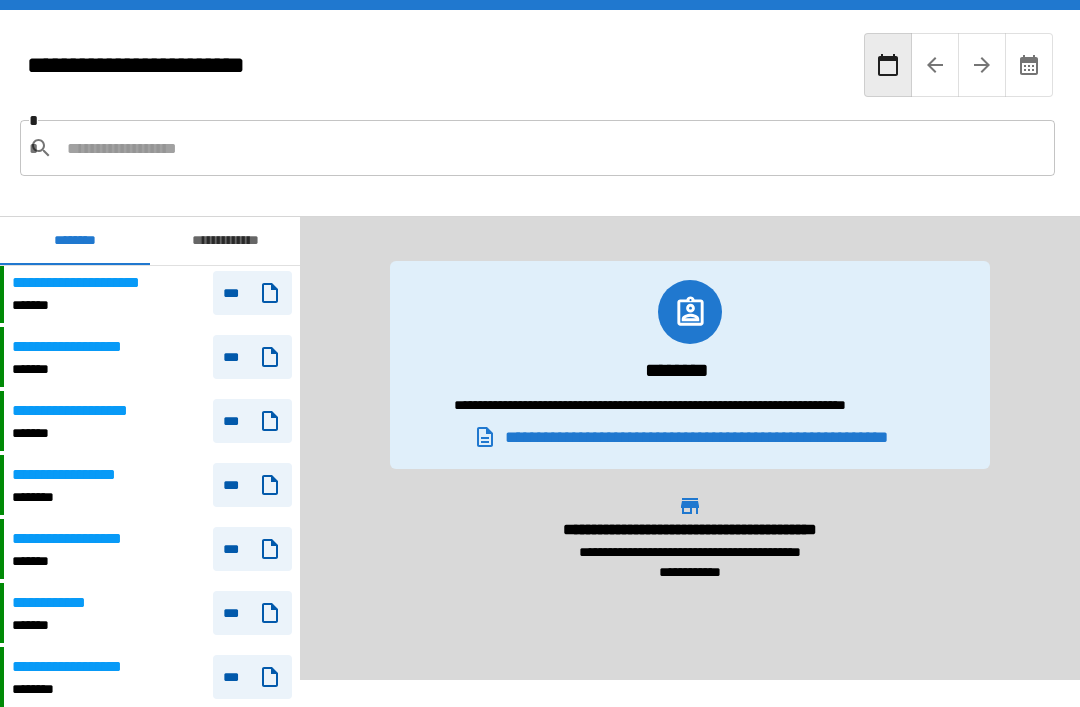 scroll, scrollTop: 1688, scrollLeft: 0, axis: vertical 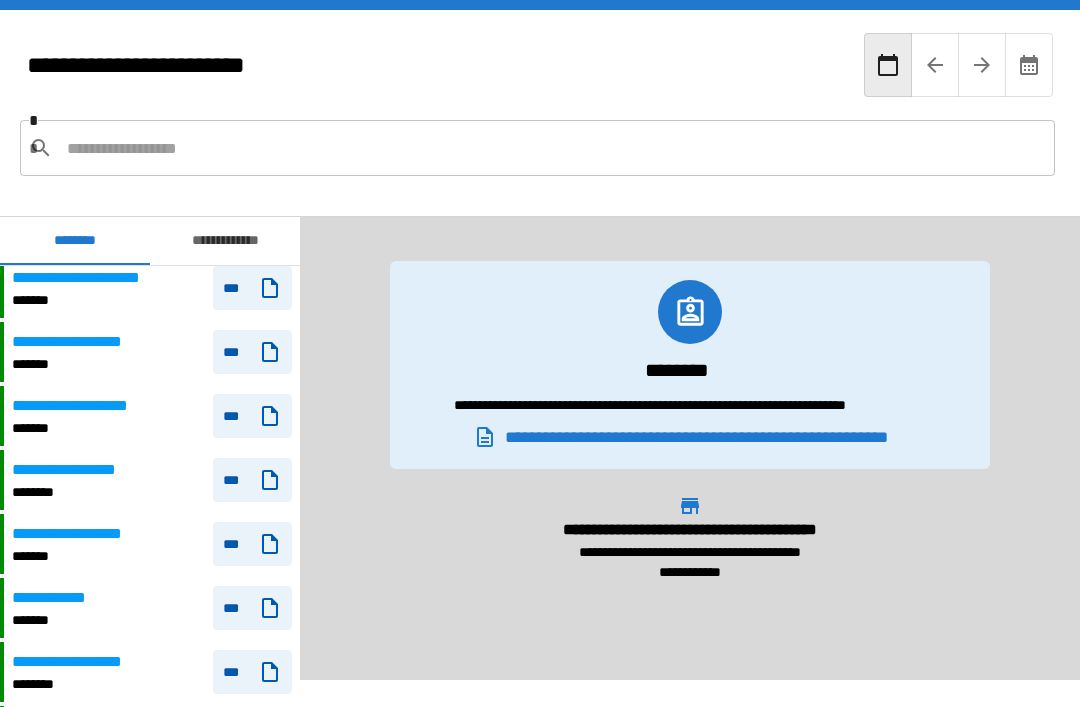 click on "**********" at bounding box center (86, 470) 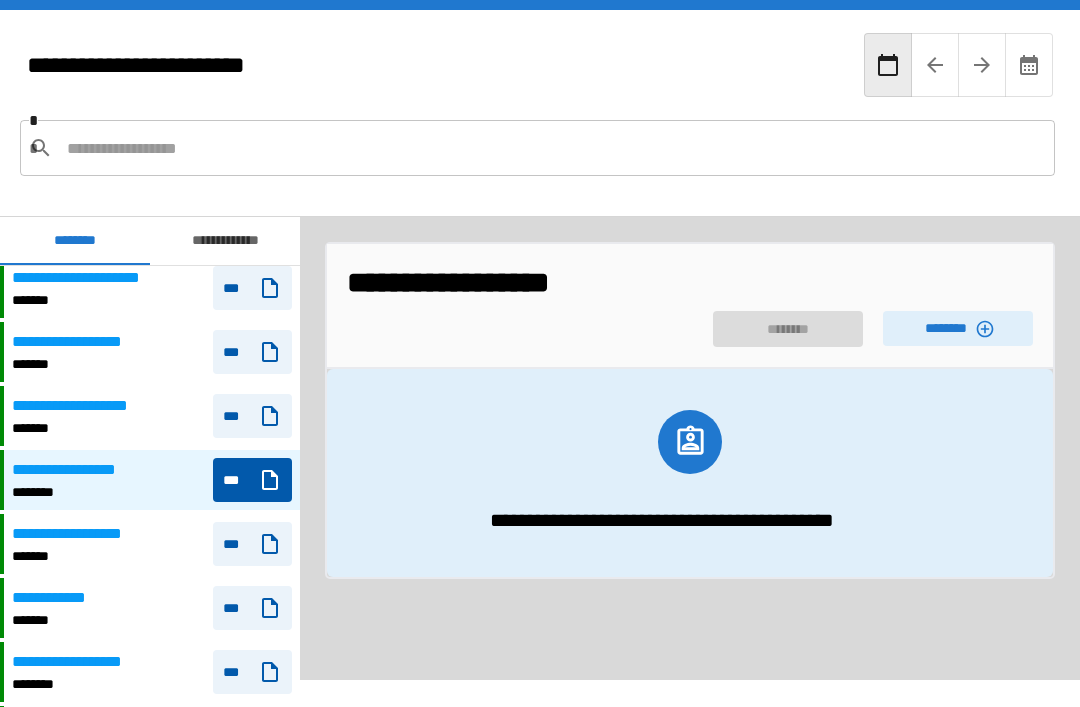 click on "********" at bounding box center (958, 328) 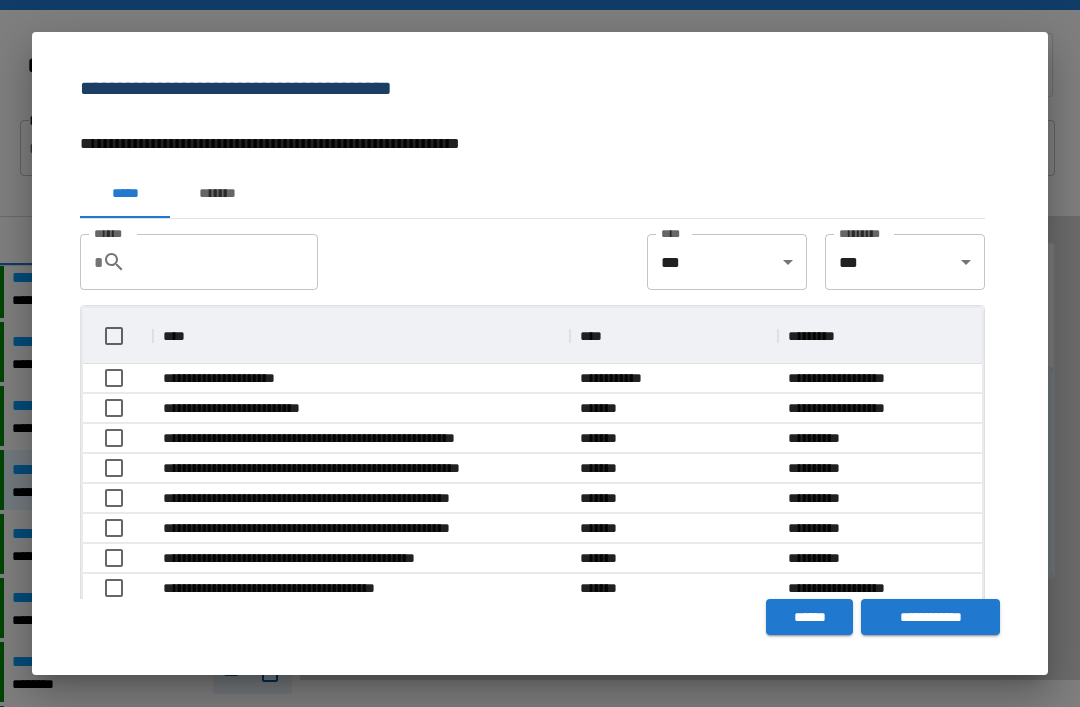 scroll, scrollTop: 356, scrollLeft: 899, axis: both 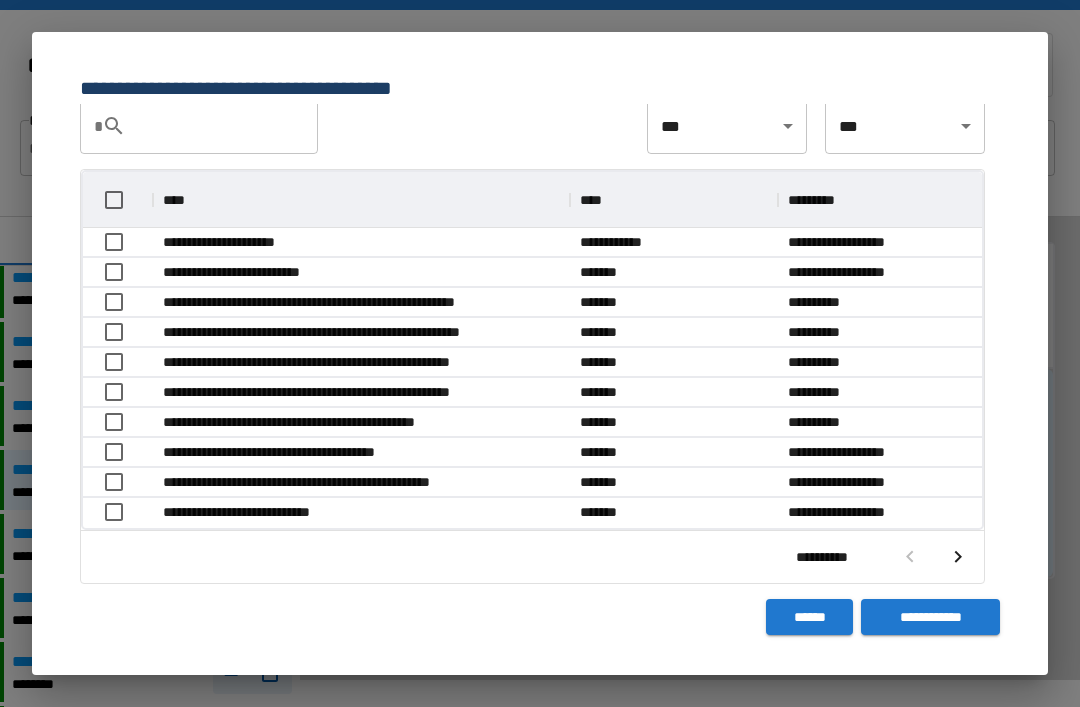 click at bounding box center (958, 557) 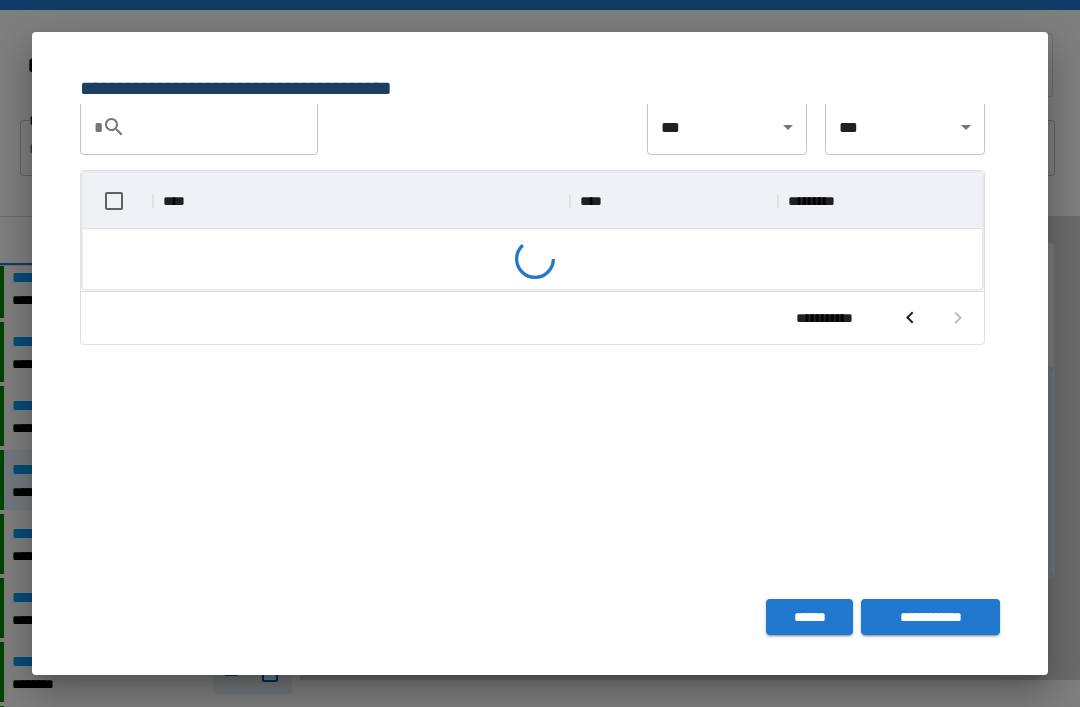 scroll, scrollTop: 135, scrollLeft: 0, axis: vertical 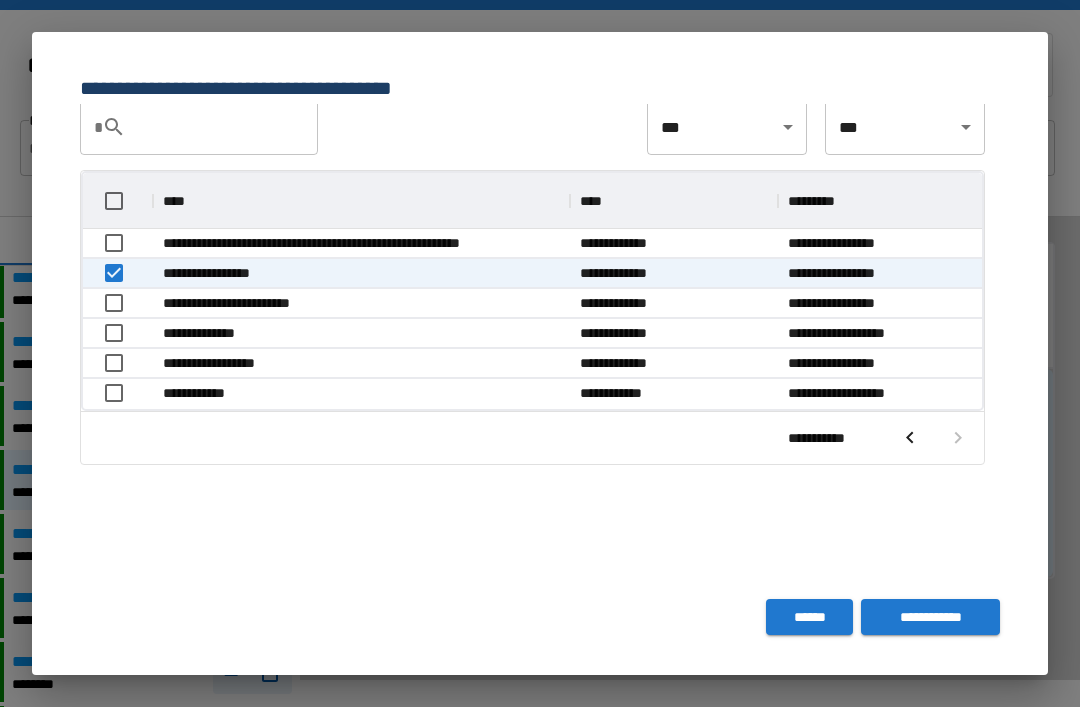 click on "**********" at bounding box center [930, 617] 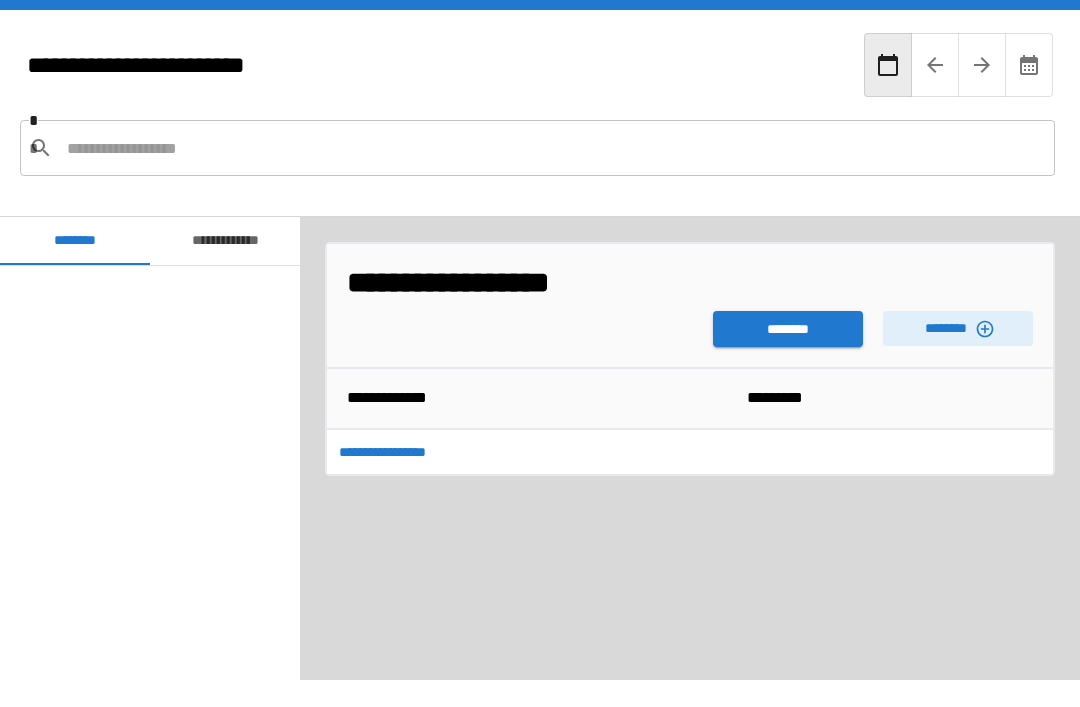 scroll, scrollTop: 420, scrollLeft: 0, axis: vertical 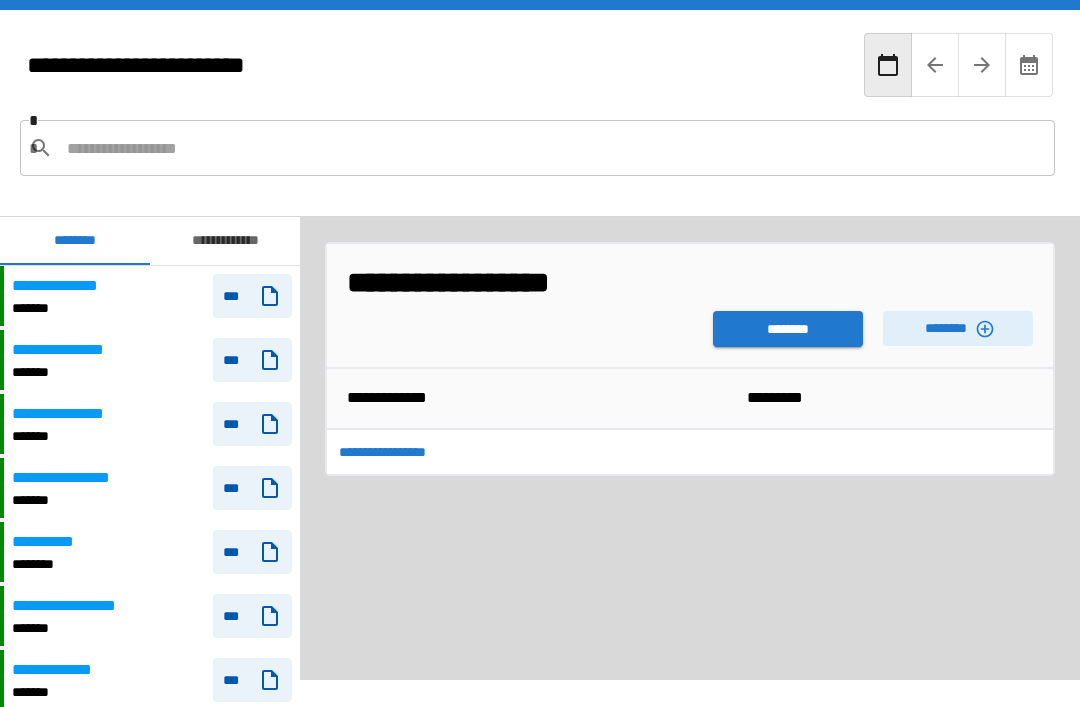 click on "********" at bounding box center (788, 329) 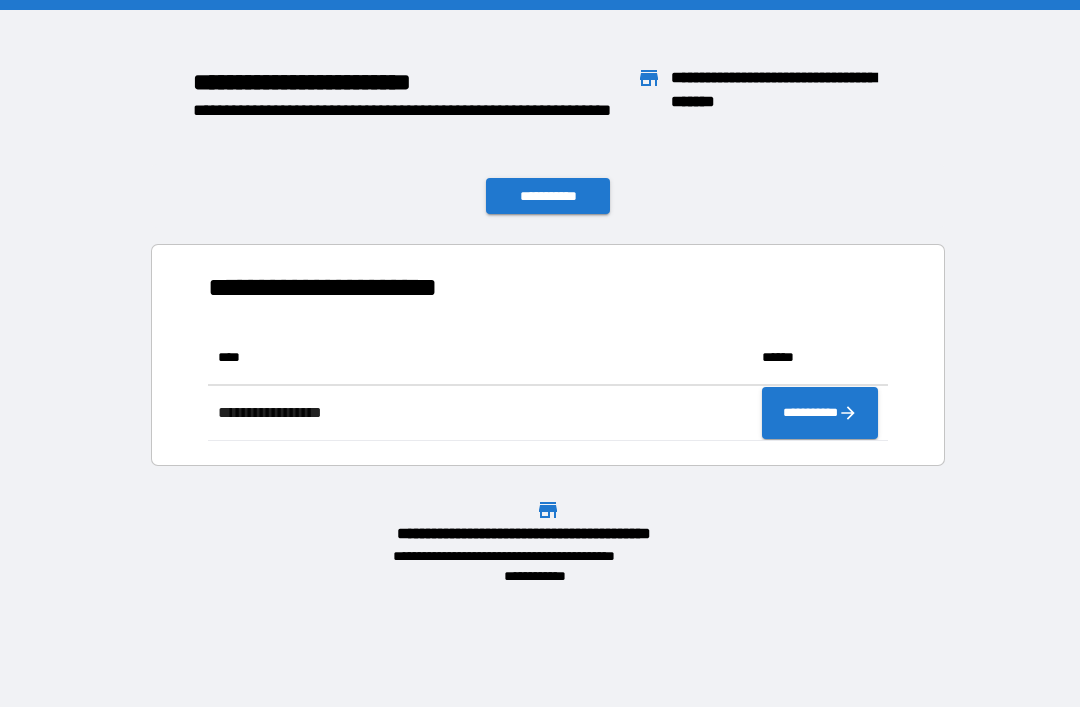 scroll, scrollTop: 1, scrollLeft: 1, axis: both 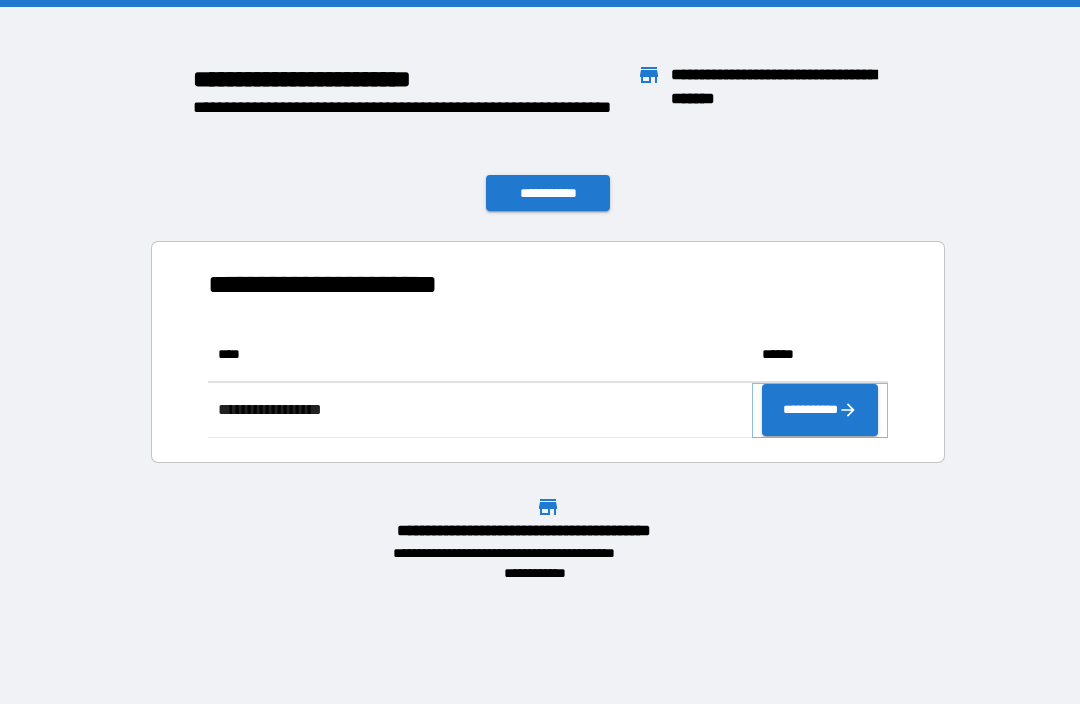 click on "**********" at bounding box center [820, 410] 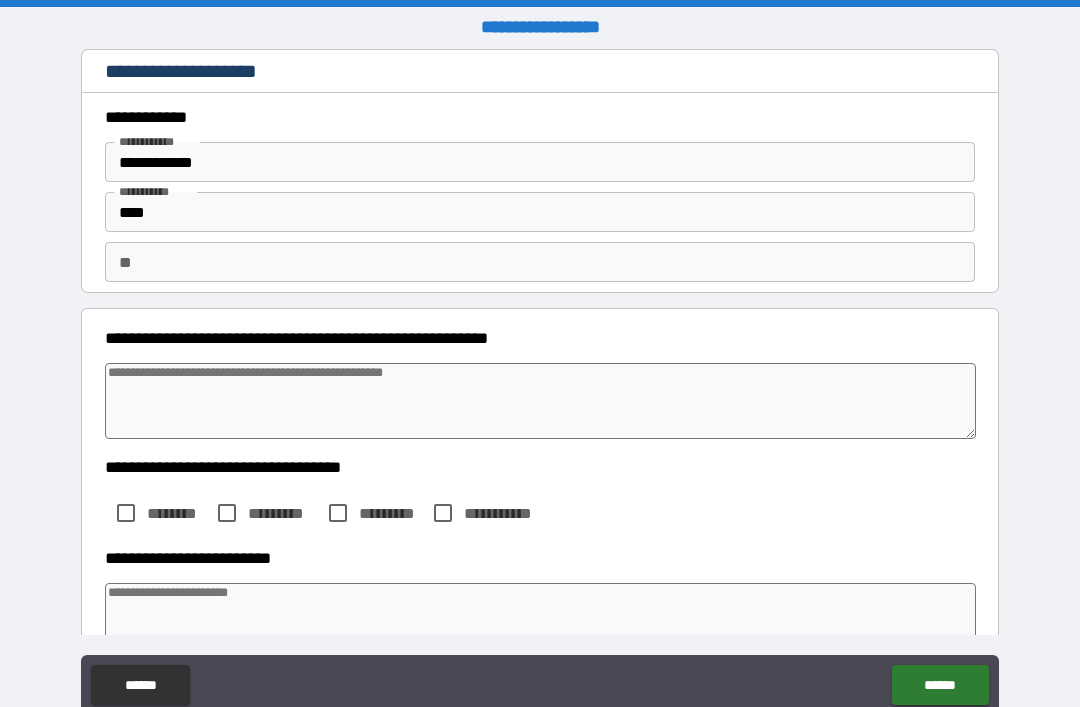 type on "*" 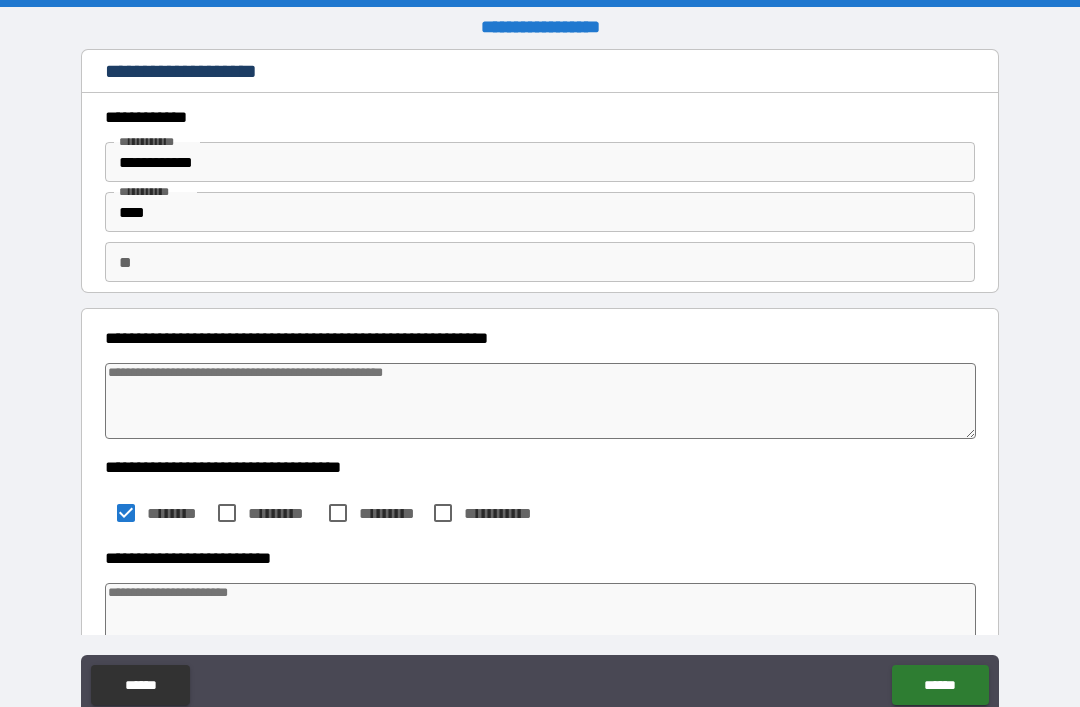 type on "*" 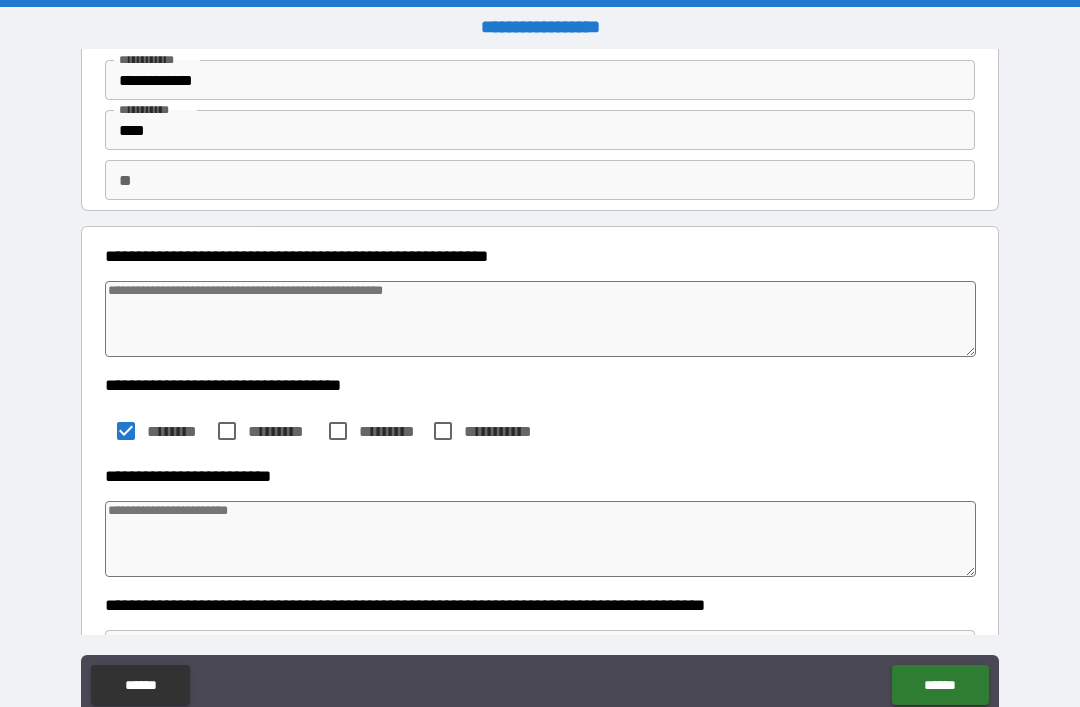 scroll, scrollTop: 116, scrollLeft: 0, axis: vertical 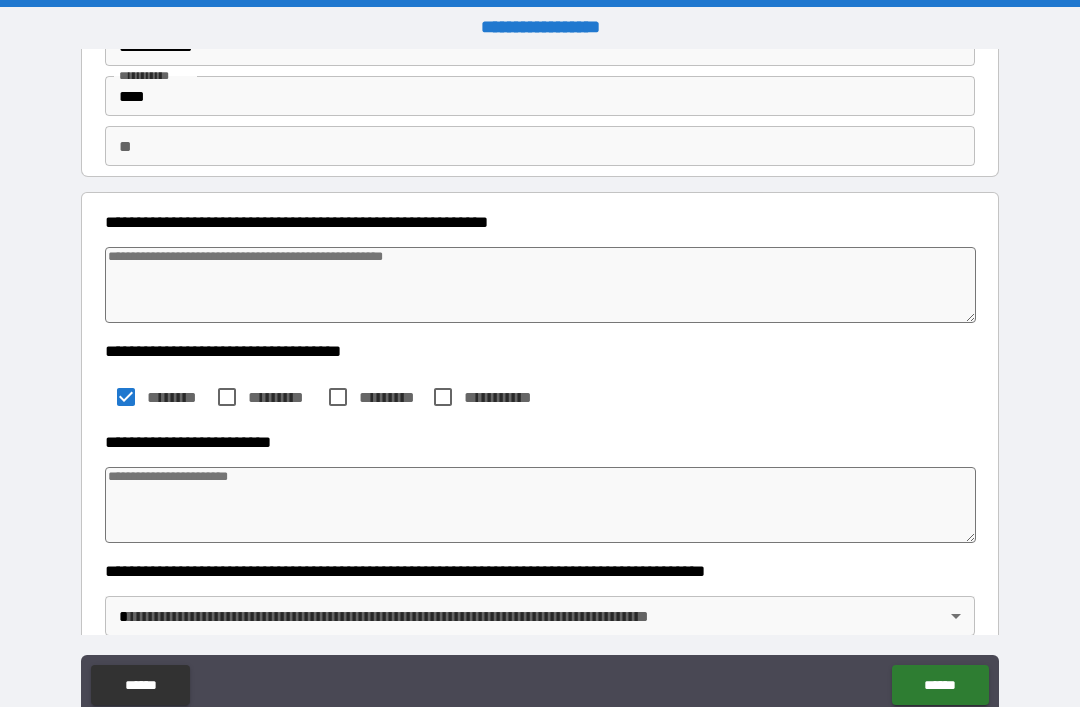 click at bounding box center [540, 505] 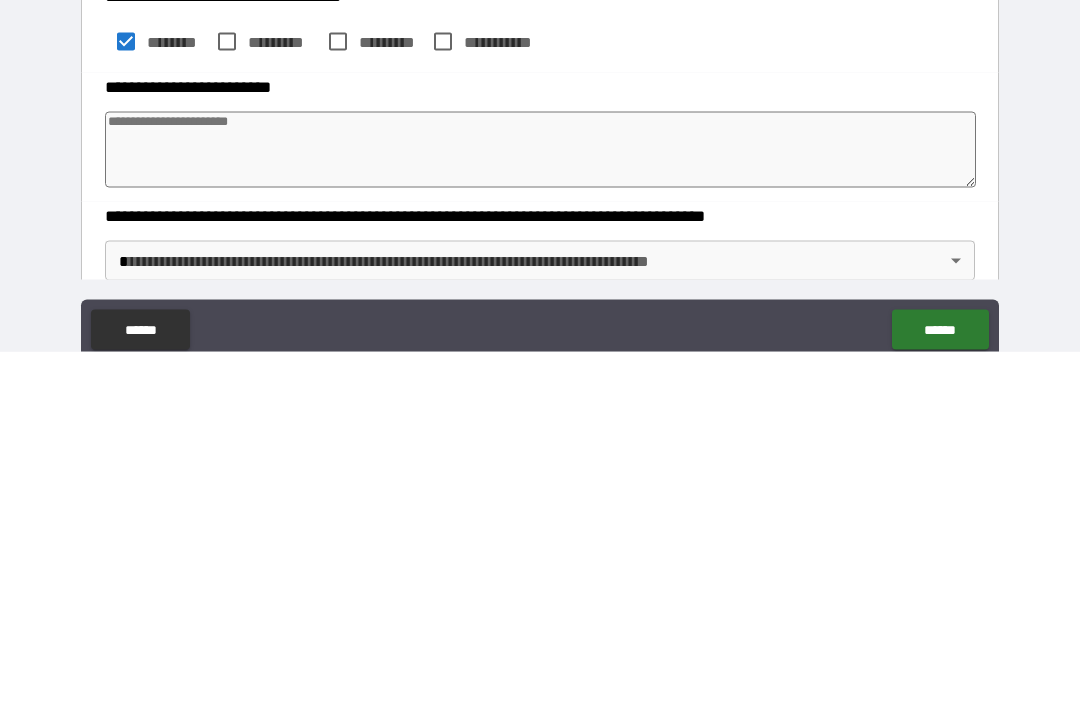 type on "*" 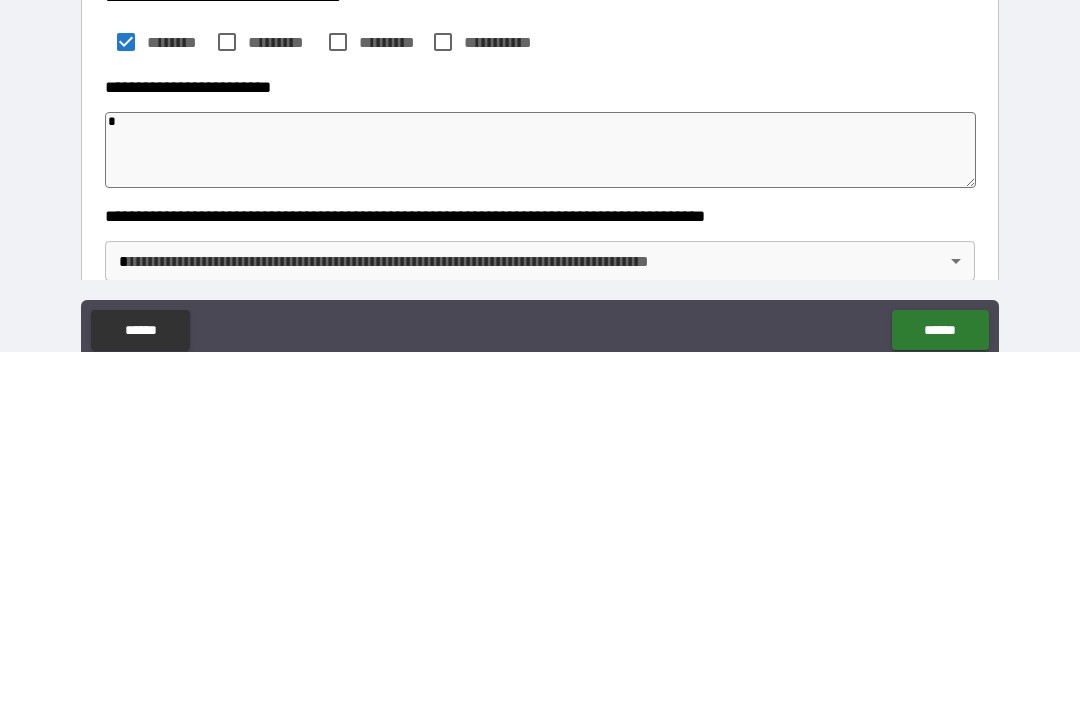 type on "*" 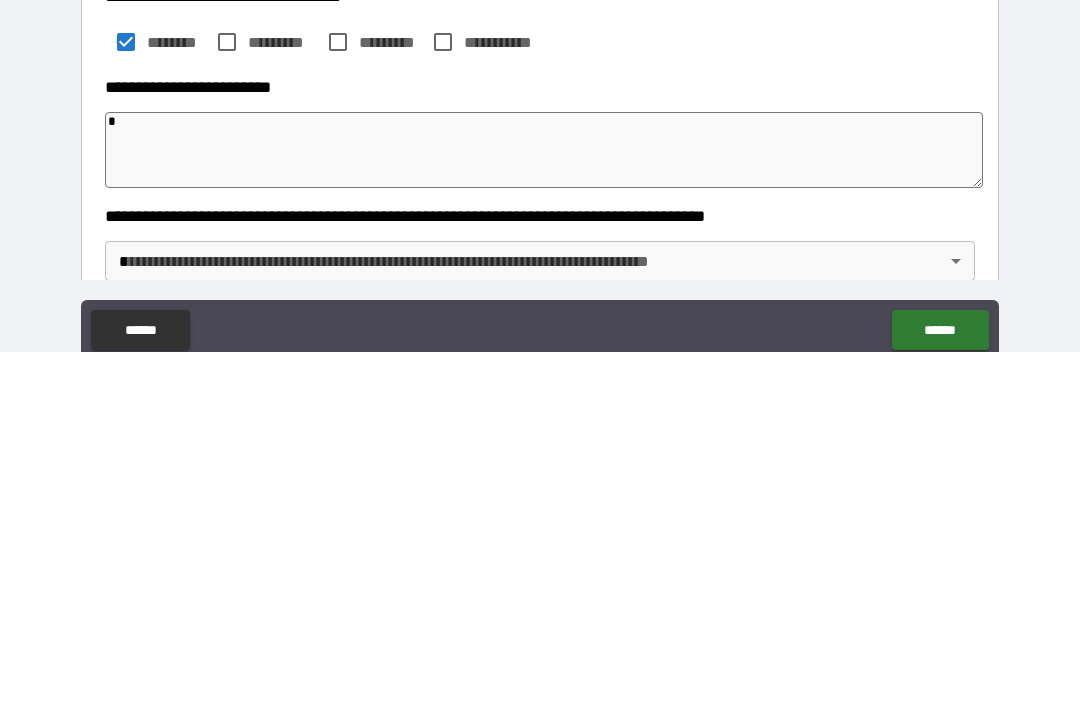 type on "**" 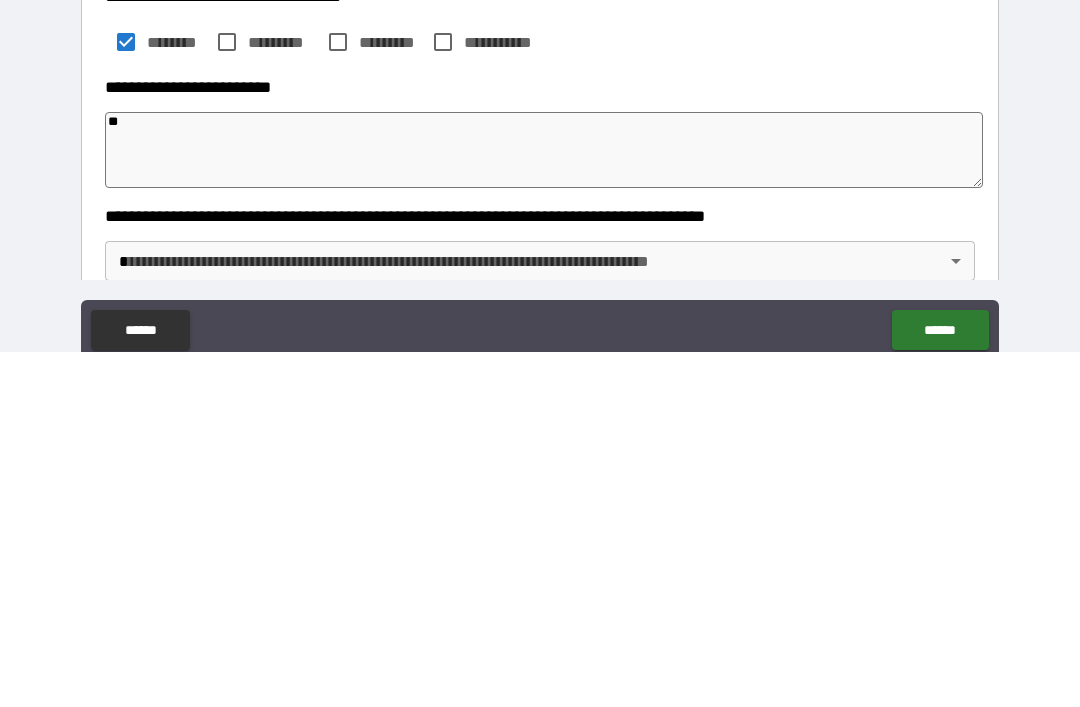 type on "*" 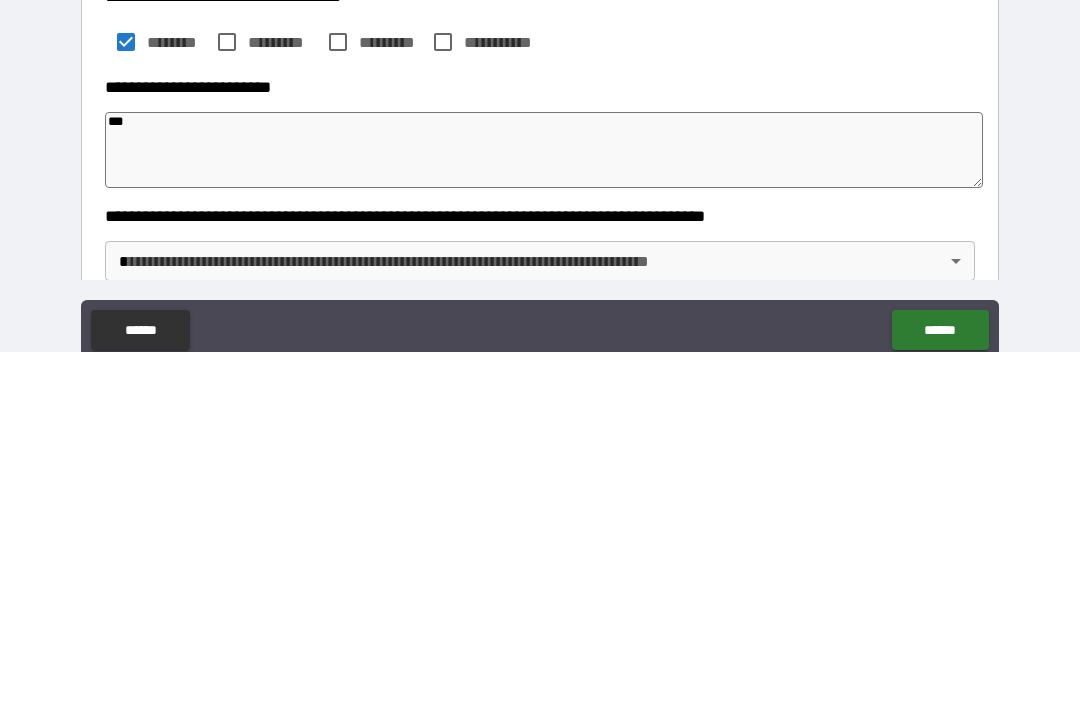 type on "*" 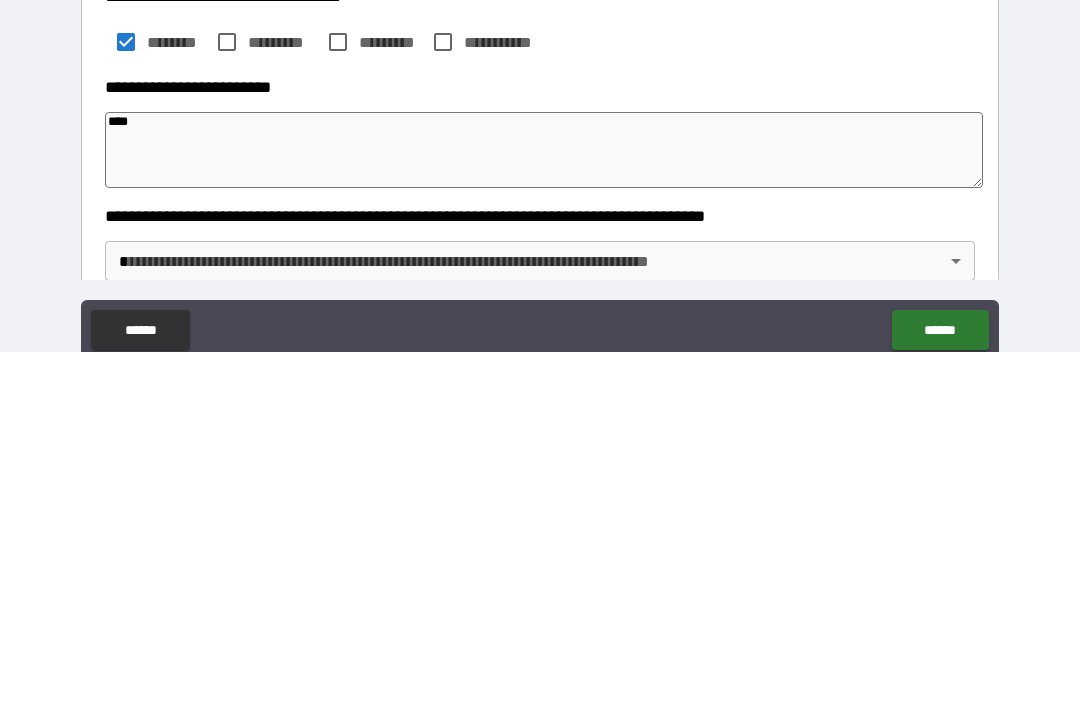 type on "*" 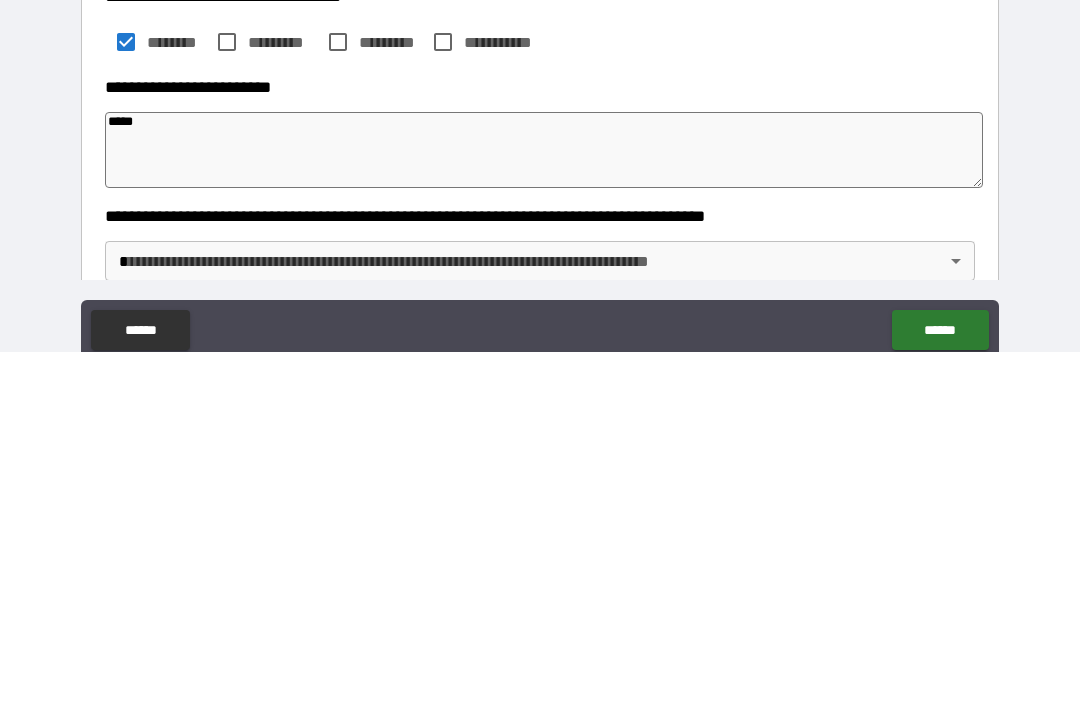 type on "*" 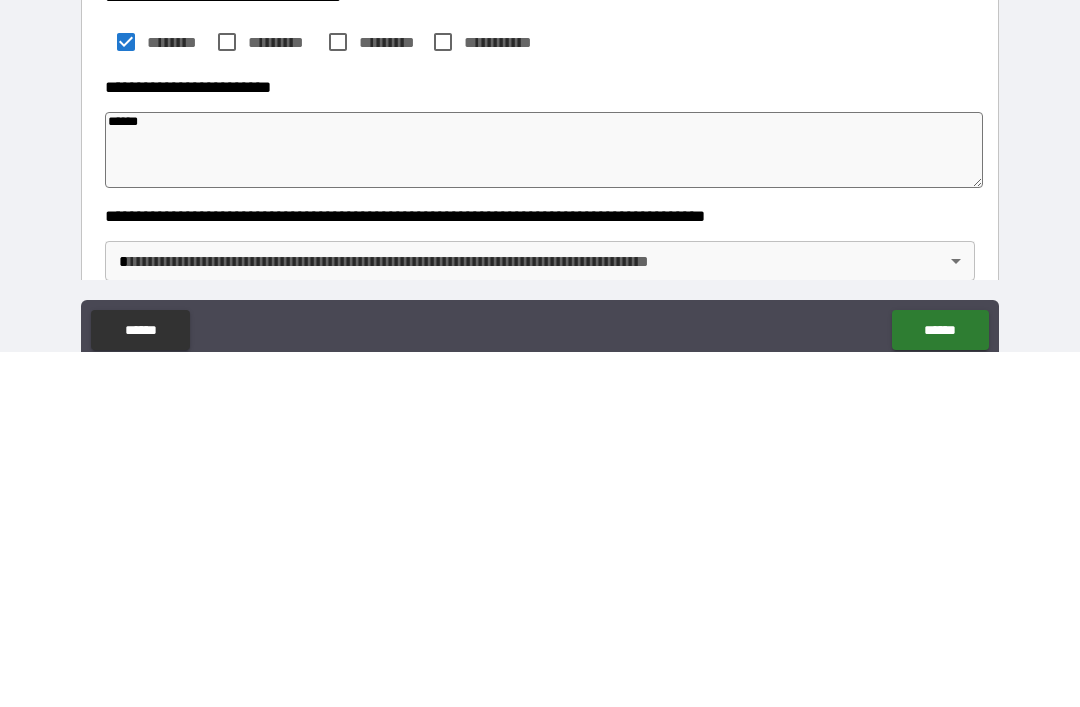 type on "*" 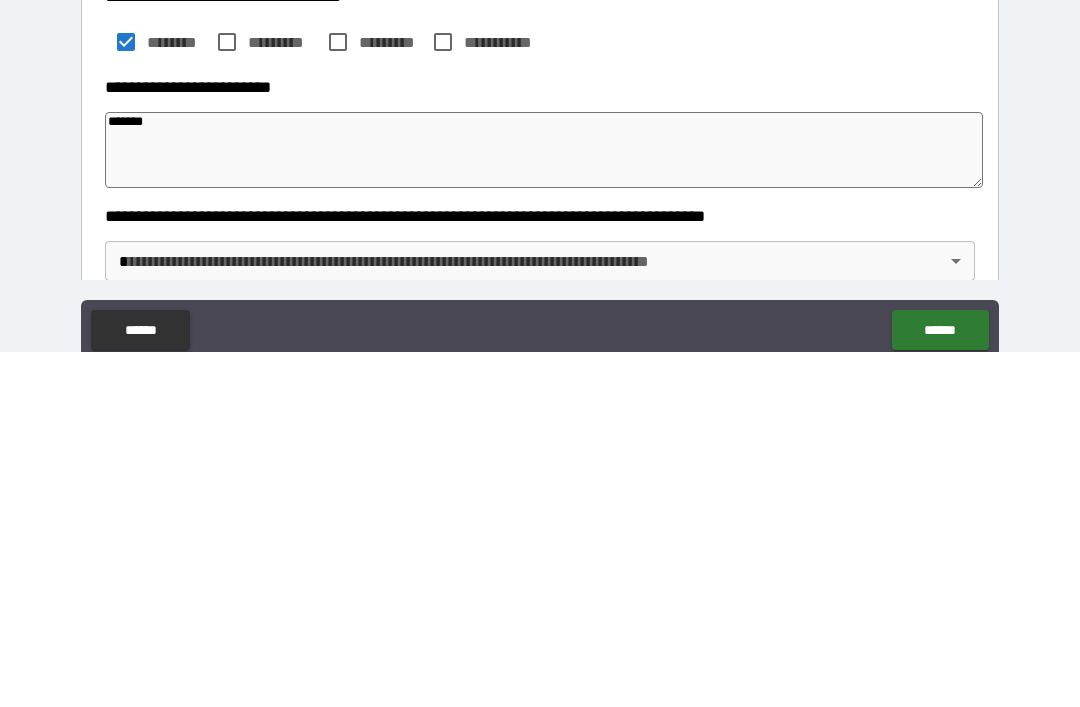 type on "*" 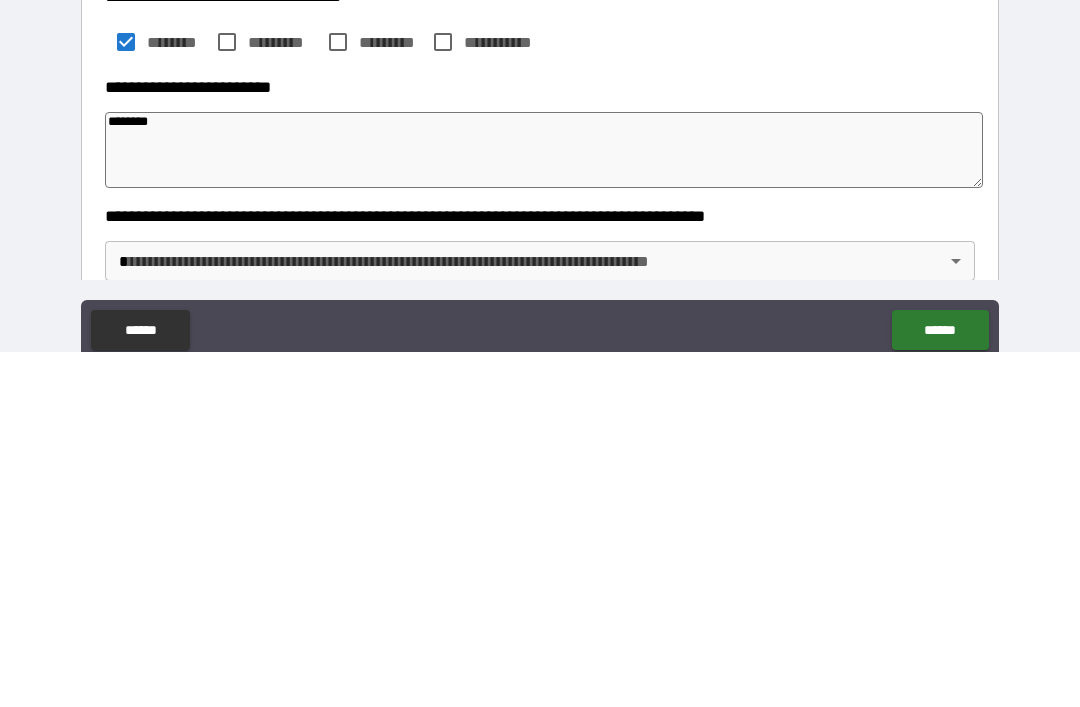 type on "*" 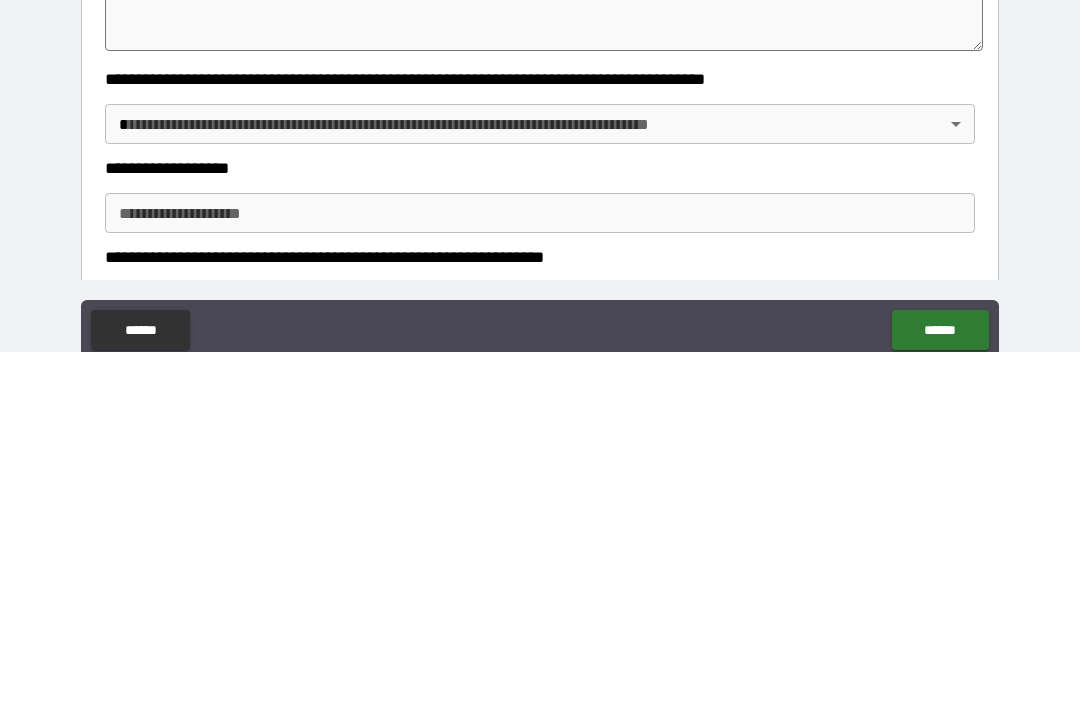 scroll, scrollTop: 268, scrollLeft: 0, axis: vertical 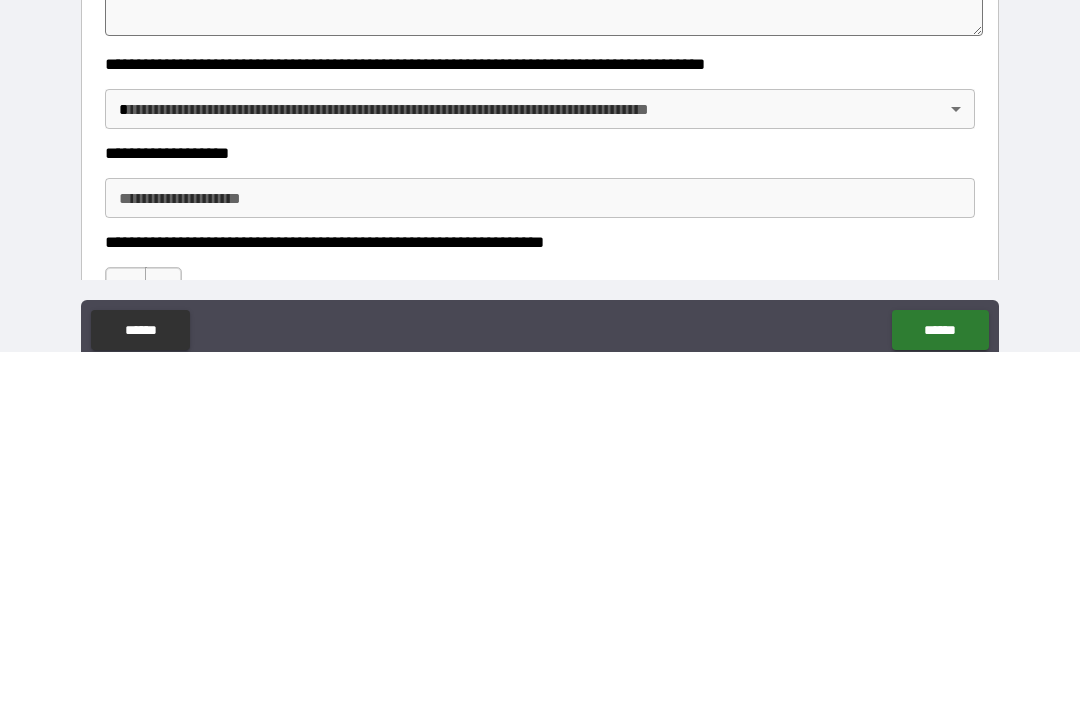type on "********" 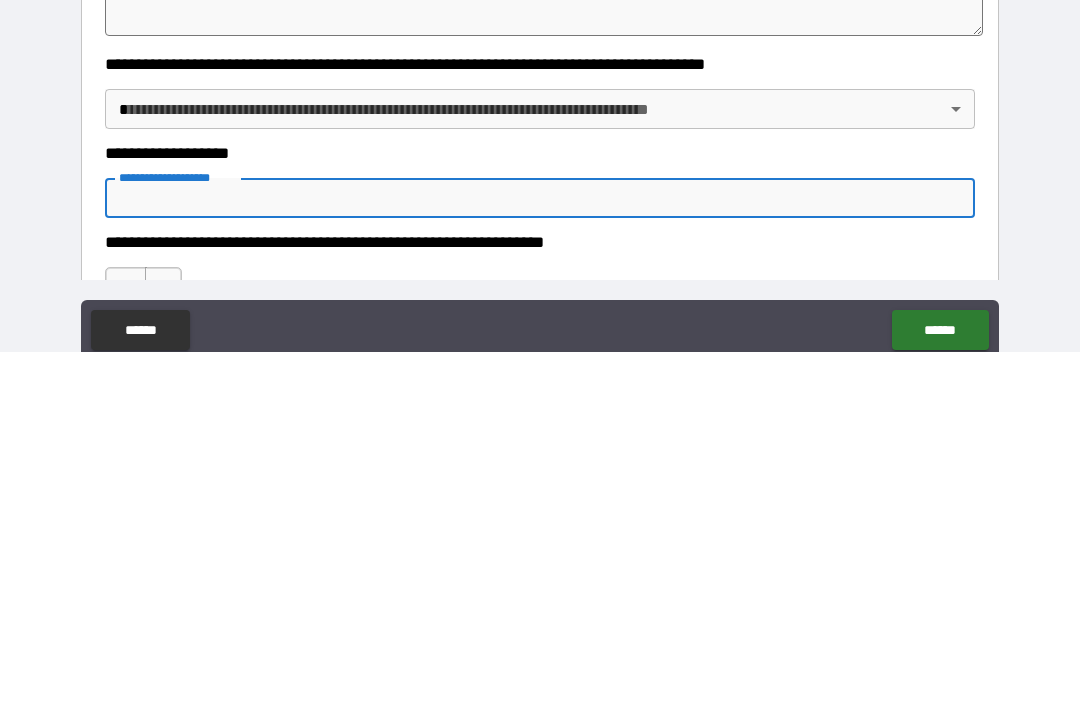 type on "*" 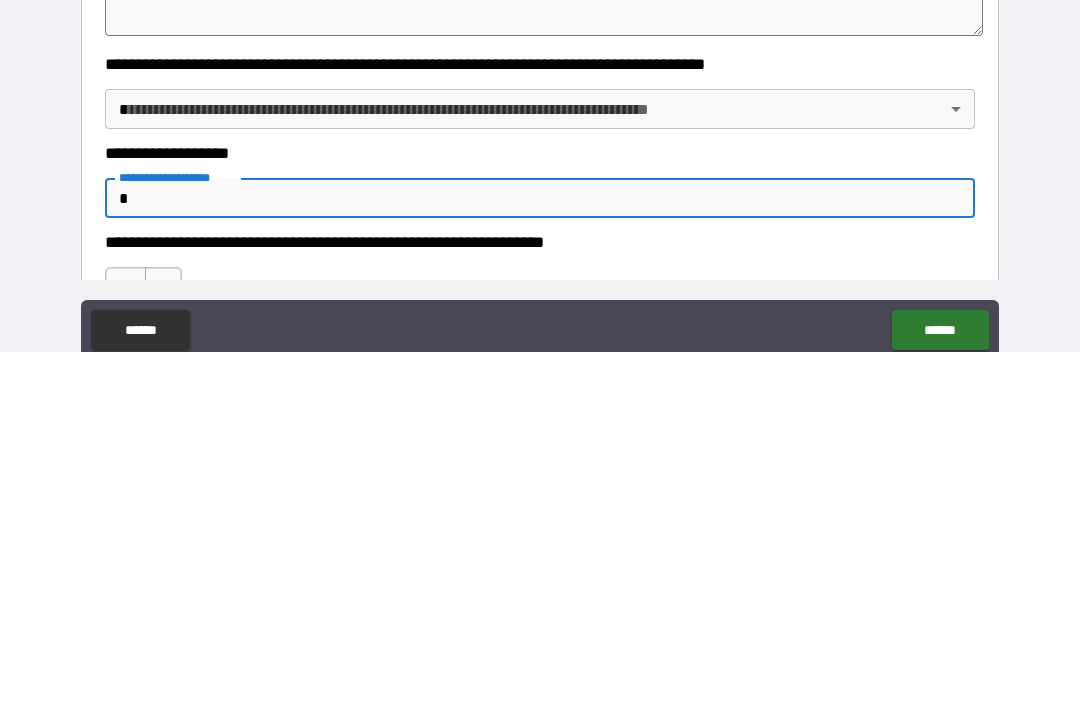 type on "*" 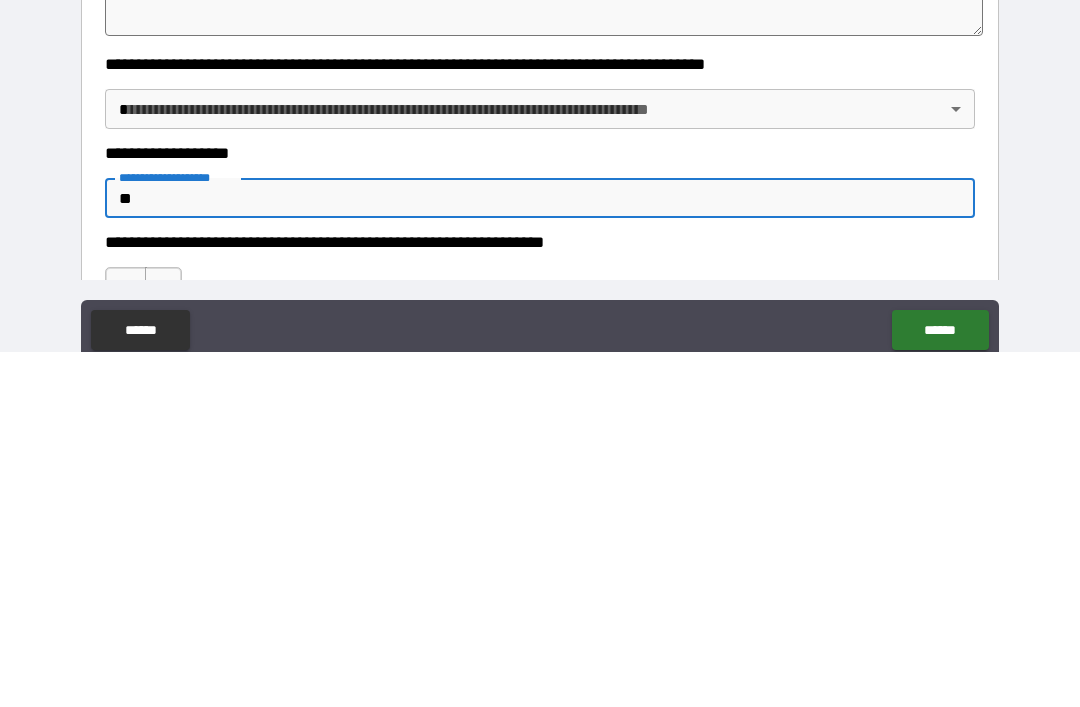 type on "*" 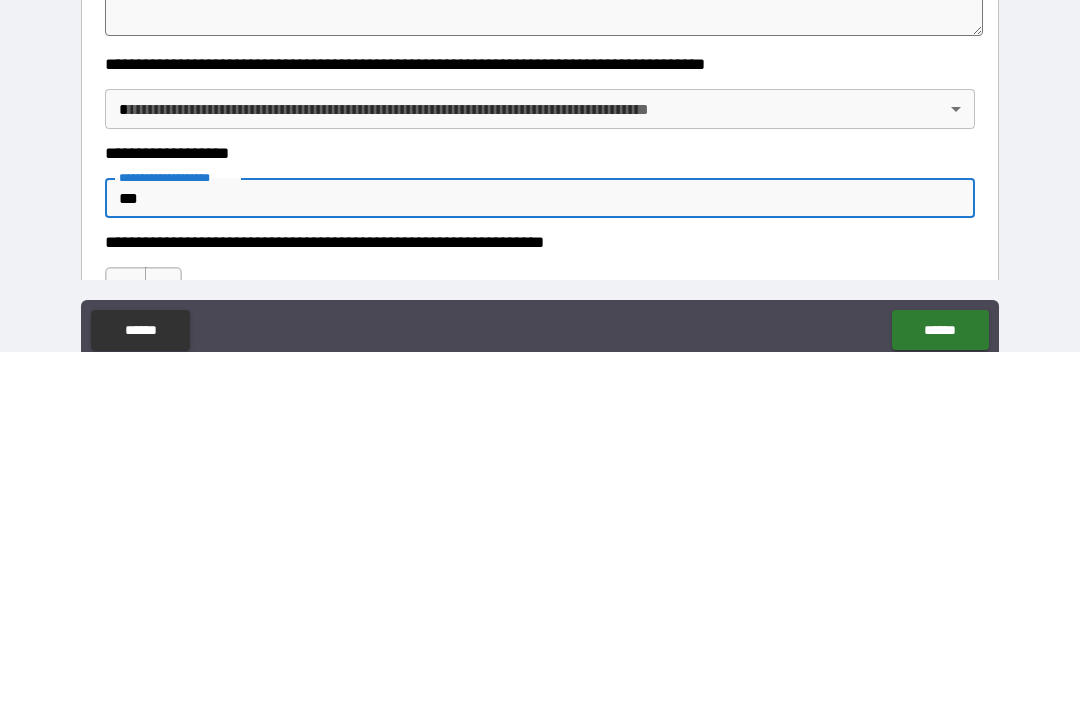 type on "*" 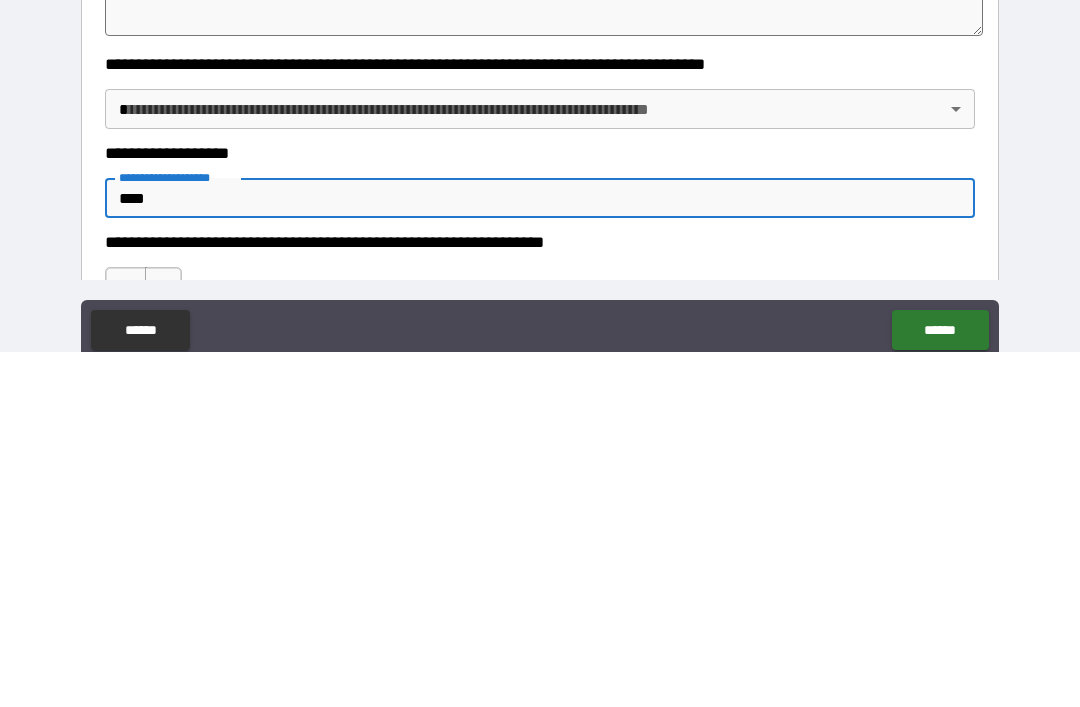 type on "*" 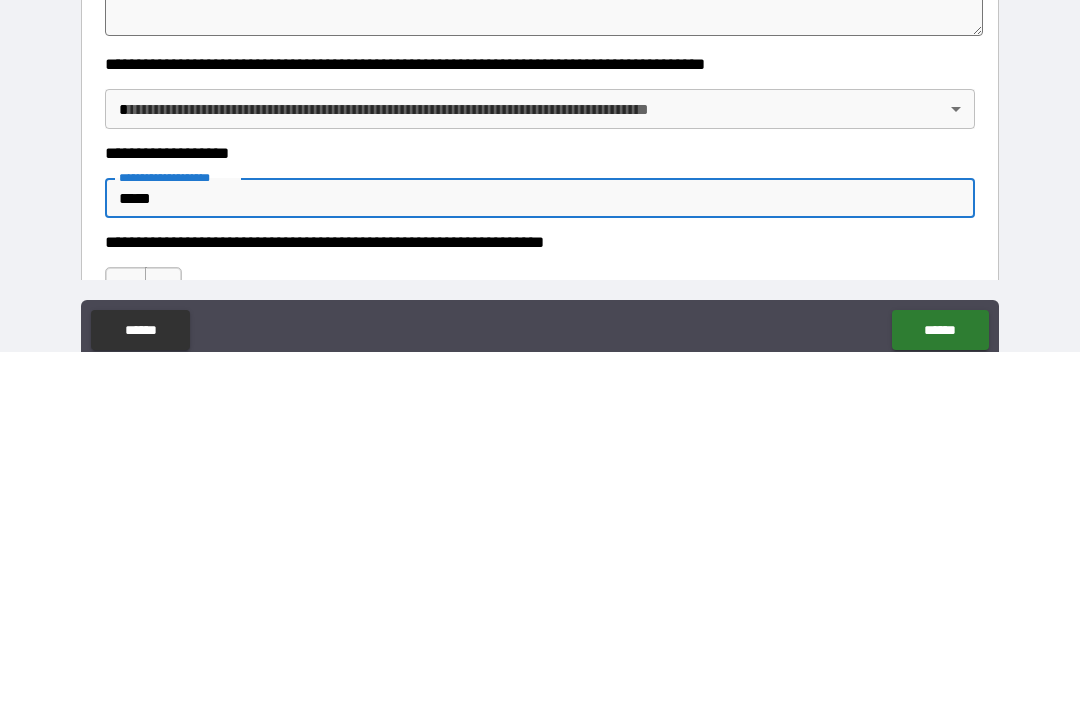 type on "*" 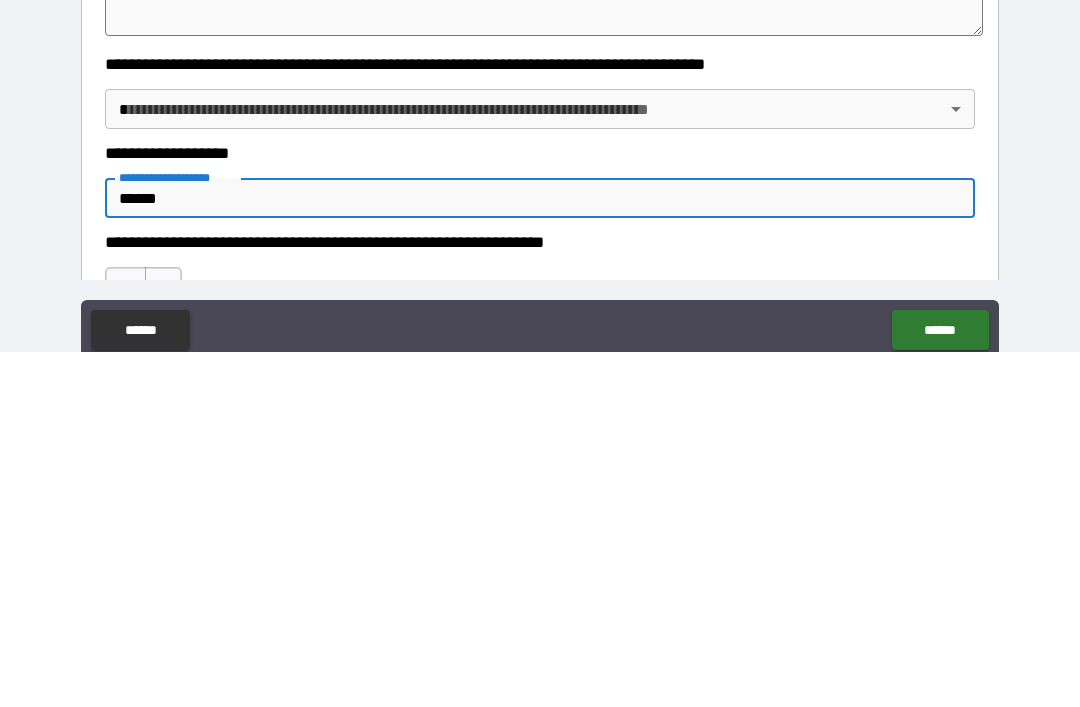 type on "*" 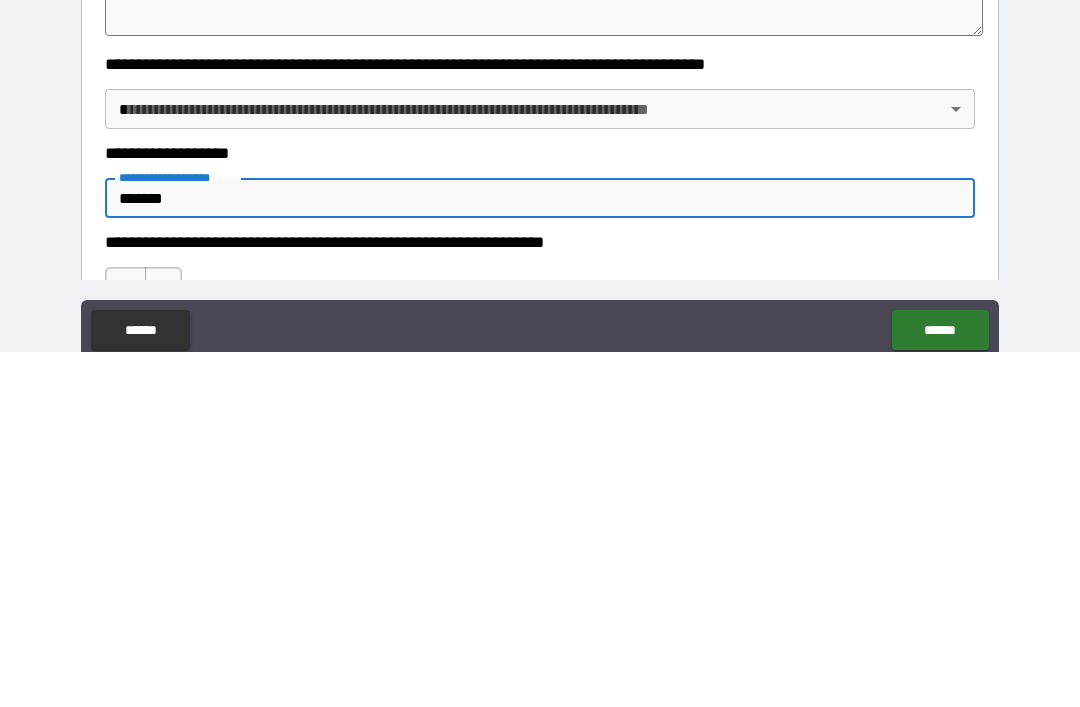 type on "*" 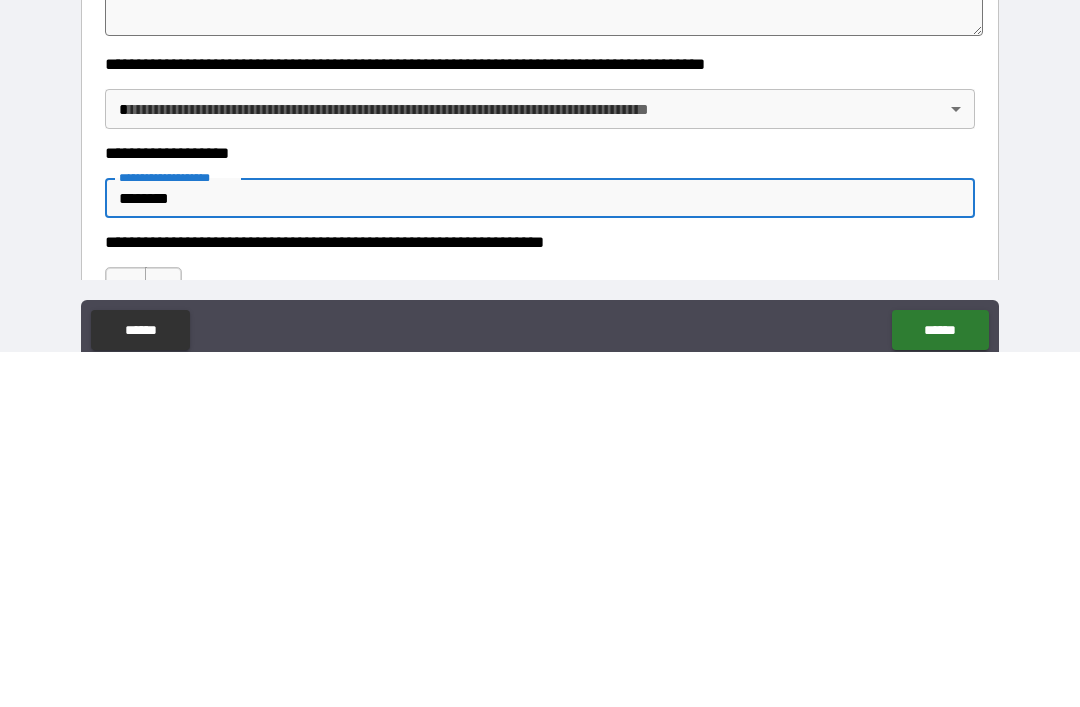 type on "*" 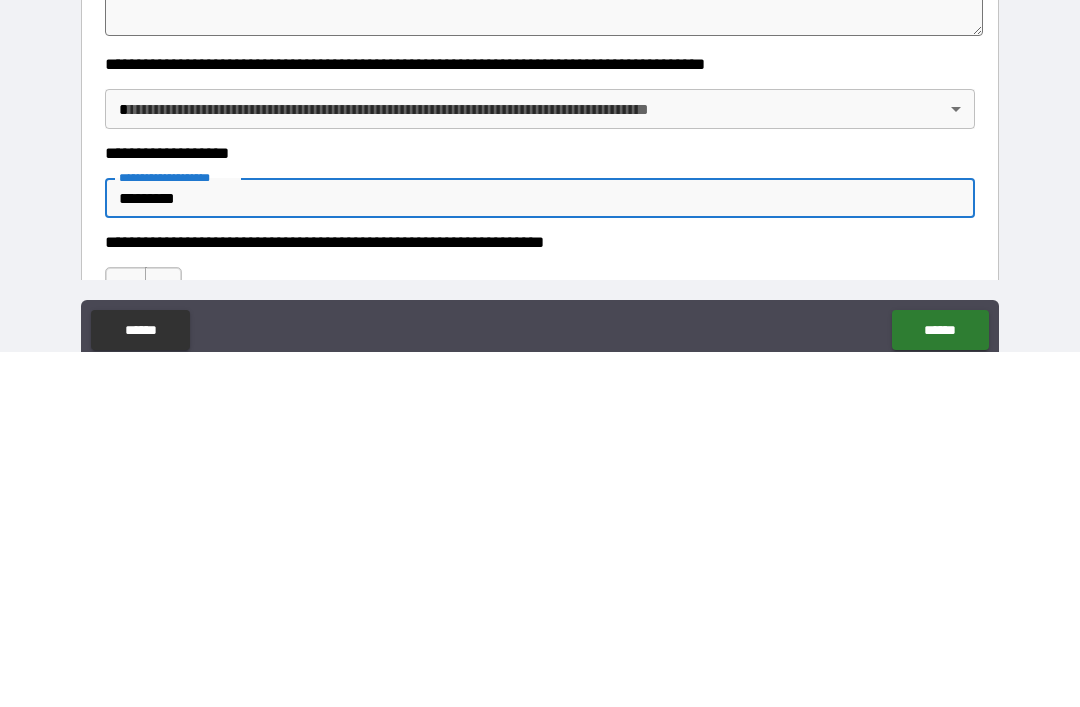 type on "*" 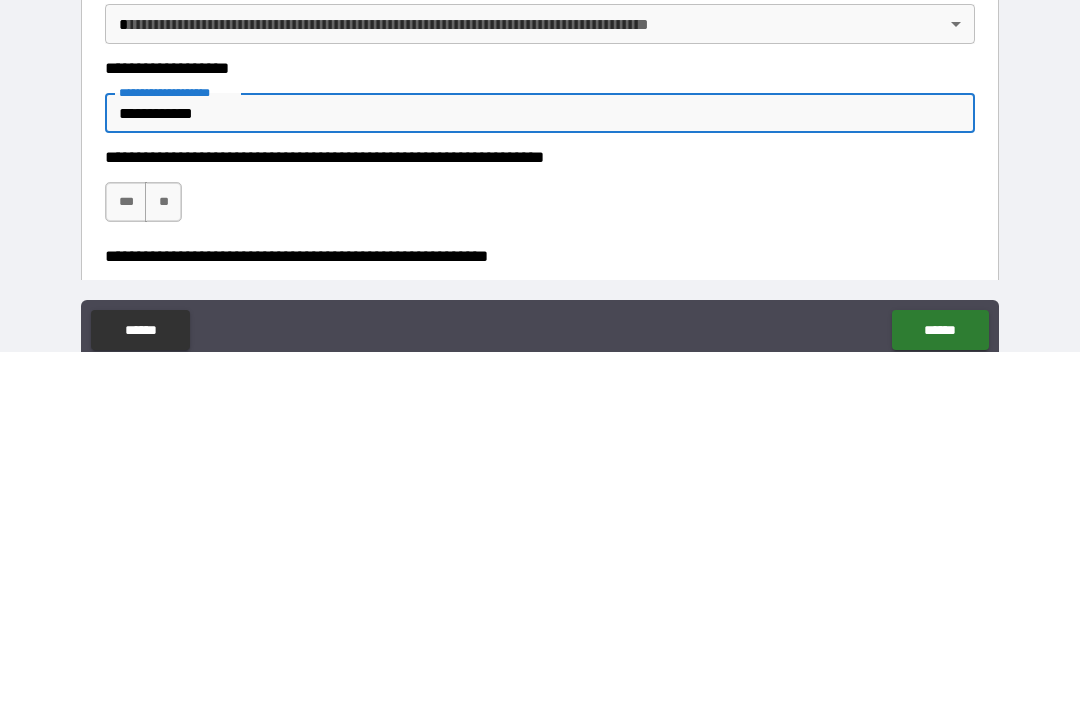 scroll, scrollTop: 389, scrollLeft: 0, axis: vertical 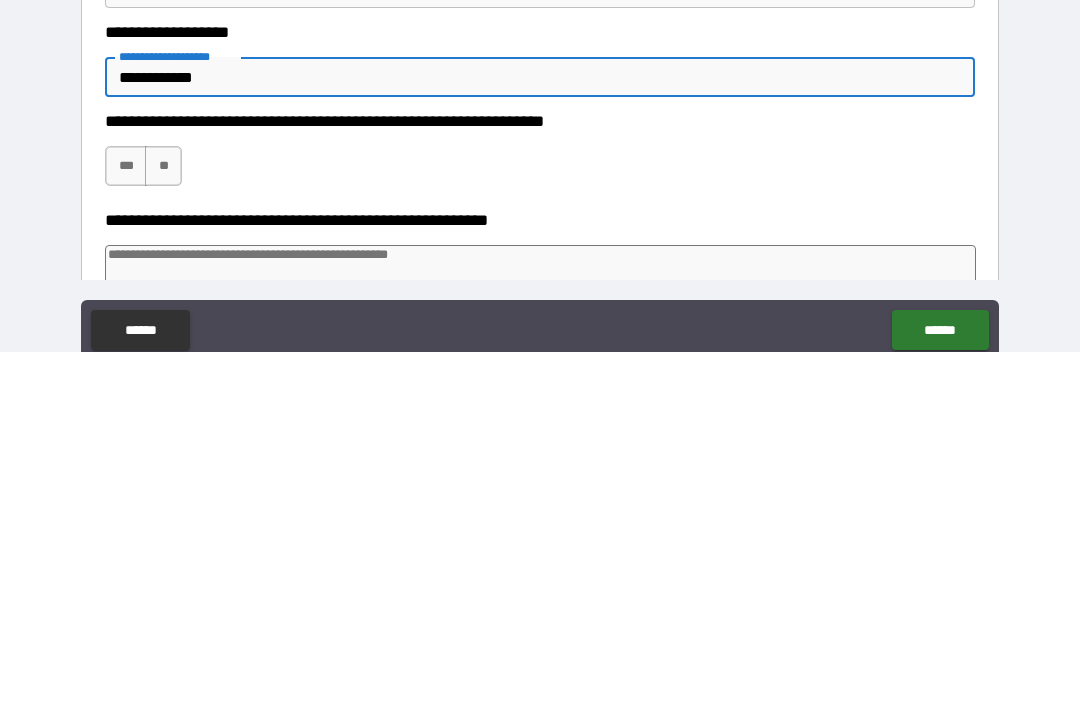 click on "**" at bounding box center (163, 521) 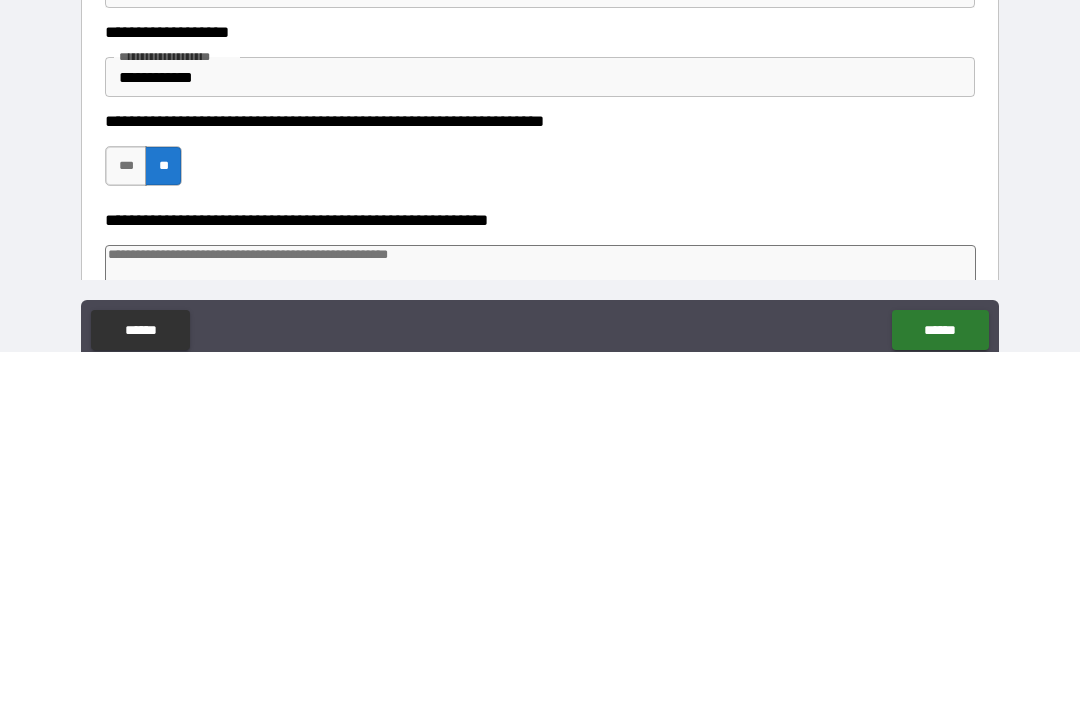 scroll, scrollTop: 64, scrollLeft: 0, axis: vertical 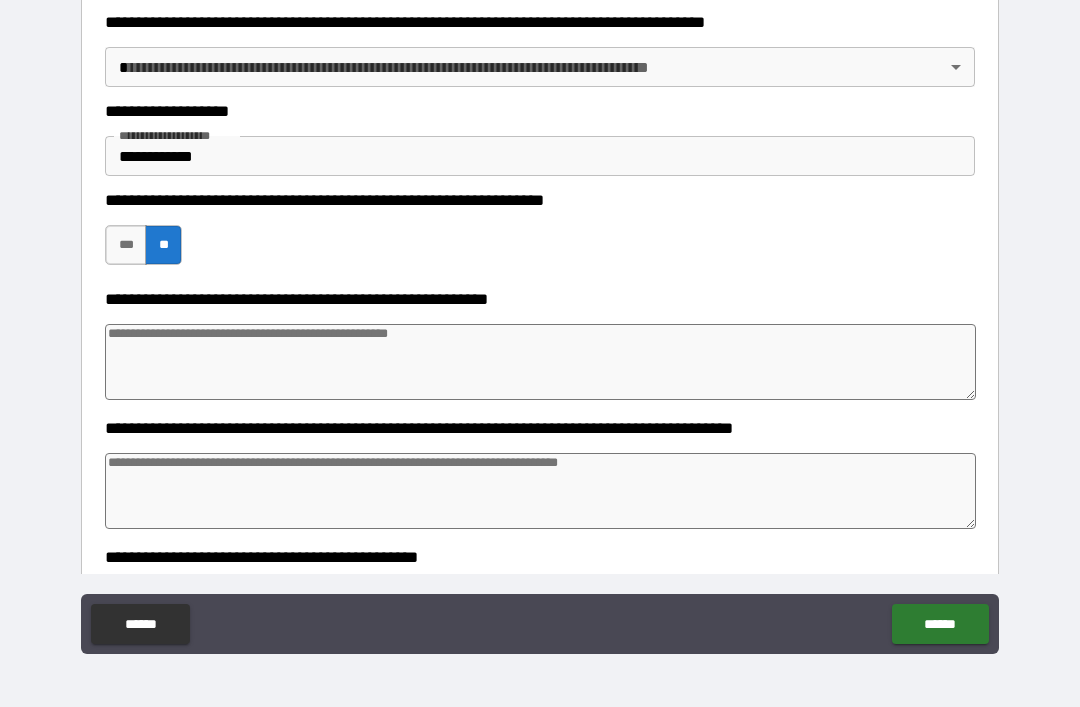 click at bounding box center [540, 362] 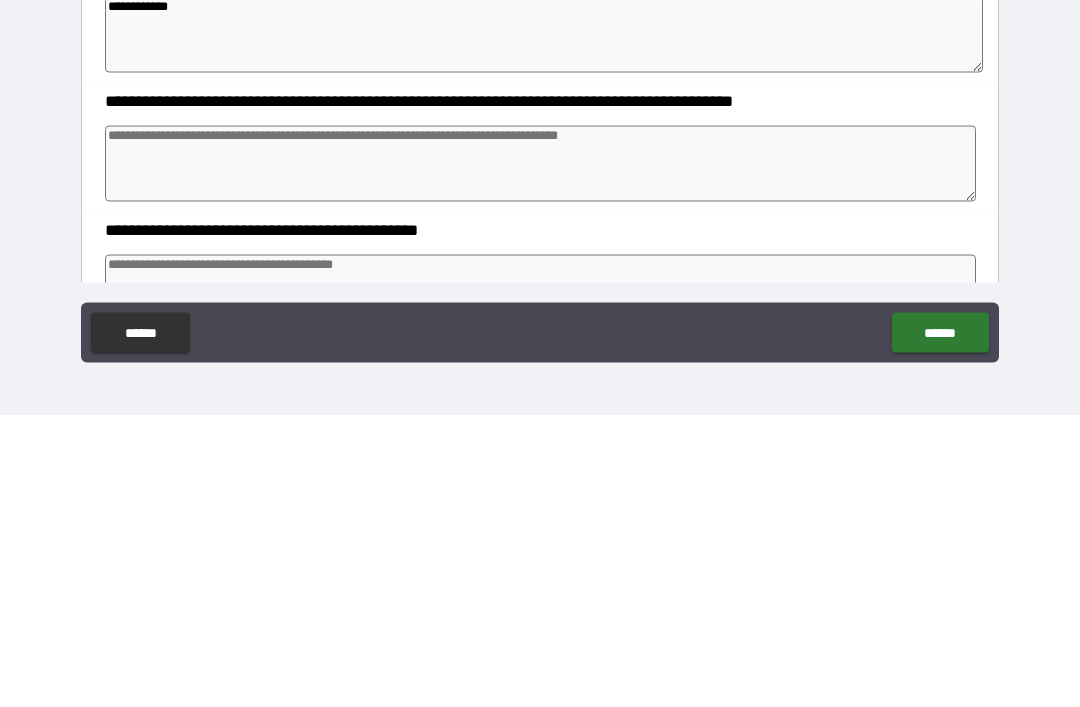 scroll, scrollTop: 639, scrollLeft: 0, axis: vertical 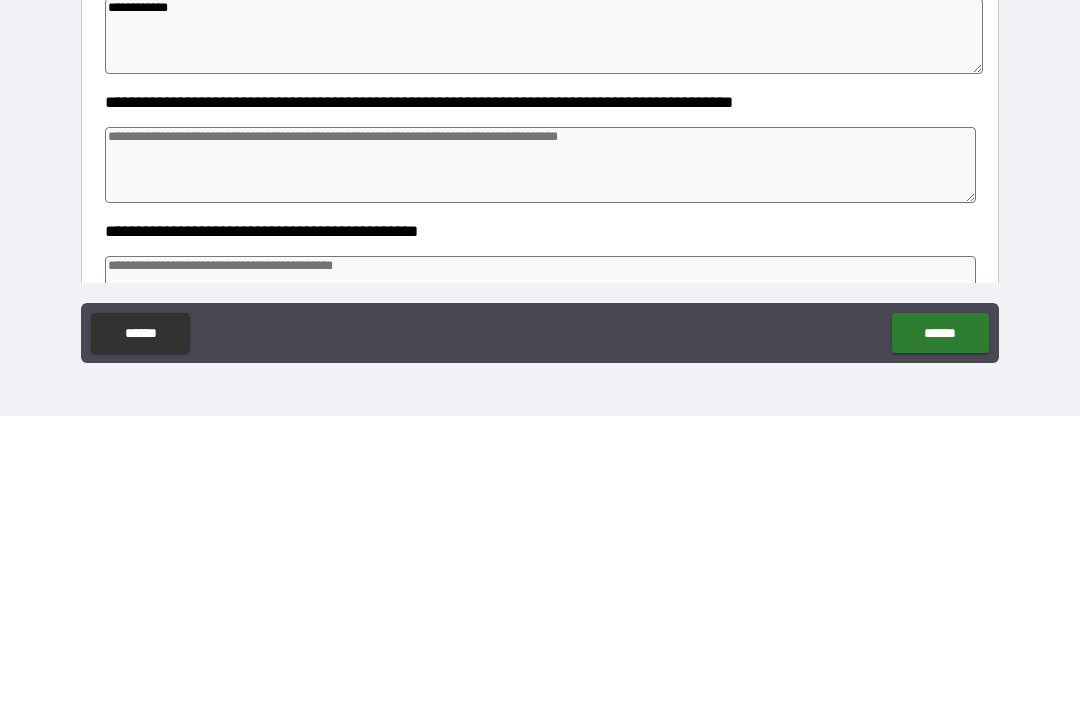 click at bounding box center (540, 456) 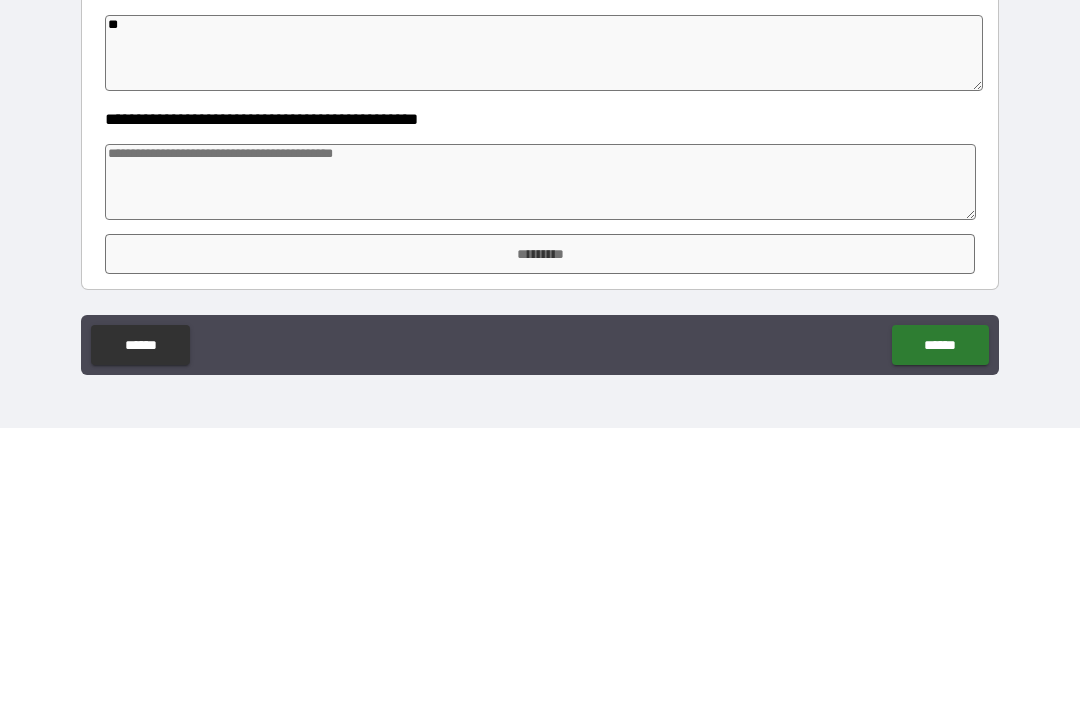 scroll, scrollTop: 763, scrollLeft: 0, axis: vertical 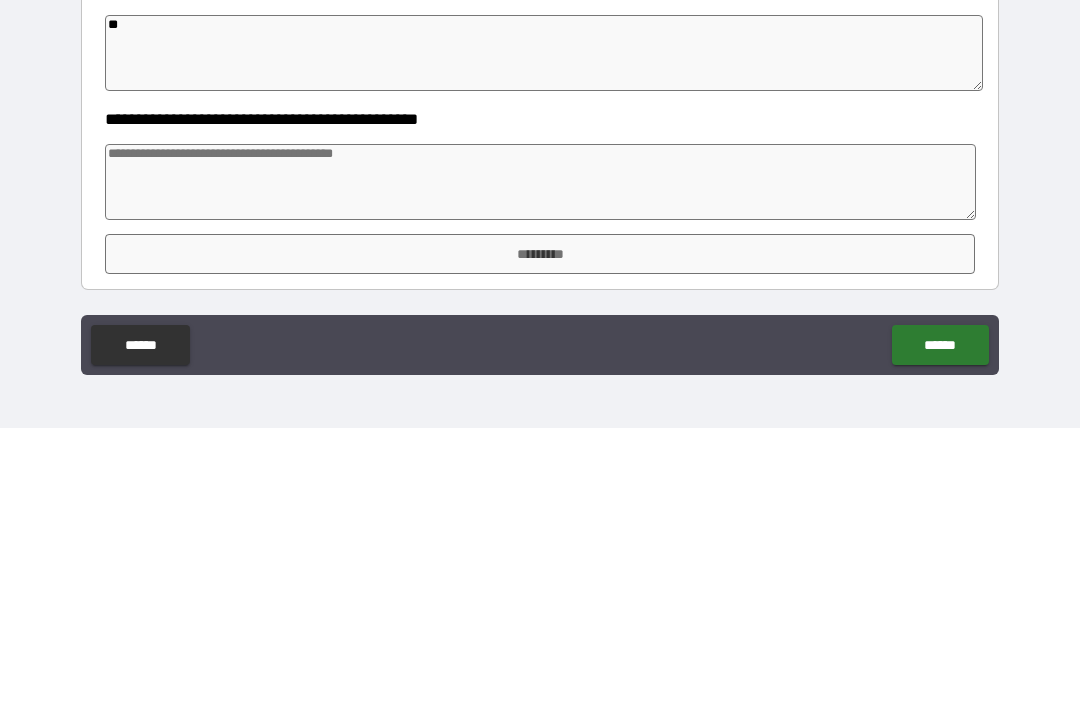 click at bounding box center [540, 461] 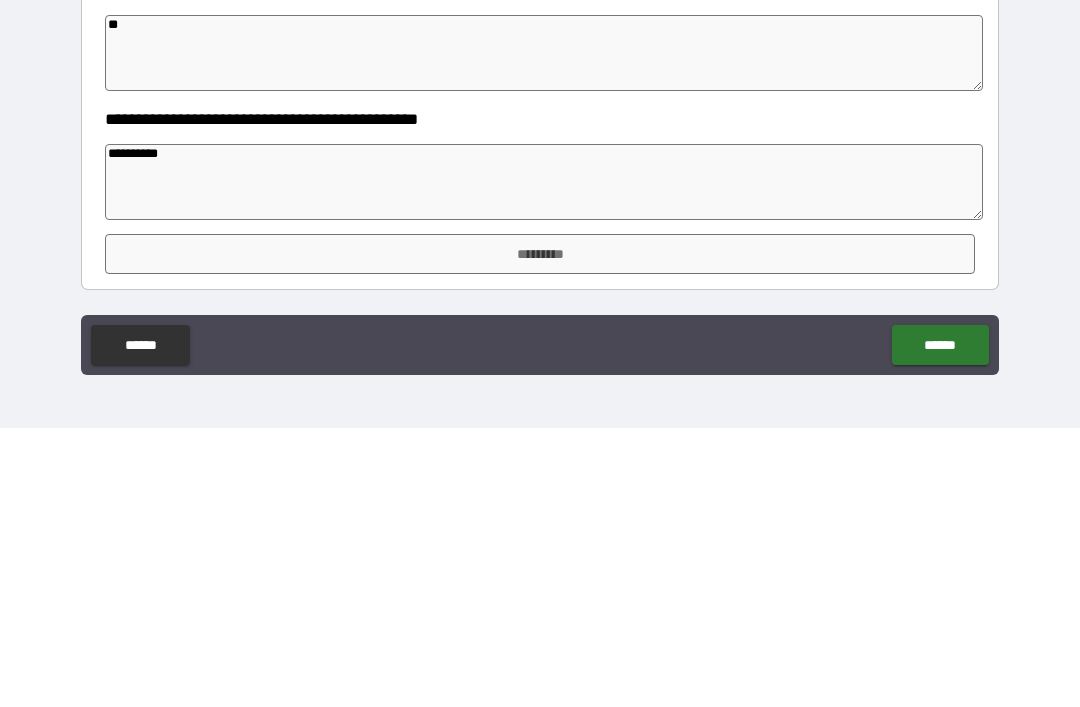 click on "*********" at bounding box center [540, 533] 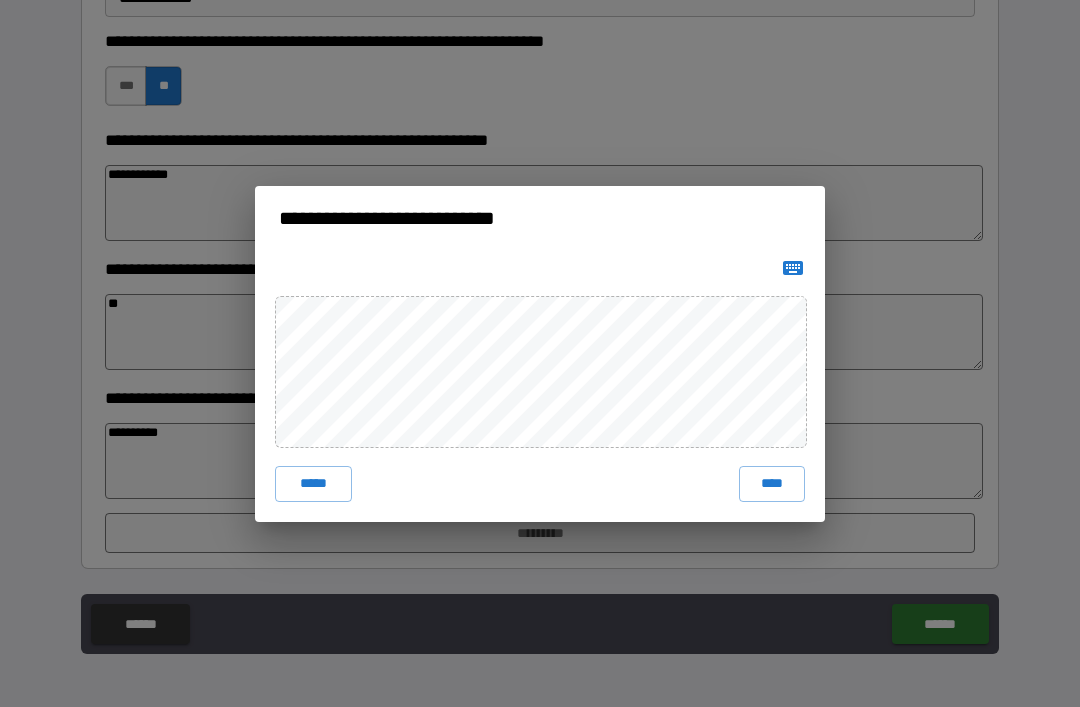 click on "****" at bounding box center [772, 484] 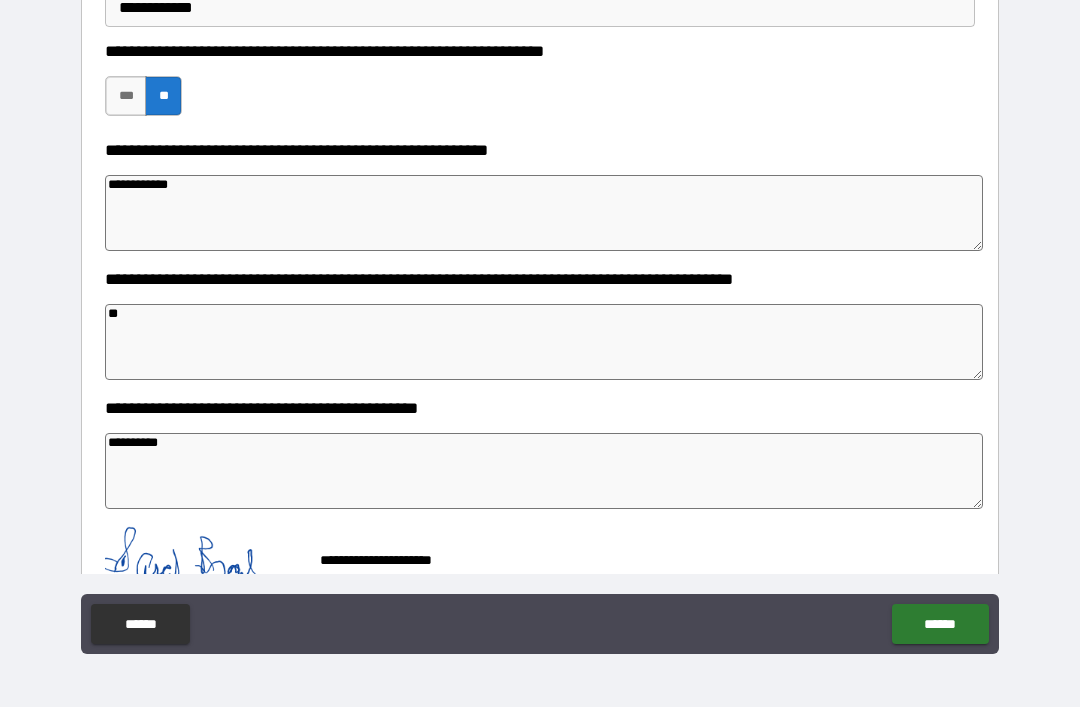 click on "******" at bounding box center (940, 624) 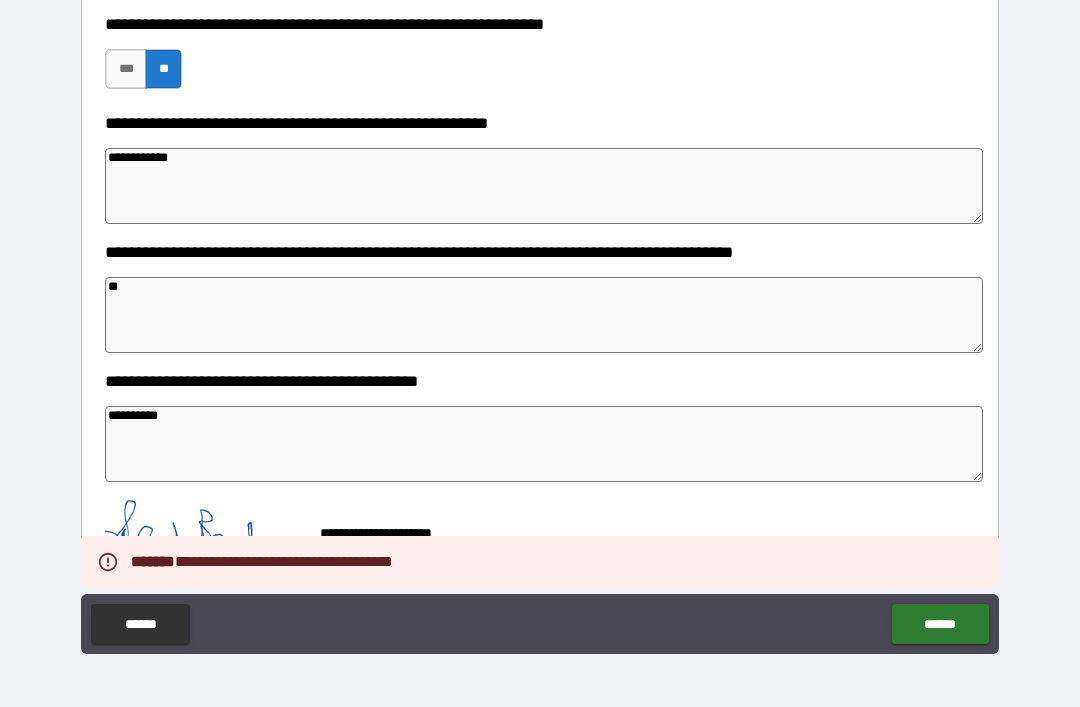 scroll, scrollTop: 780, scrollLeft: 0, axis: vertical 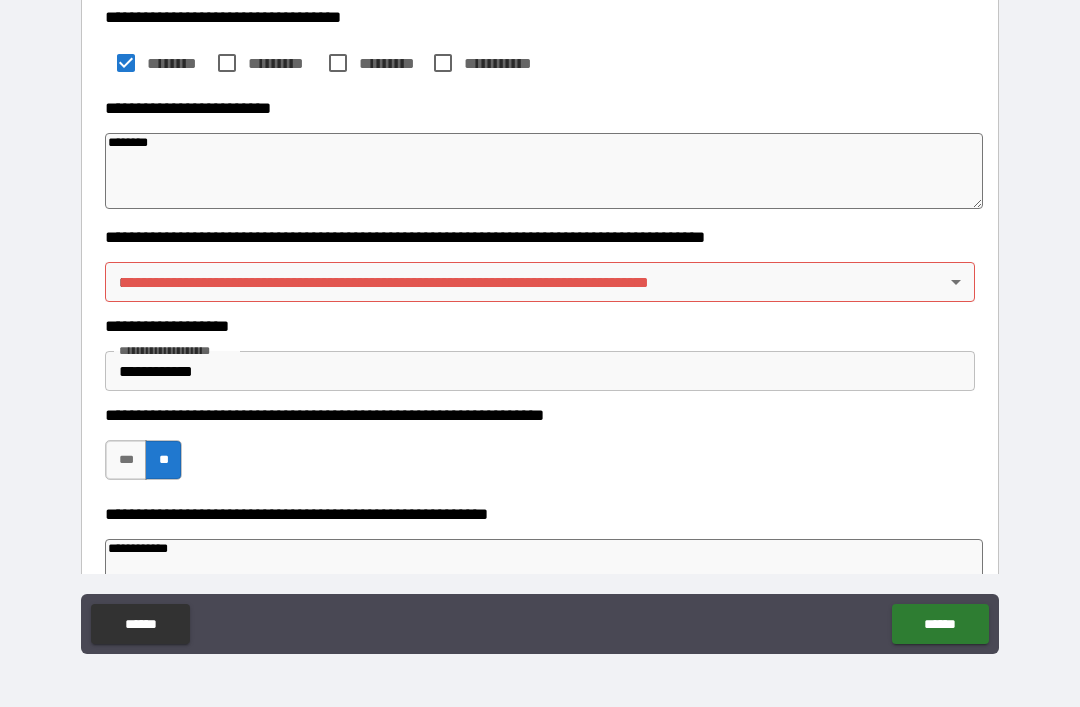 click on "**********" at bounding box center (540, 321) 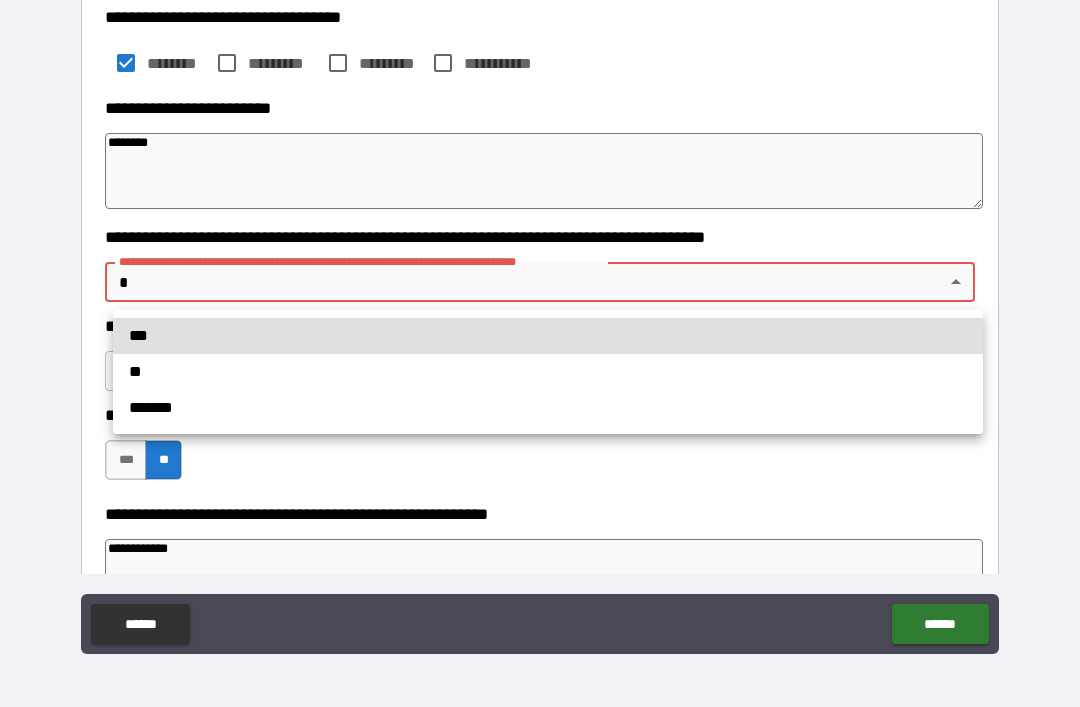 click on "**" at bounding box center [548, 372] 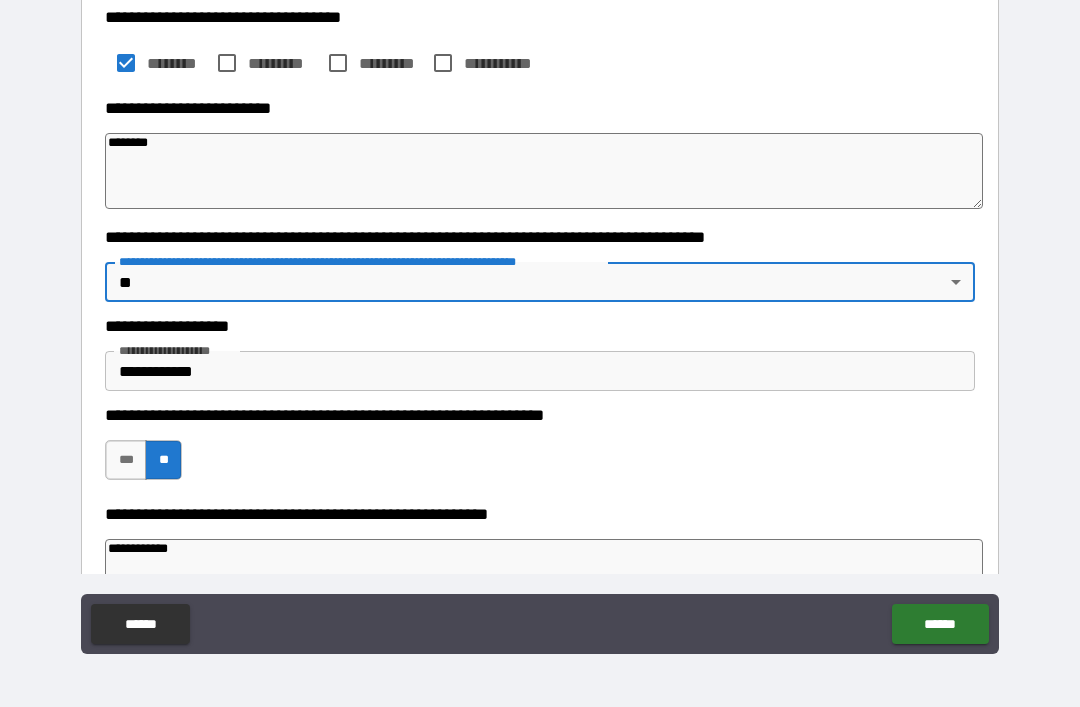 click on "******" at bounding box center (940, 624) 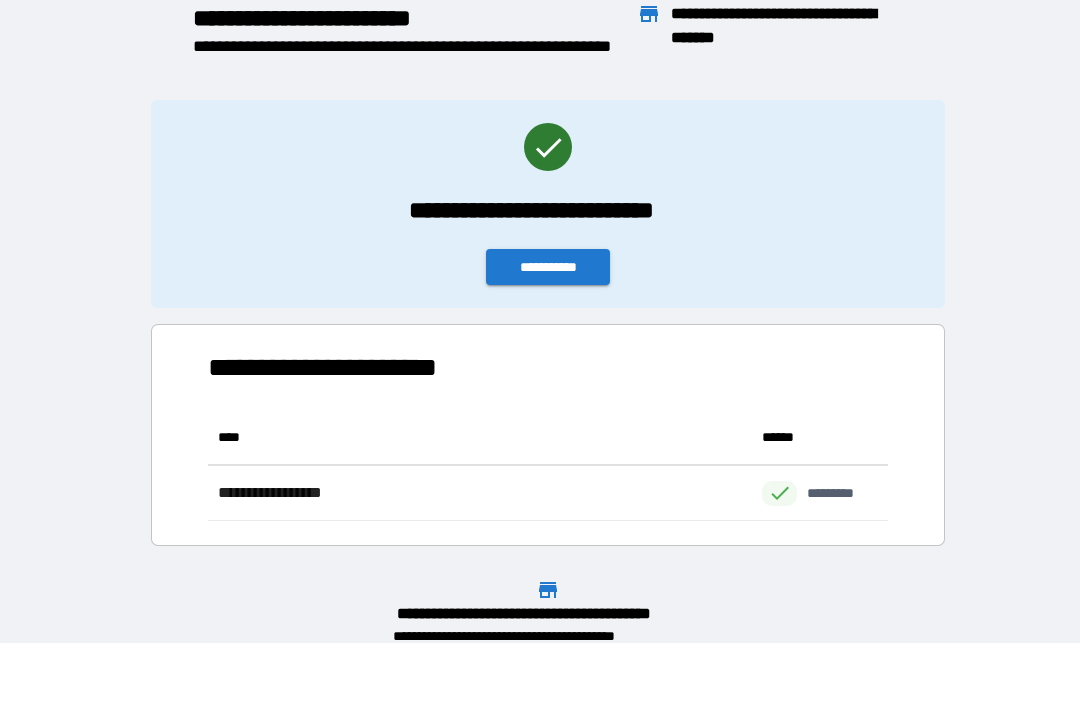scroll, scrollTop: 1, scrollLeft: 1, axis: both 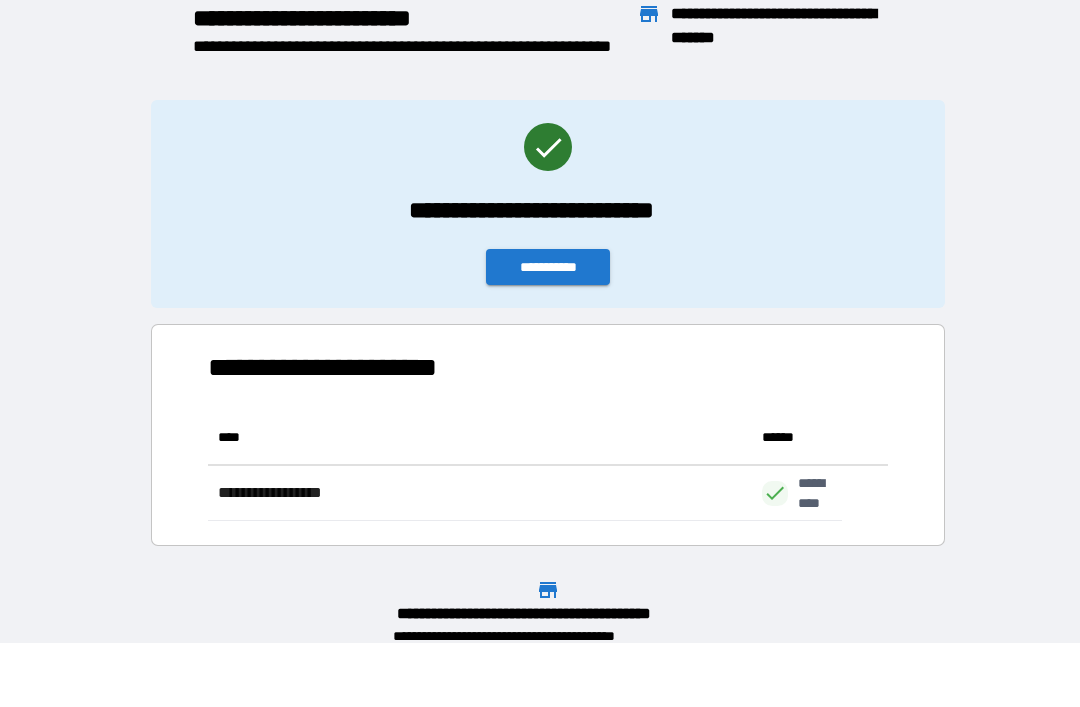 click on "**********" at bounding box center (548, 267) 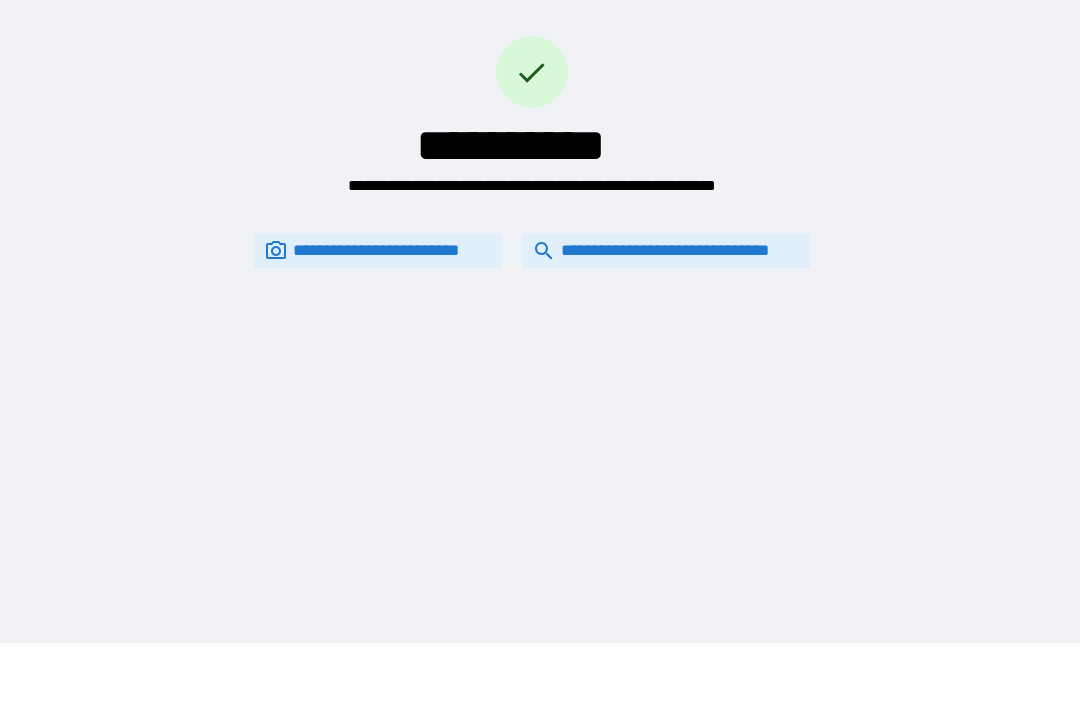 click on "**********" at bounding box center (666, 250) 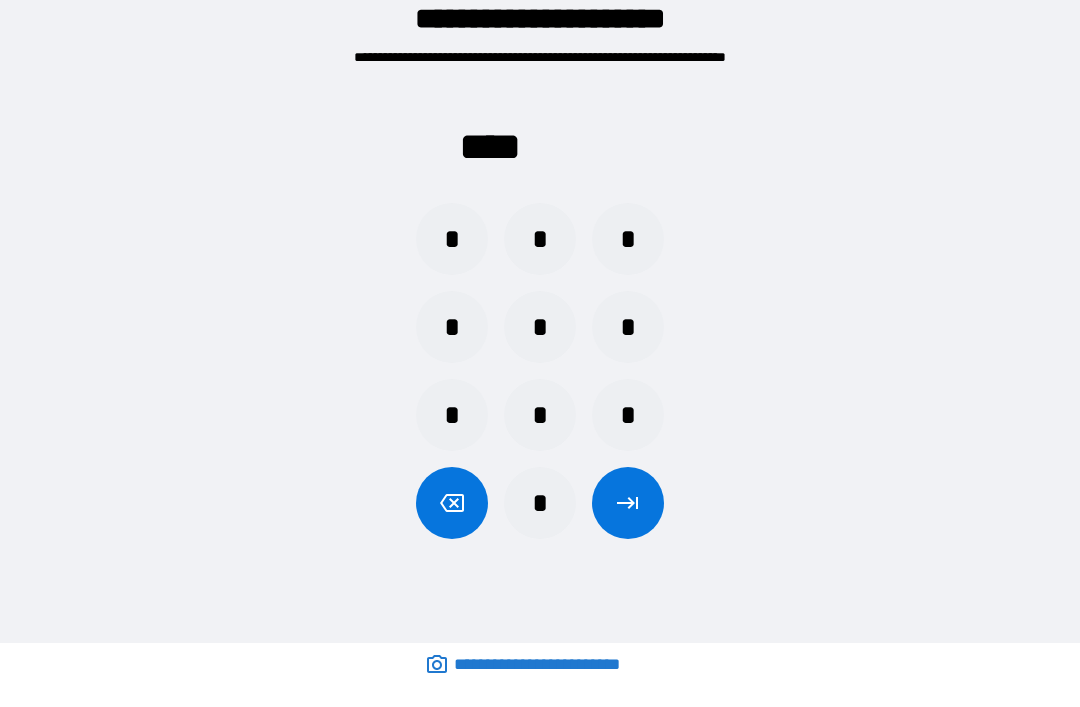 click on "*" at bounding box center [540, 239] 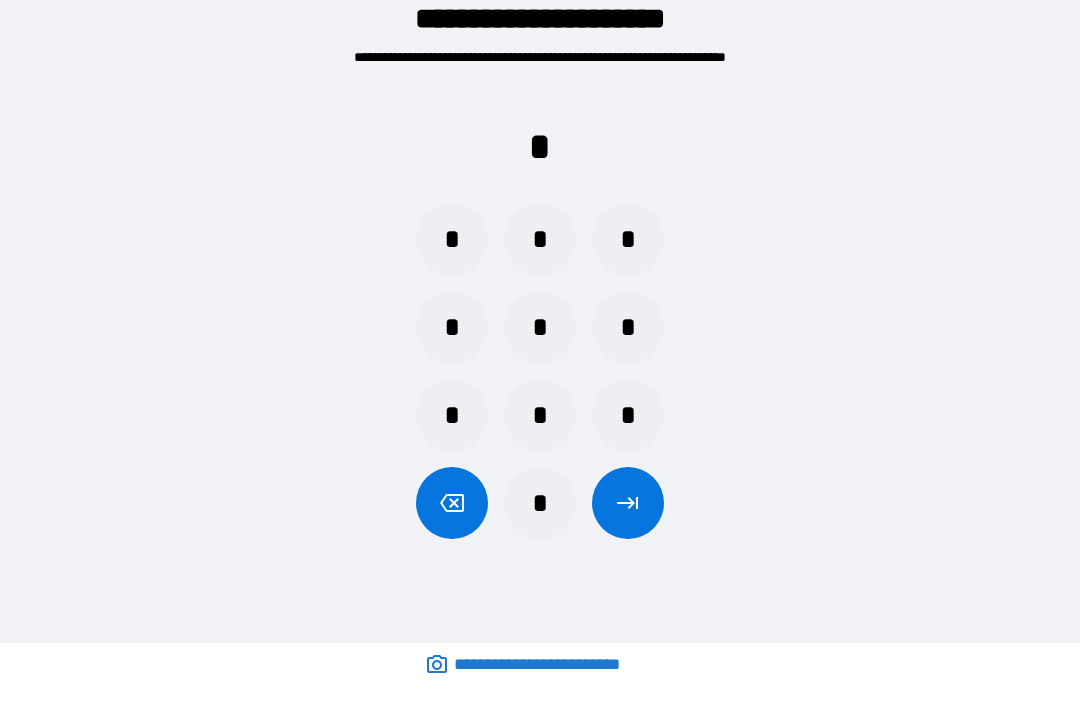 click on "*" at bounding box center (628, 415) 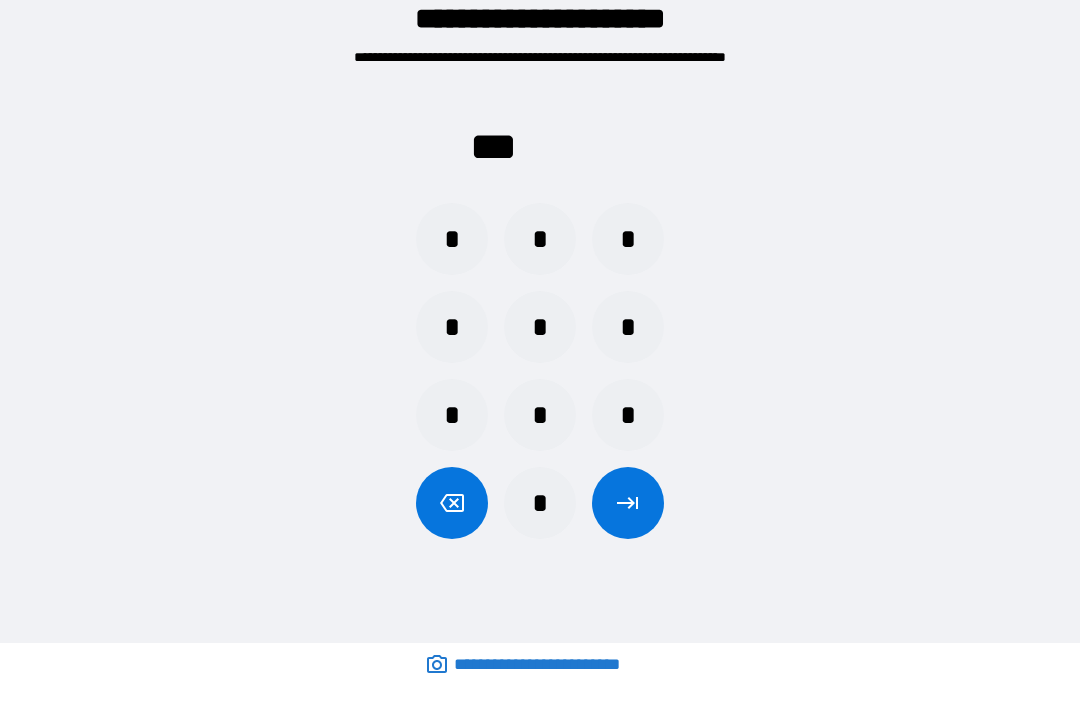 click on "*" at bounding box center [452, 239] 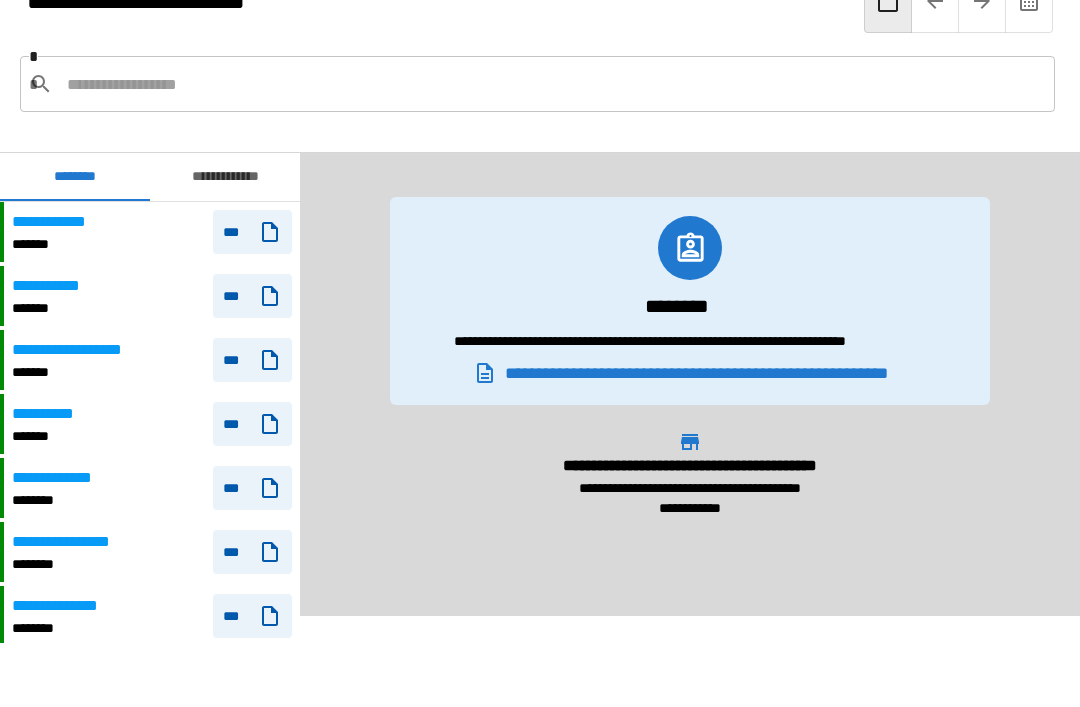 scroll, scrollTop: 0, scrollLeft: 0, axis: both 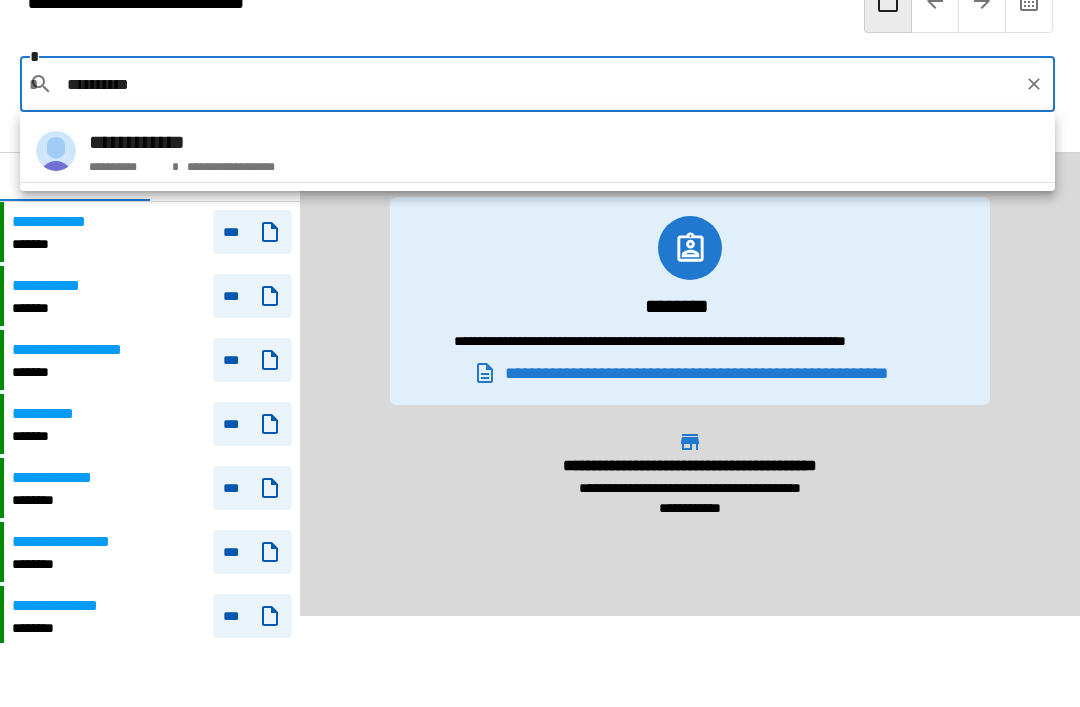 click on "**********" at bounding box center (182, 142) 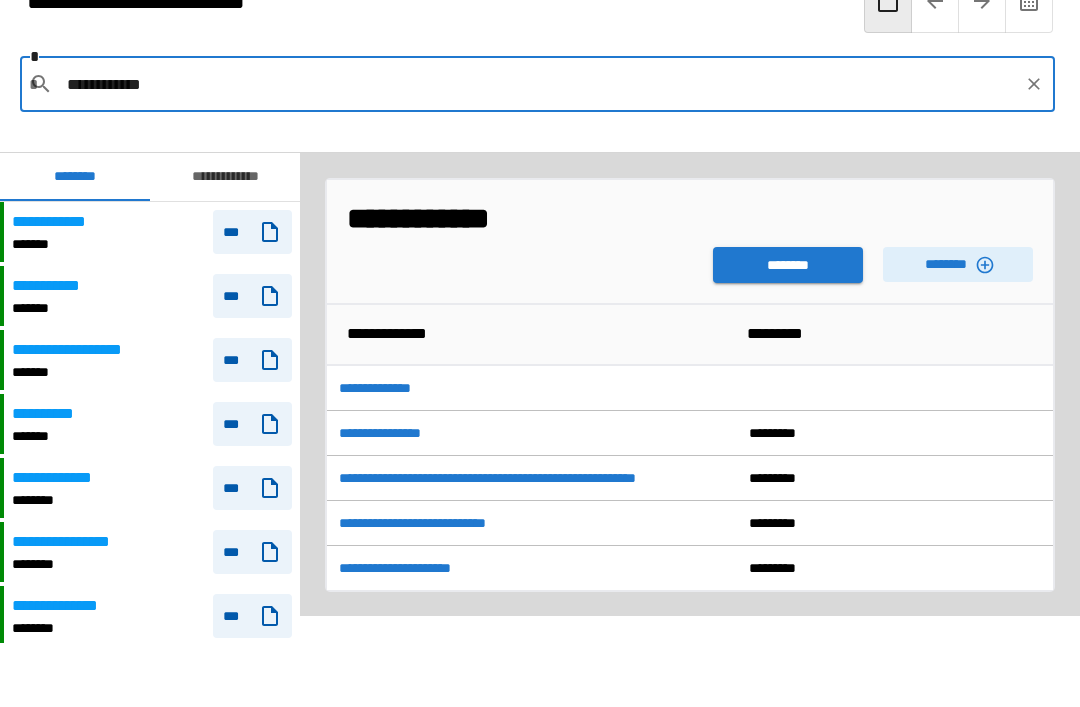 click on "********" at bounding box center (788, 265) 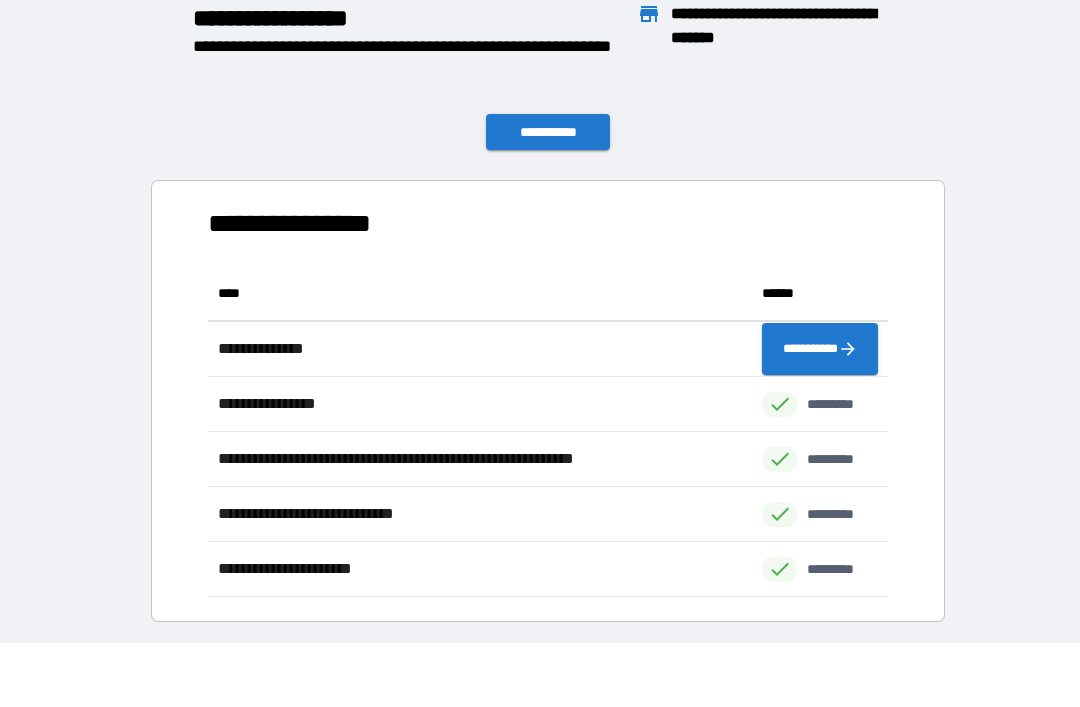 scroll, scrollTop: 331, scrollLeft: 680, axis: both 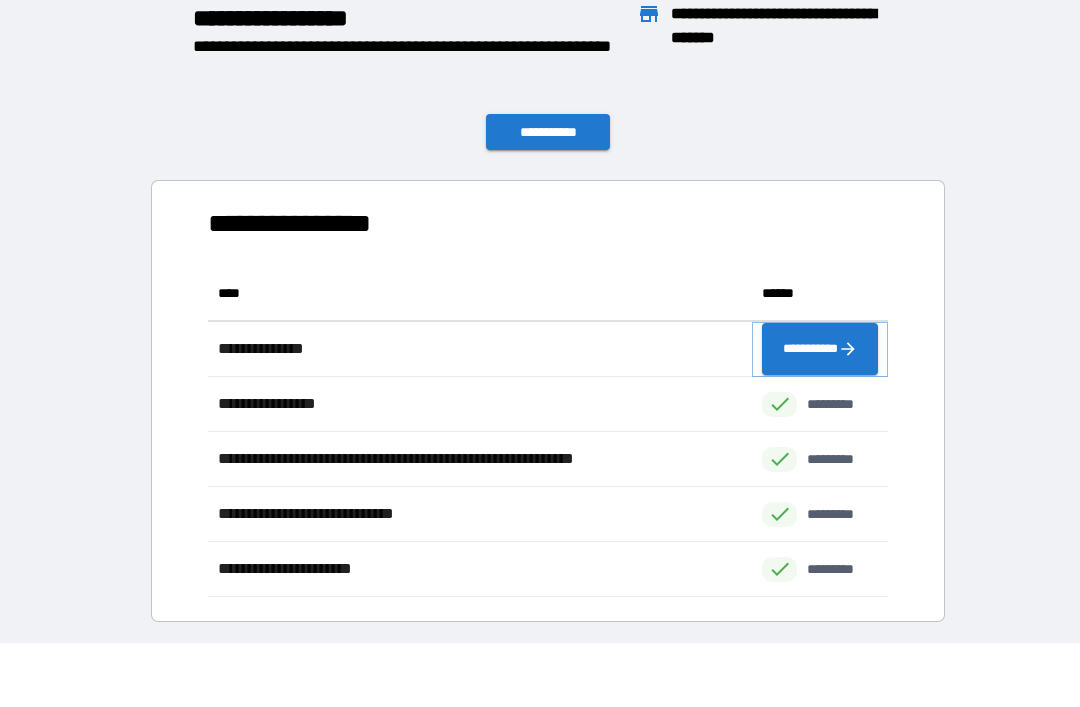 click on "**********" at bounding box center (820, 349) 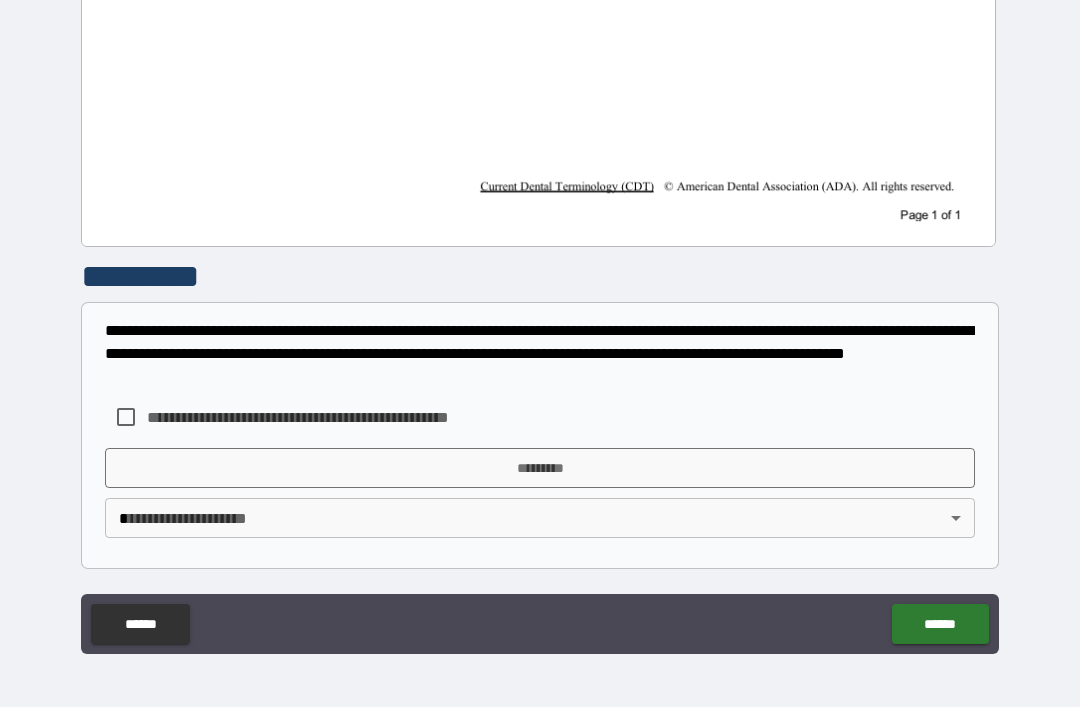 scroll, scrollTop: 953, scrollLeft: 0, axis: vertical 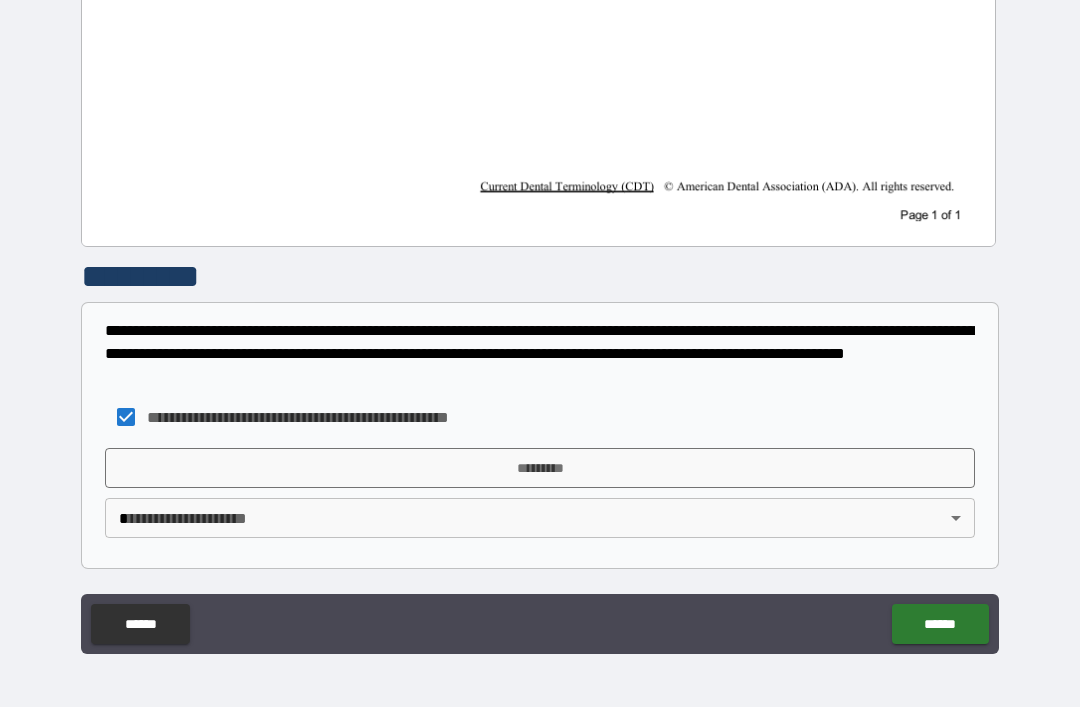 click on "**********" at bounding box center [540, 321] 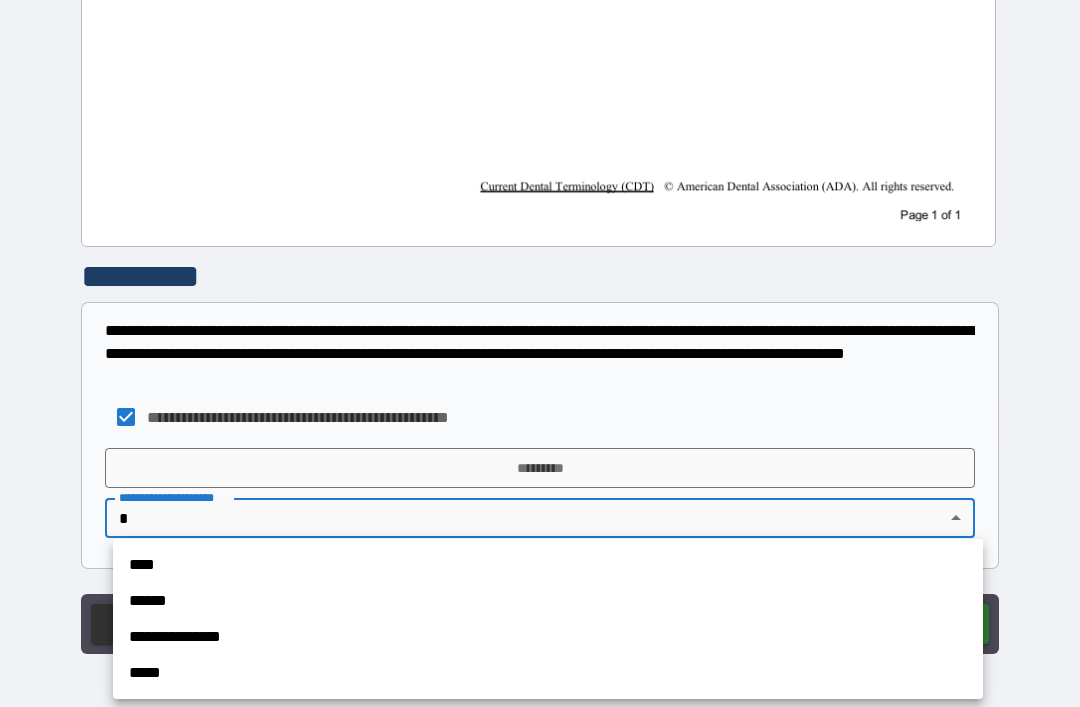 click on "**********" at bounding box center [548, 637] 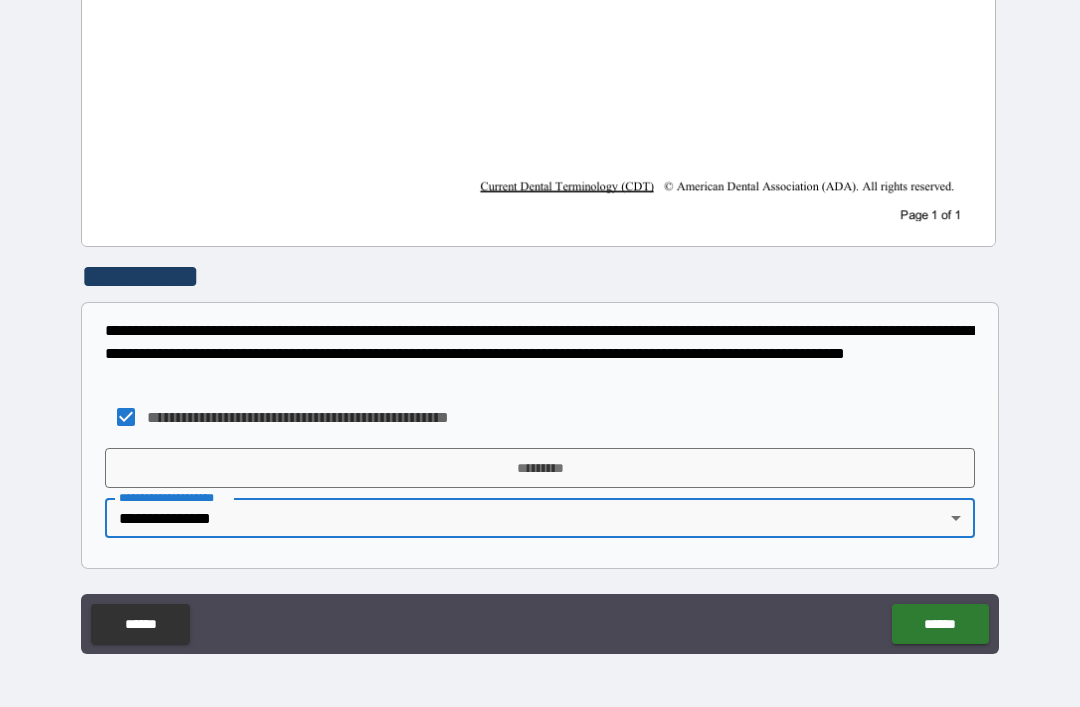 click on "*********" at bounding box center (540, 468) 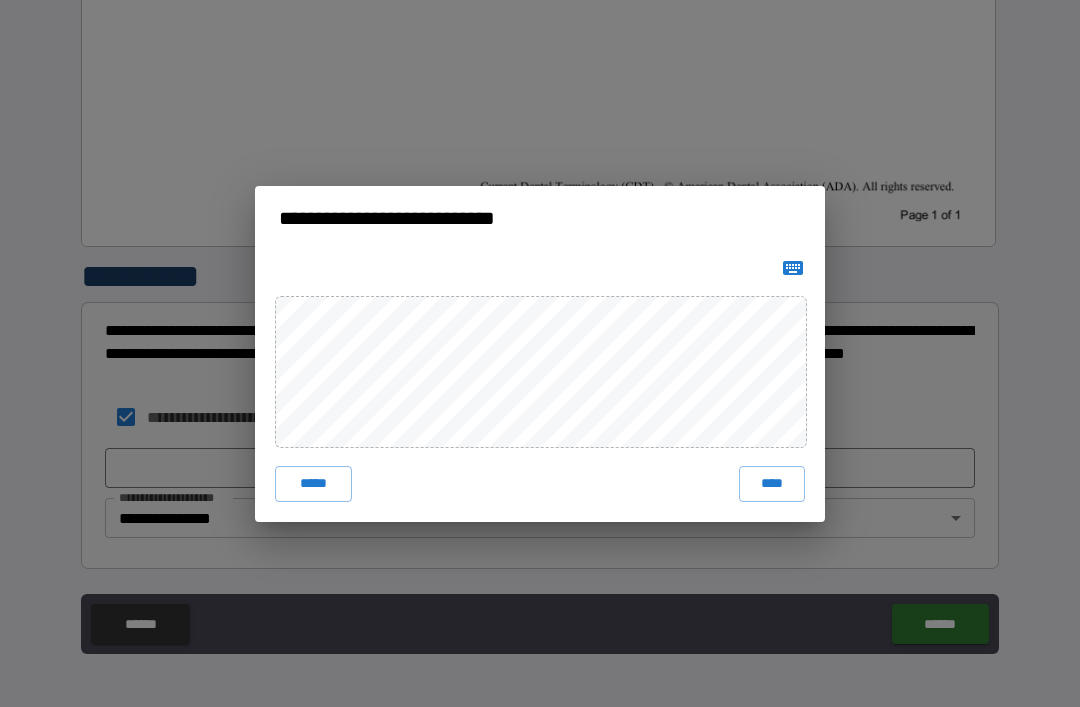 click on "****" at bounding box center [772, 484] 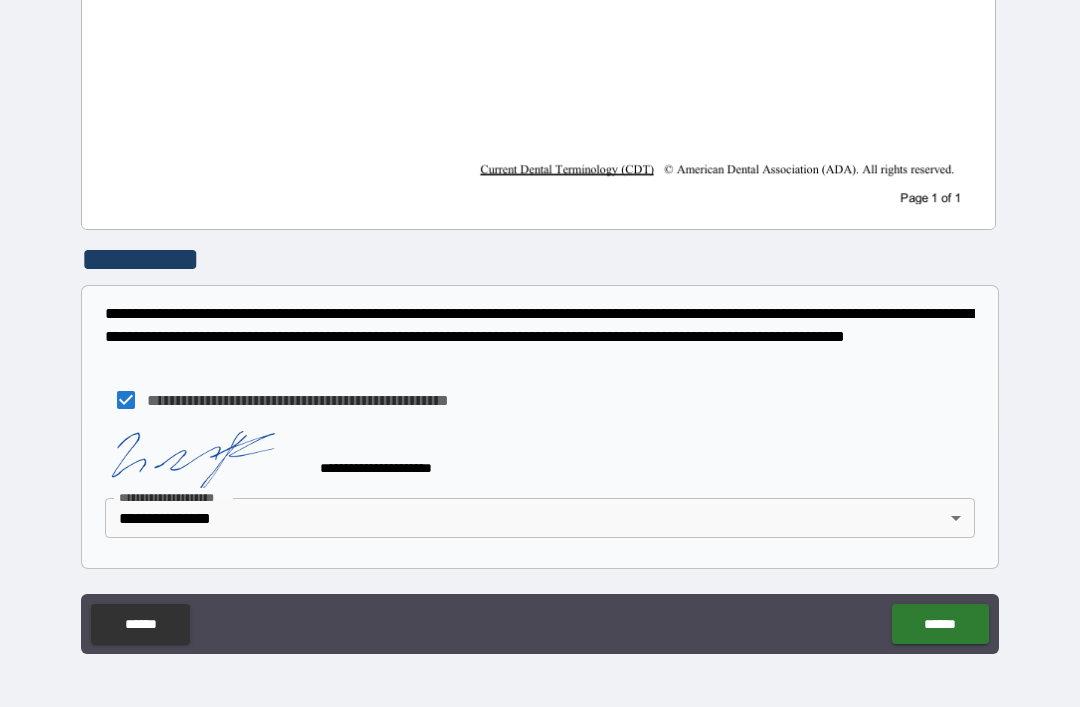 scroll, scrollTop: 970, scrollLeft: 0, axis: vertical 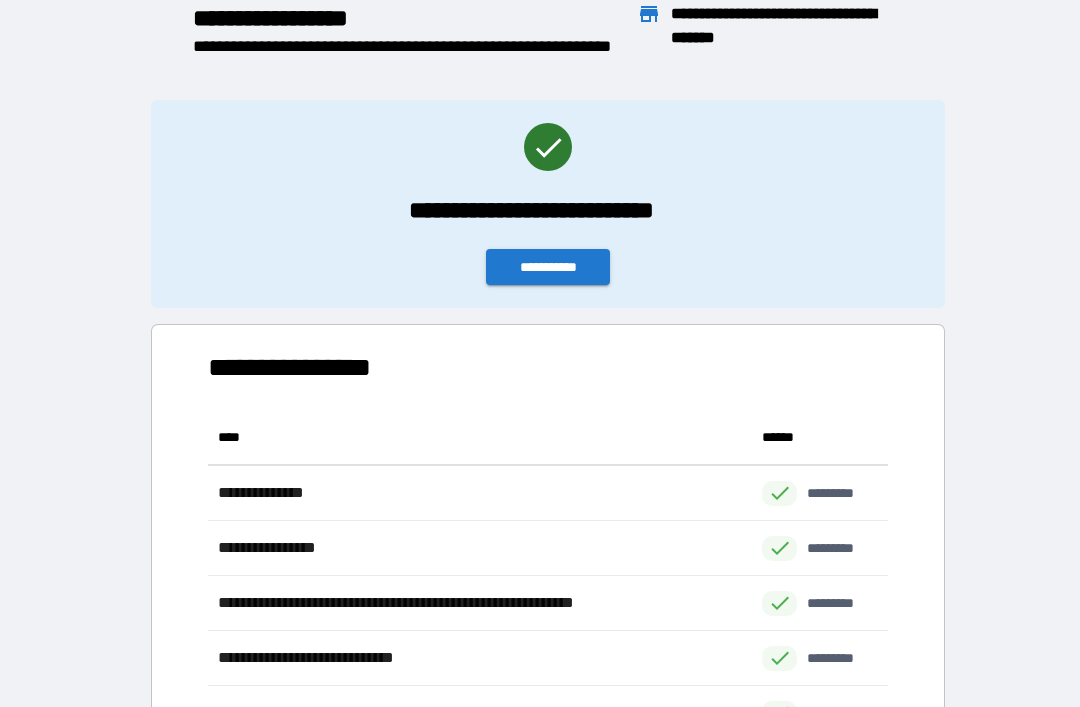 click on "**********" at bounding box center [548, 267] 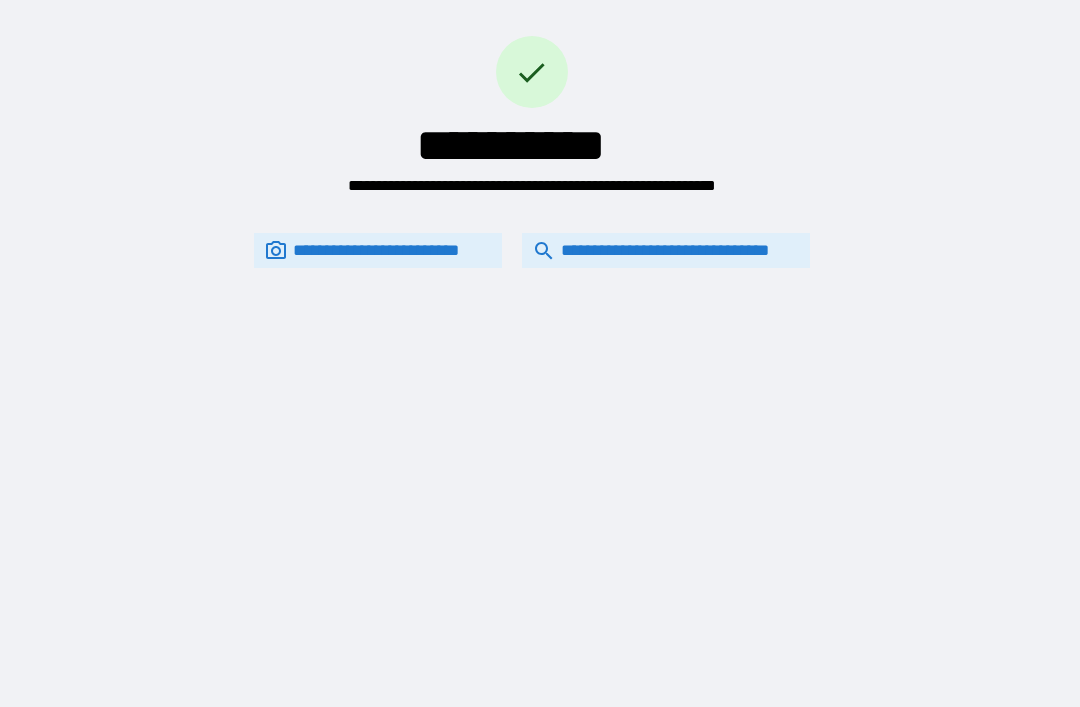 click on "**********" at bounding box center (666, 250) 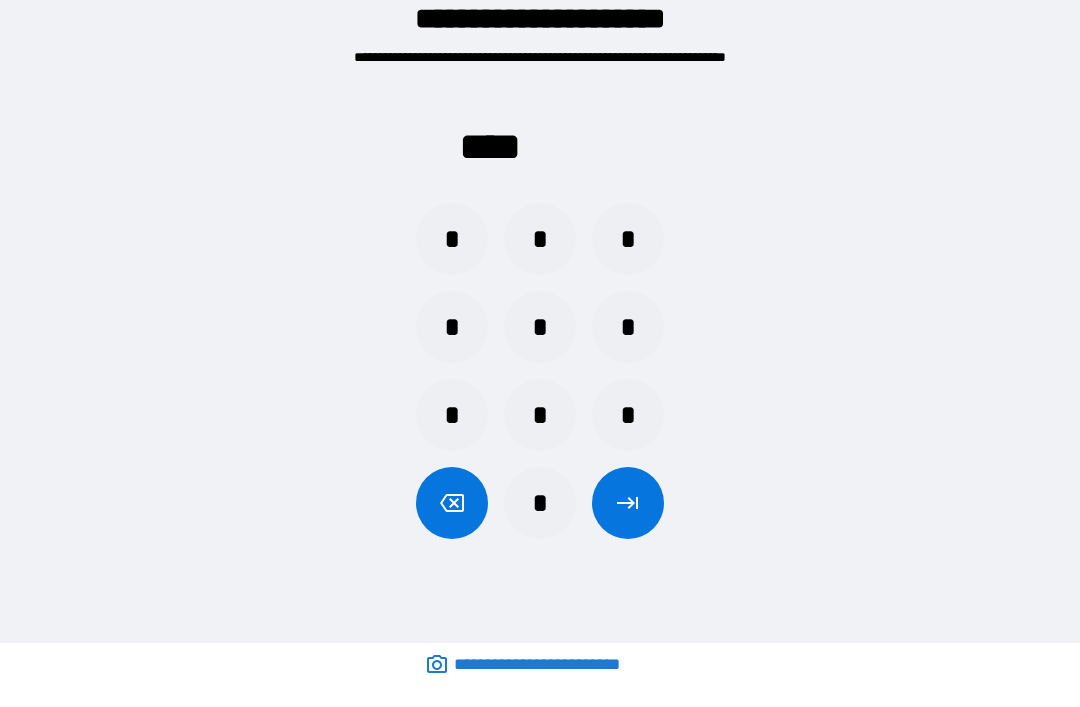 click on "*" at bounding box center [540, 239] 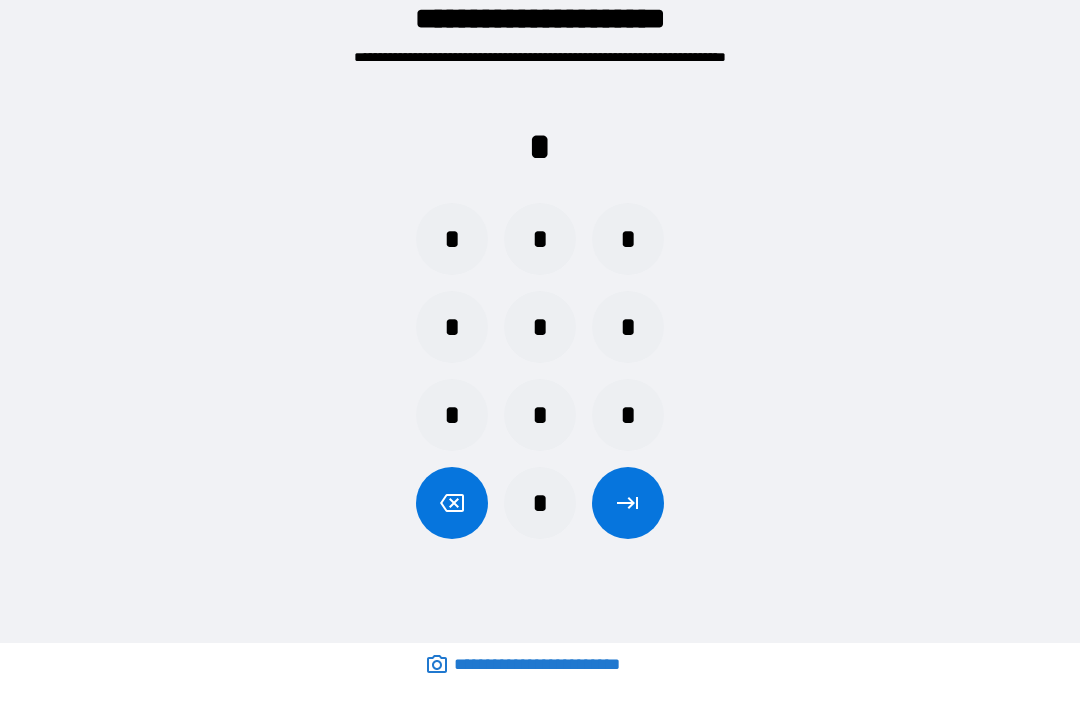 click on "*" at bounding box center (628, 415) 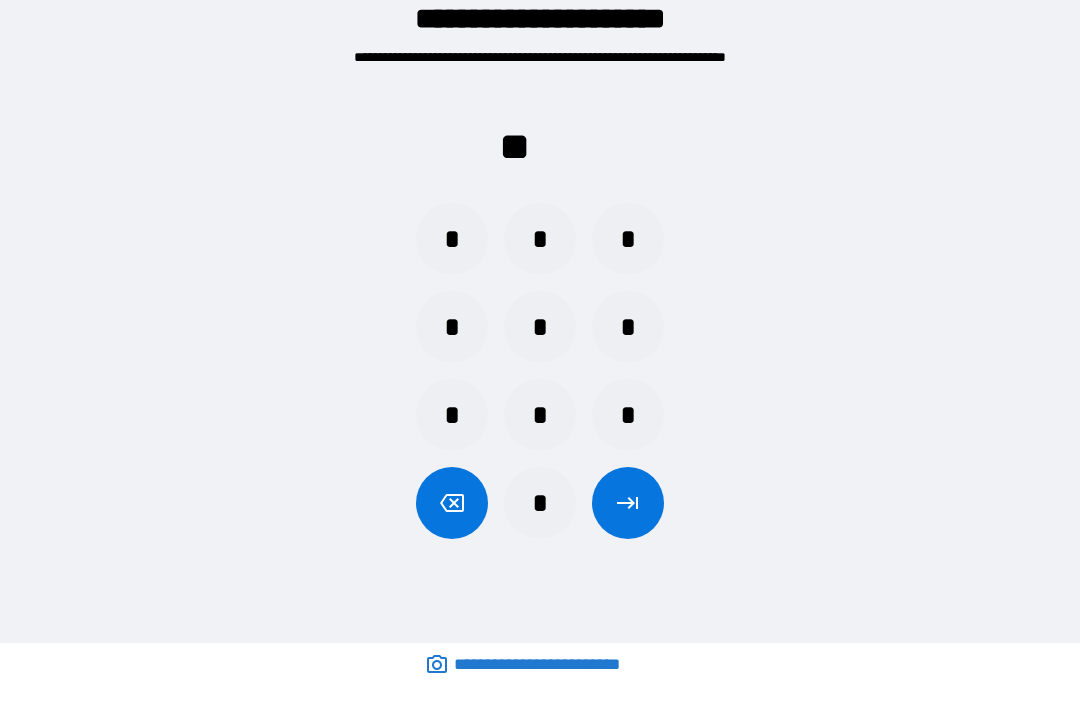 click on "*" at bounding box center (628, 327) 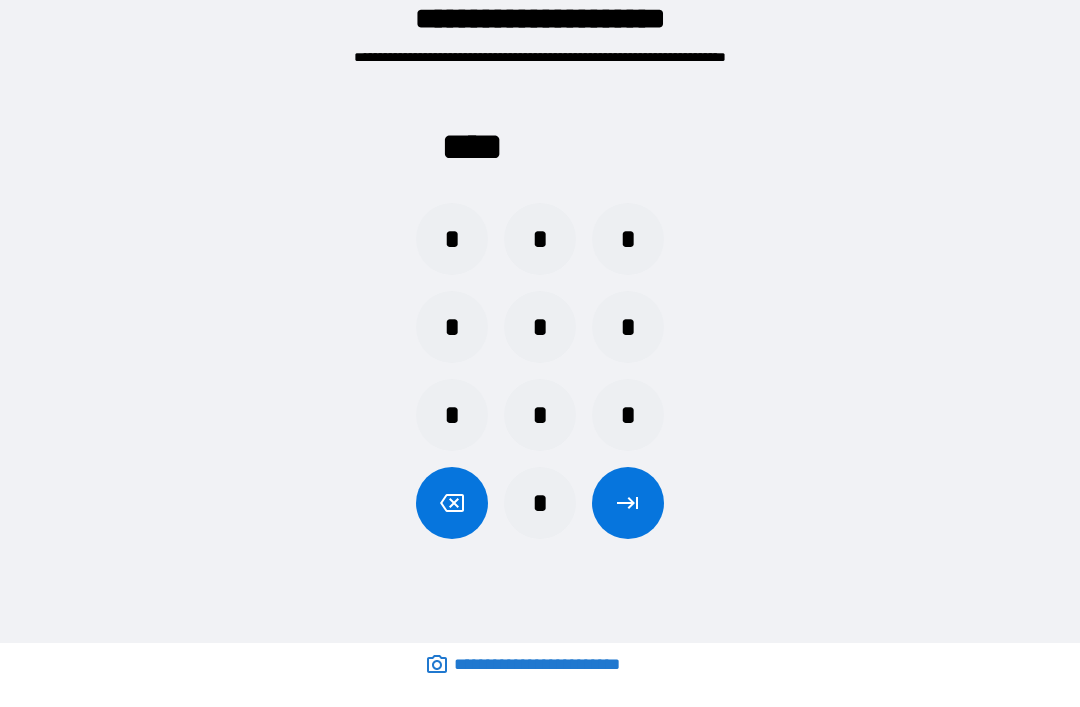 click 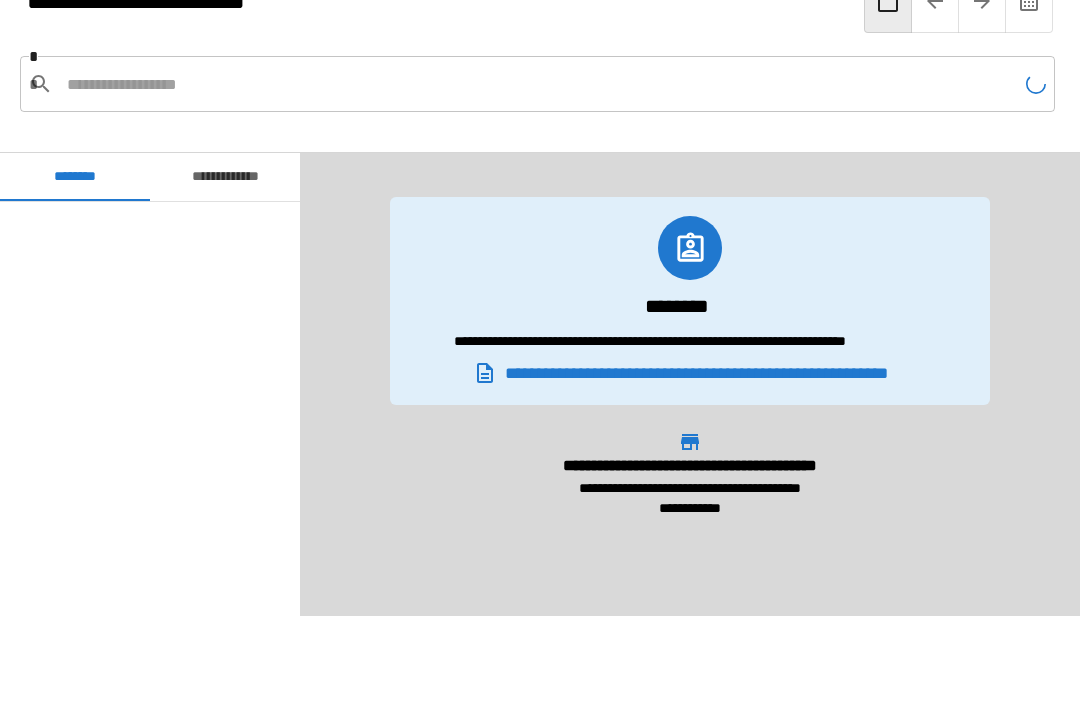 scroll, scrollTop: 420, scrollLeft: 0, axis: vertical 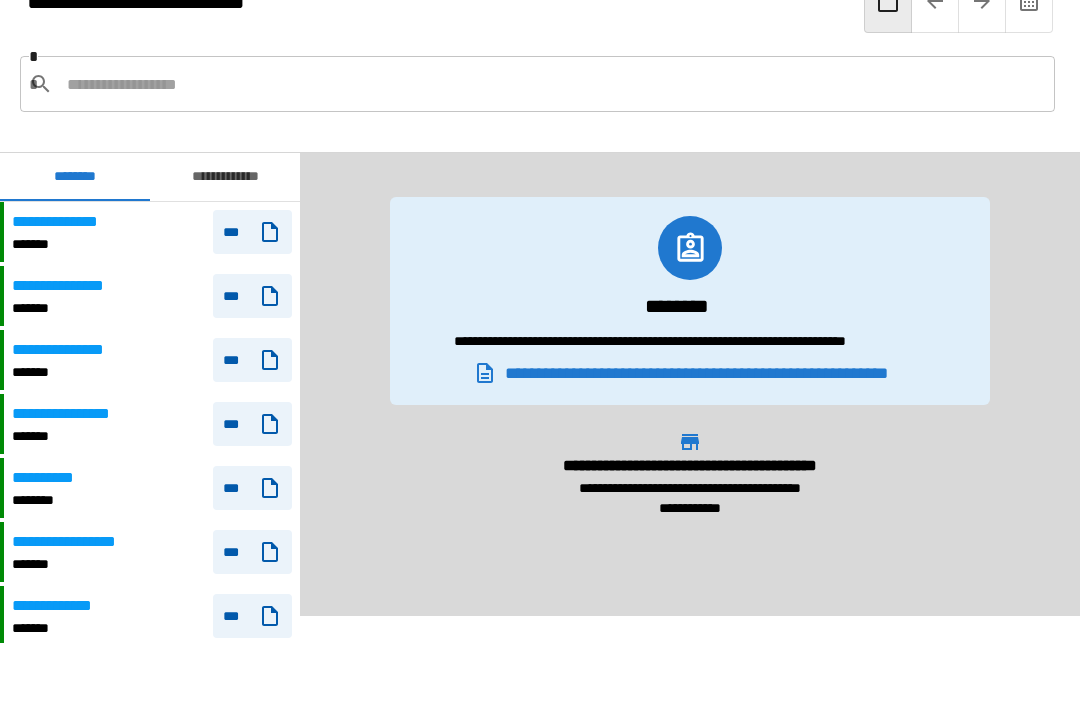 click at bounding box center (553, 84) 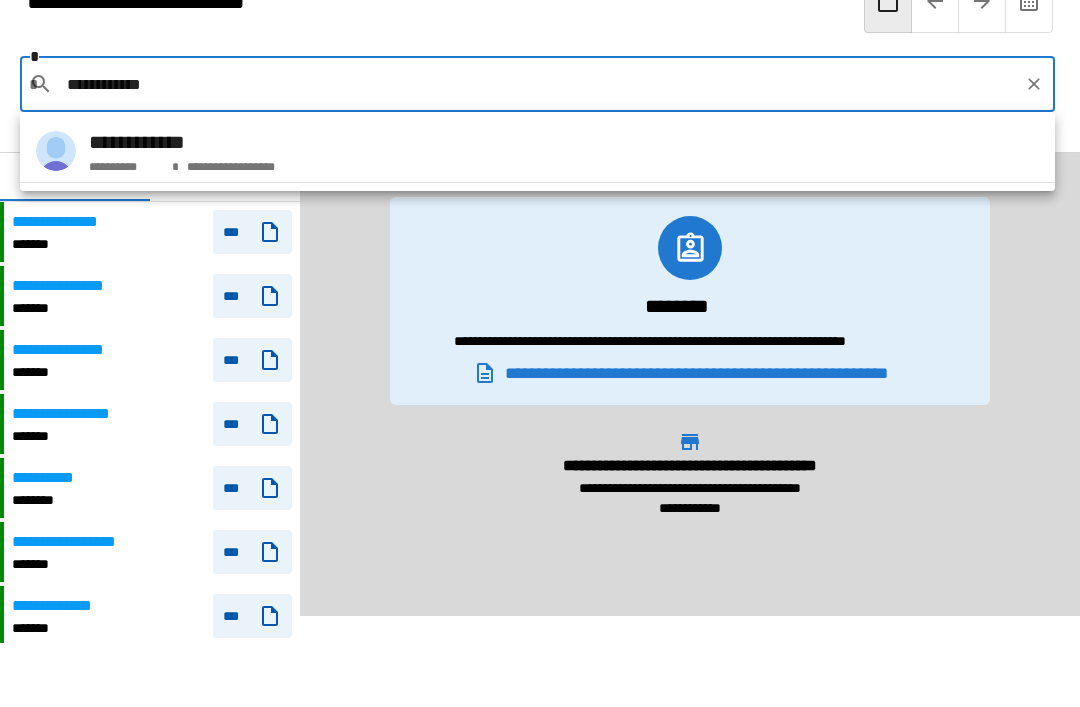 click on "**********" at bounding box center [182, 142] 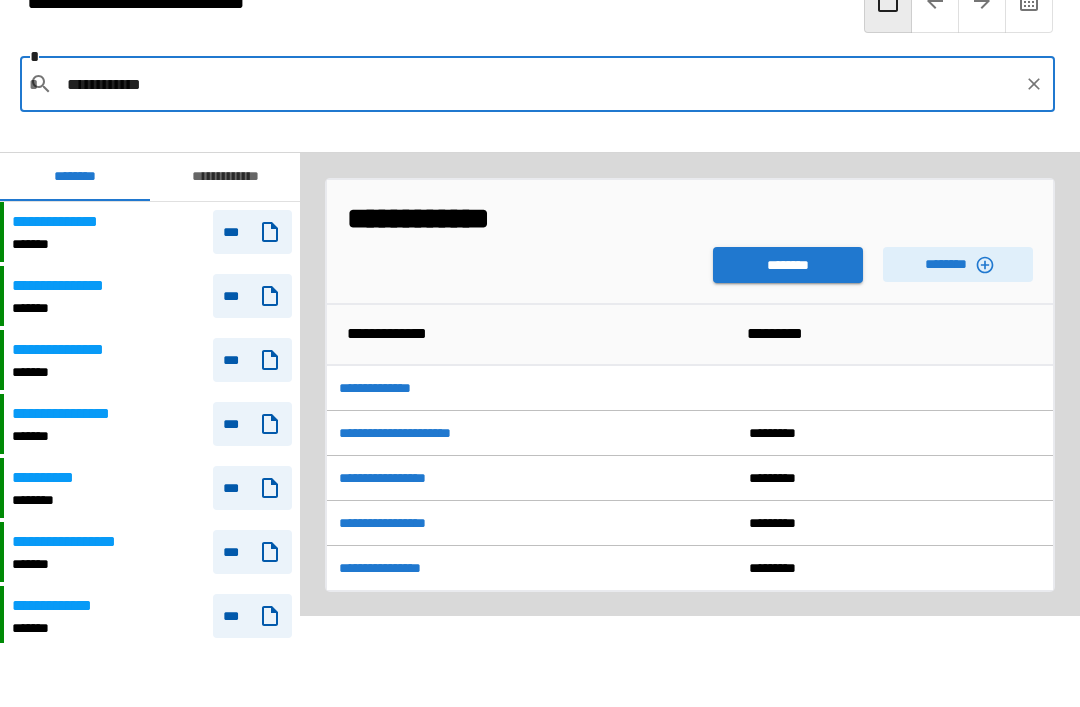 click on "********" at bounding box center (788, 265) 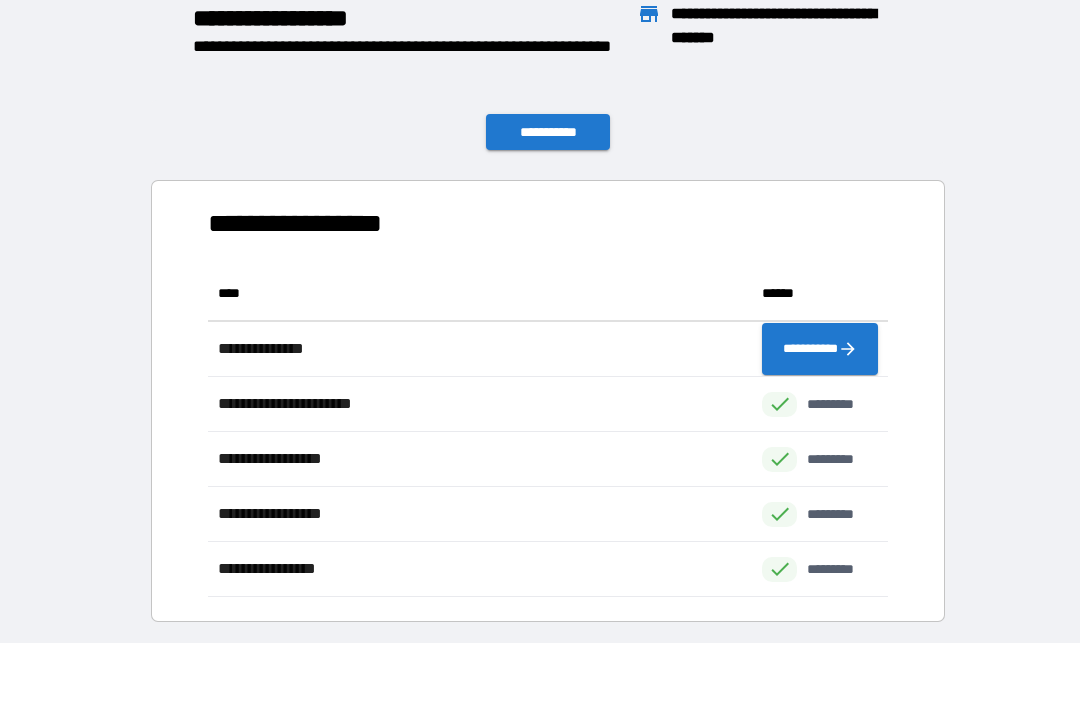 scroll, scrollTop: 1, scrollLeft: 1, axis: both 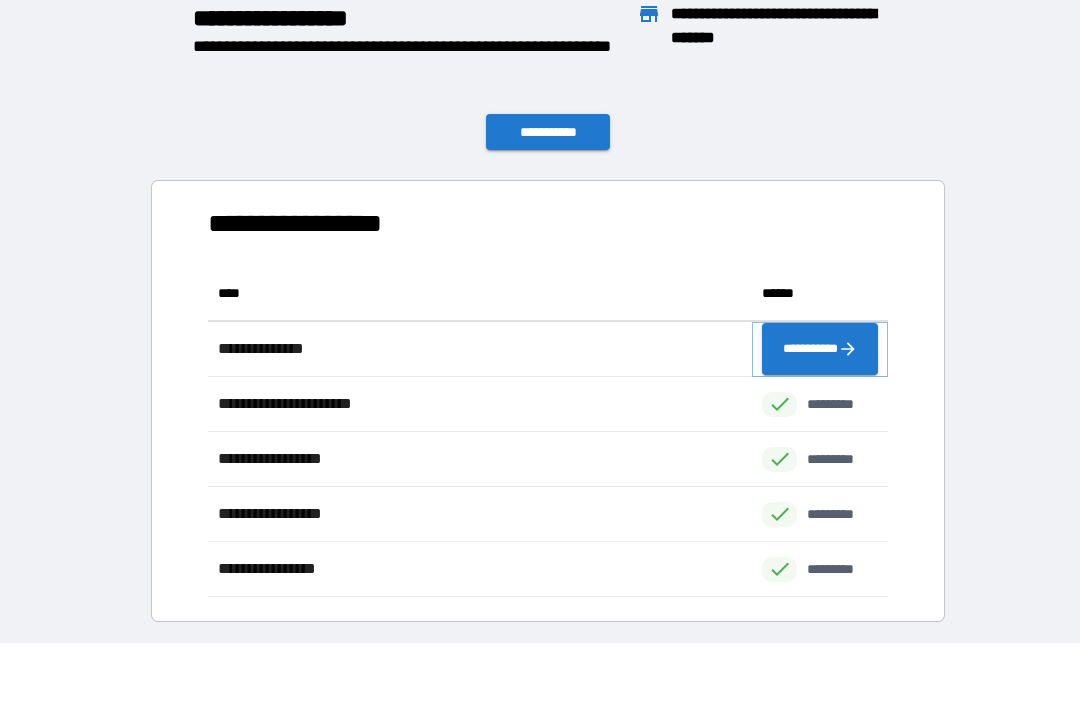 click on "**********" at bounding box center (820, 349) 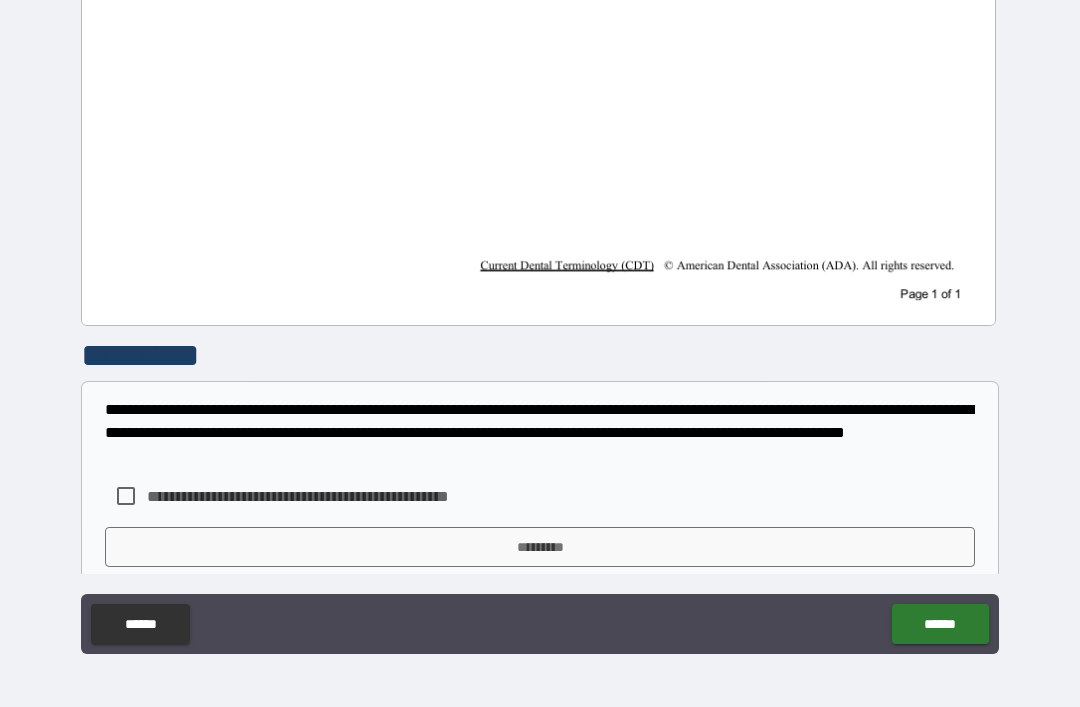 scroll, scrollTop: 949, scrollLeft: 0, axis: vertical 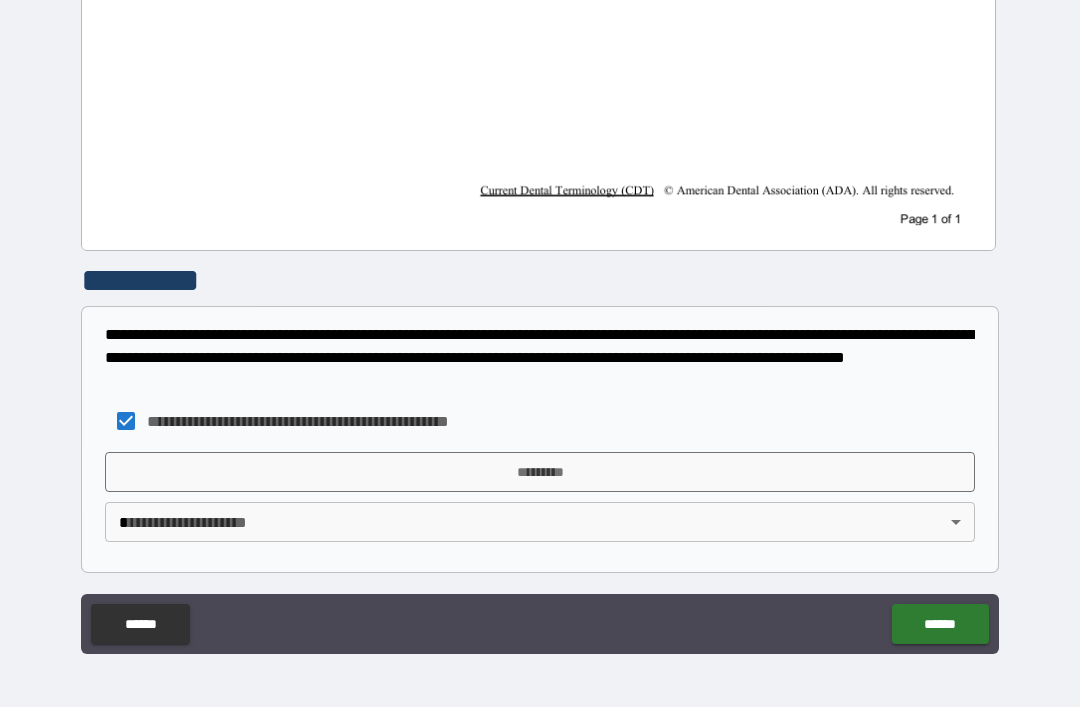 click on "**********" at bounding box center (540, 321) 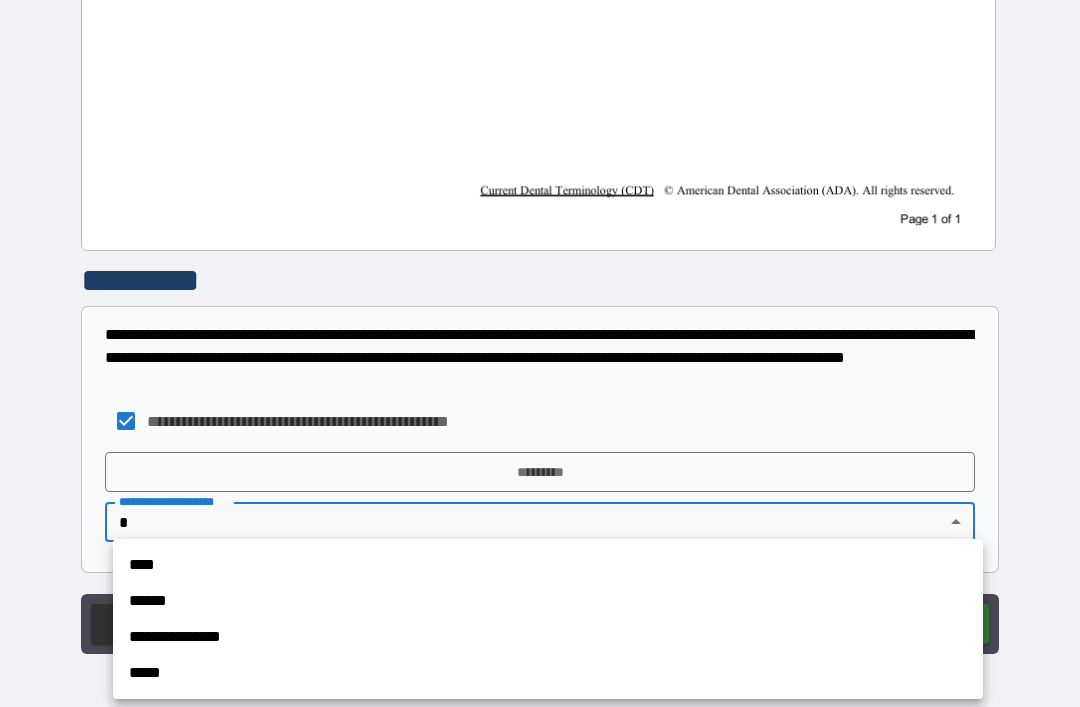 click on "**********" at bounding box center (548, 637) 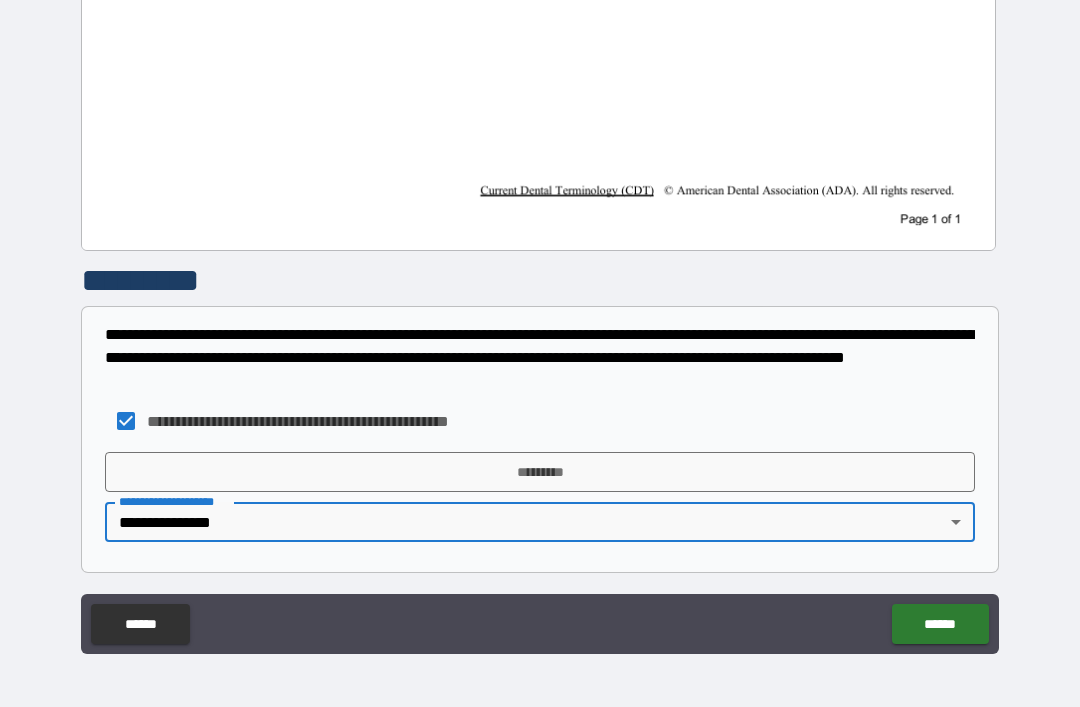 click on "*********" at bounding box center (540, 472) 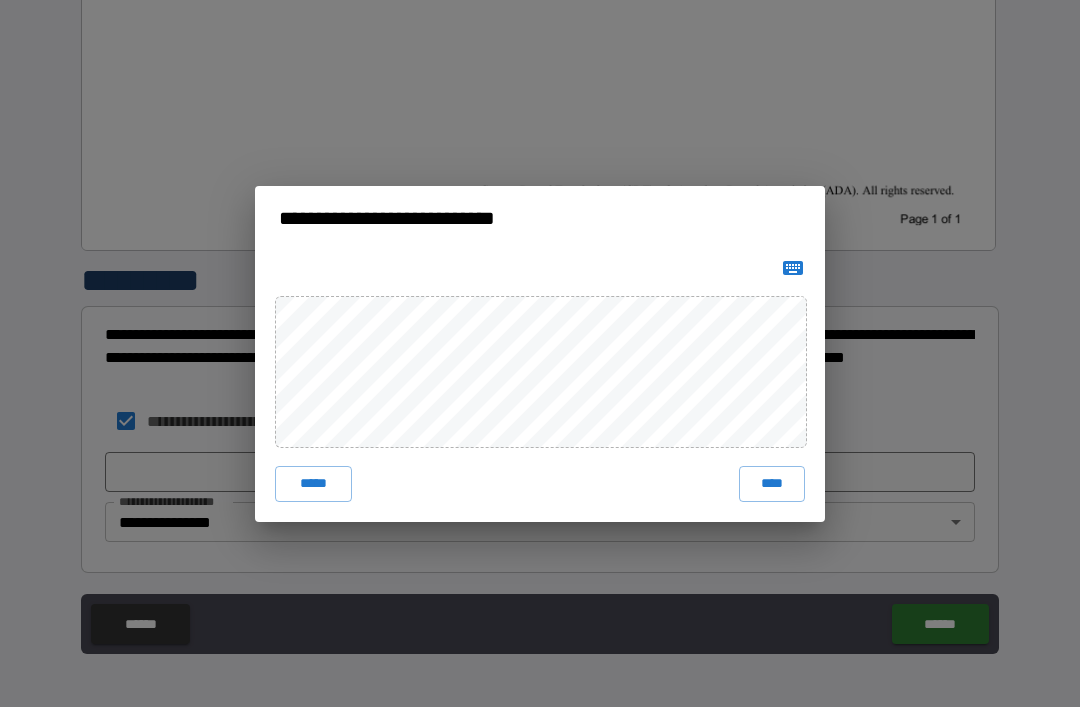 click on "****" at bounding box center (772, 484) 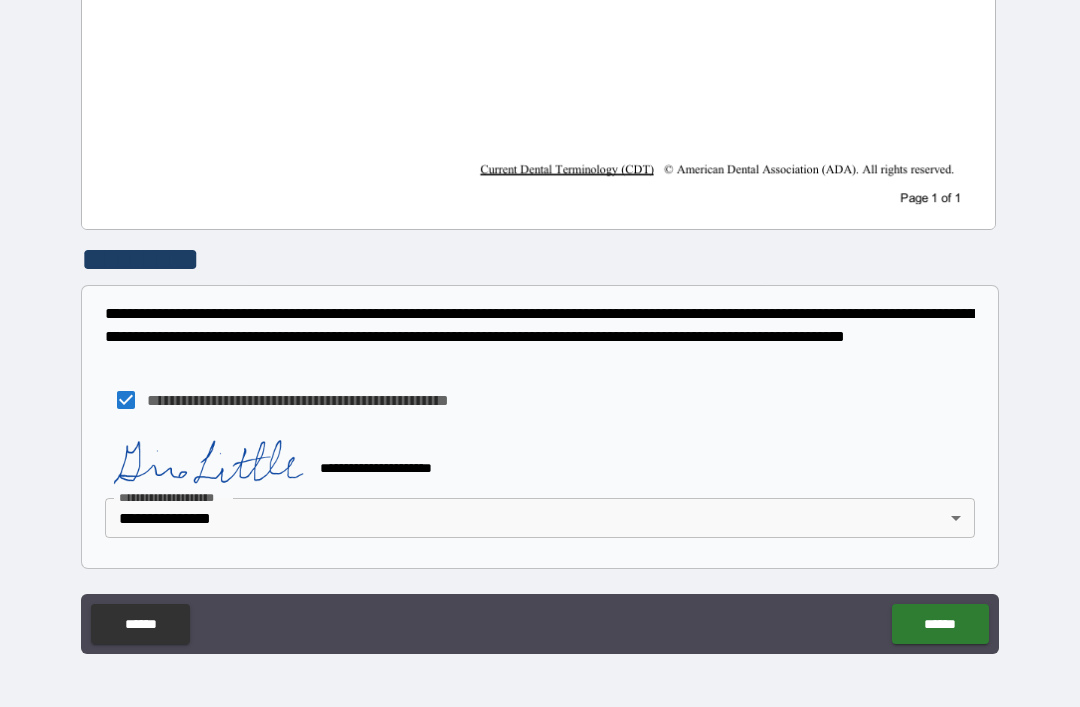 scroll, scrollTop: 970, scrollLeft: 0, axis: vertical 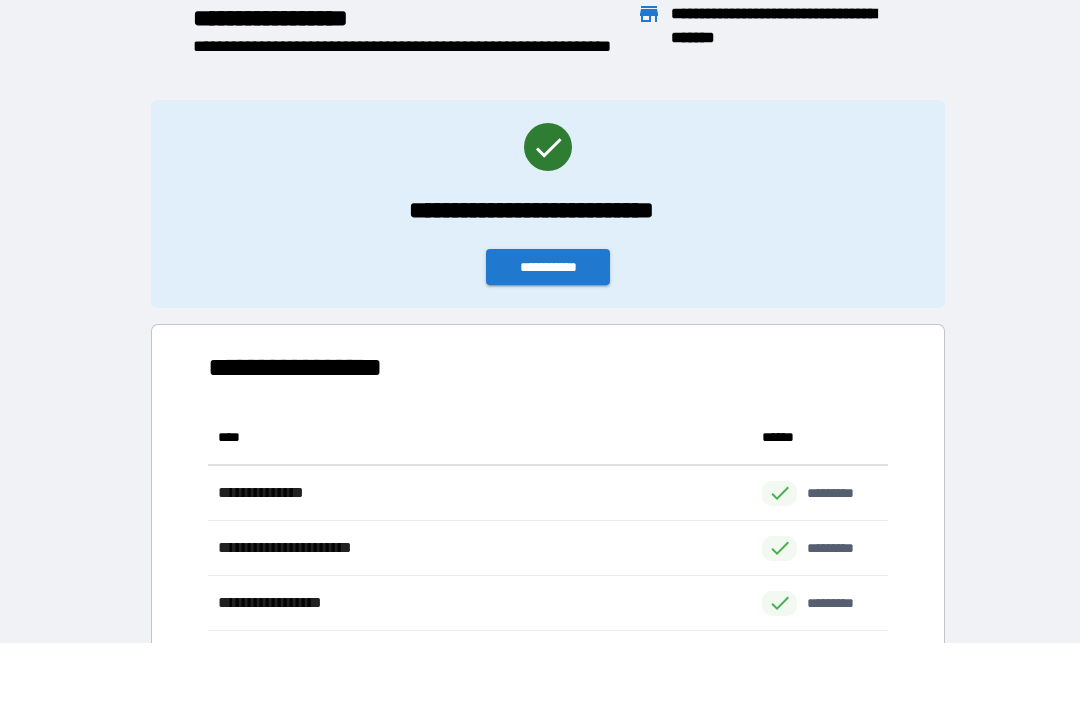 click on "**********" at bounding box center (548, 267) 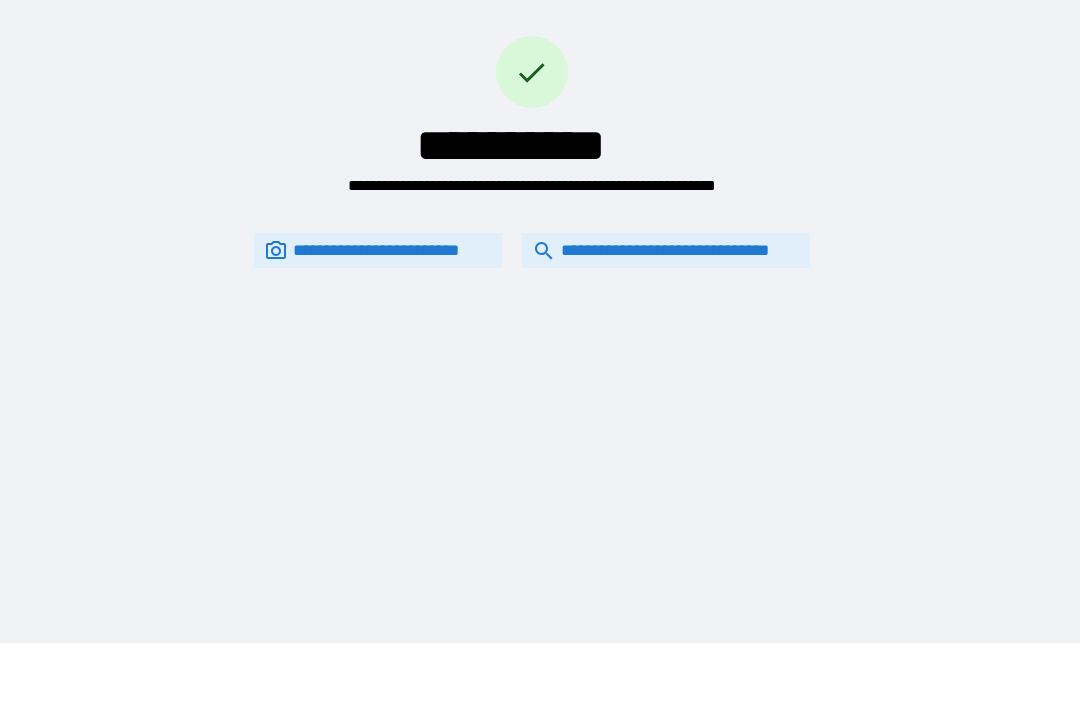 click on "**********" at bounding box center [666, 250] 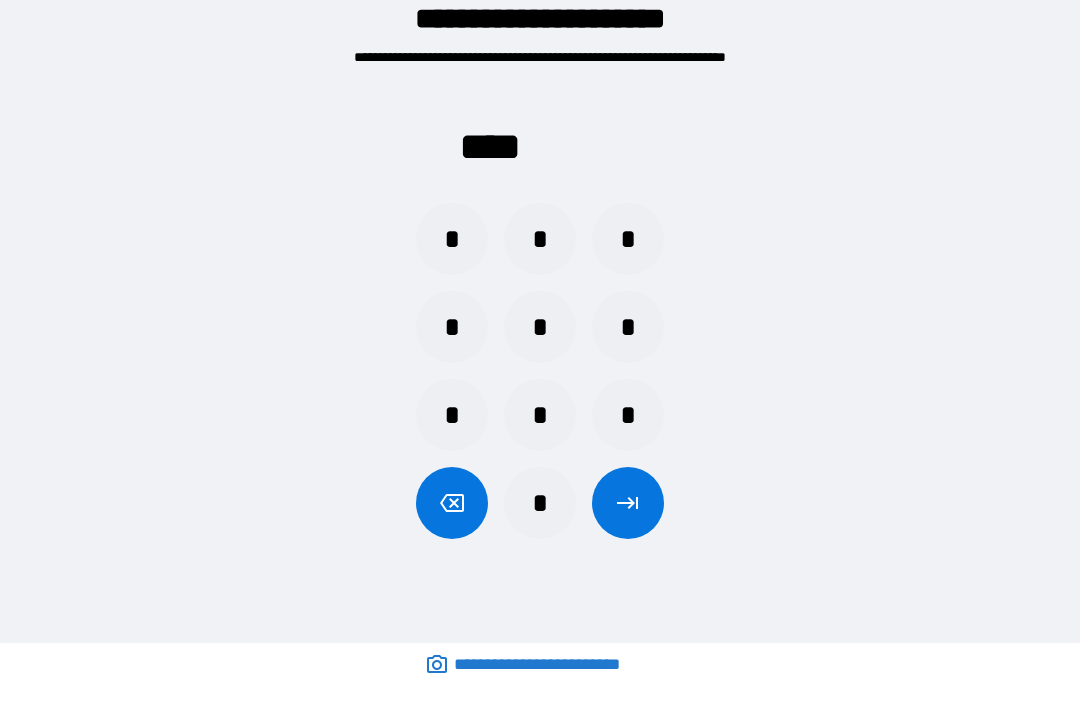 click on "*" at bounding box center (540, 239) 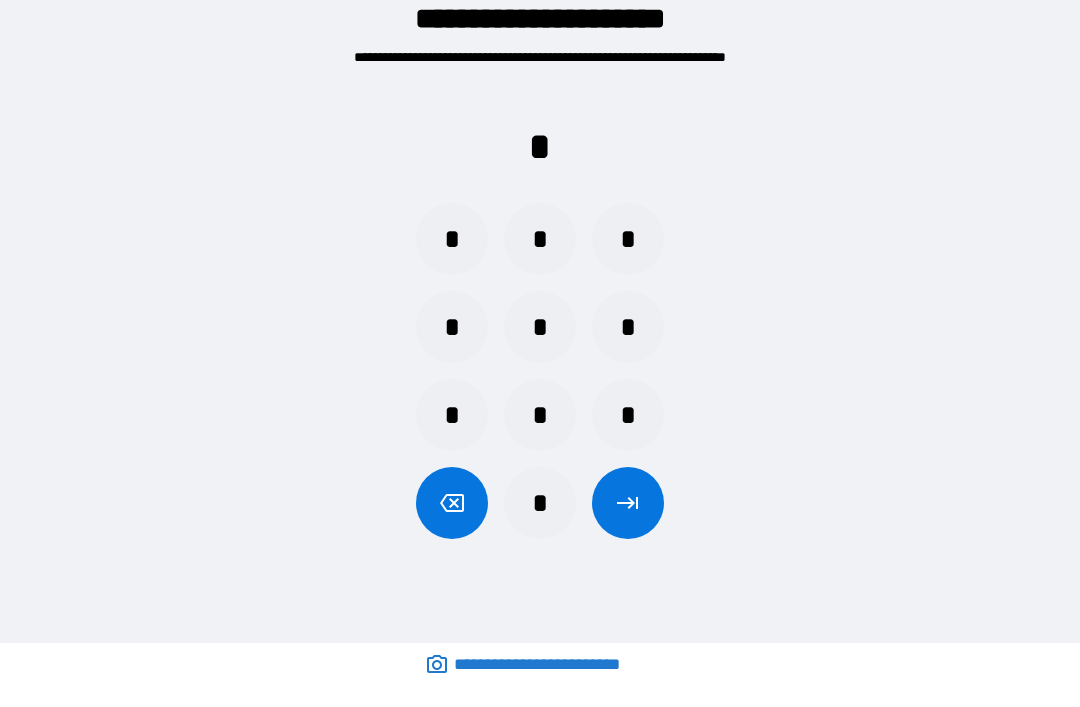 click on "*" at bounding box center (628, 415) 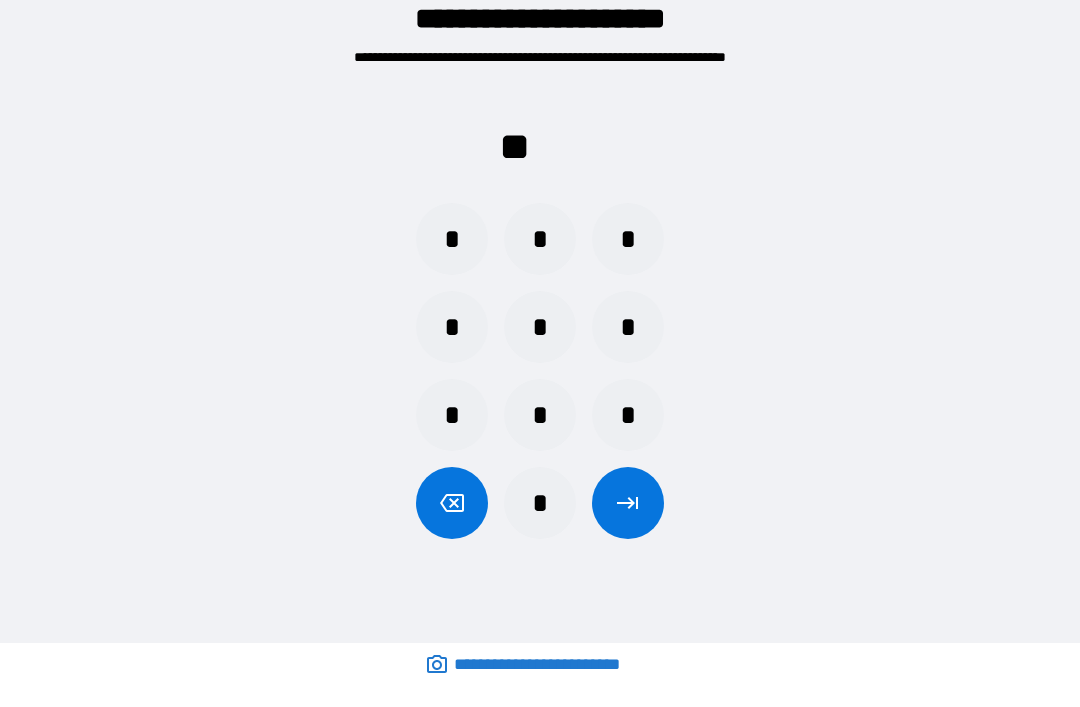 click on "*" at bounding box center (628, 327) 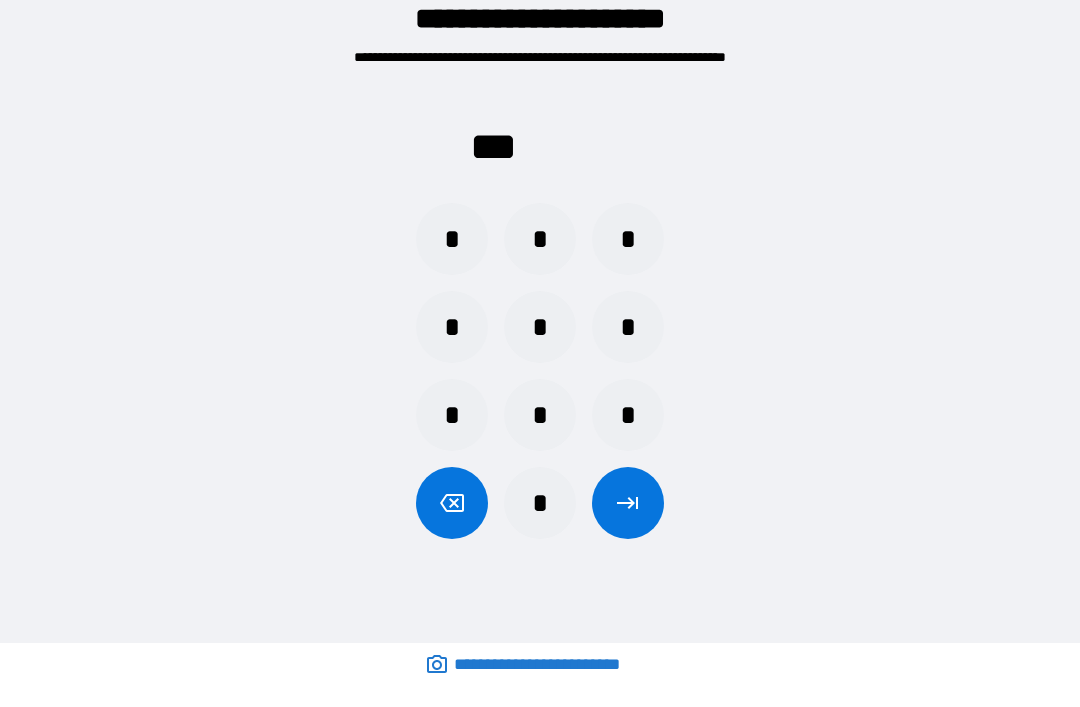click on "*" at bounding box center [452, 239] 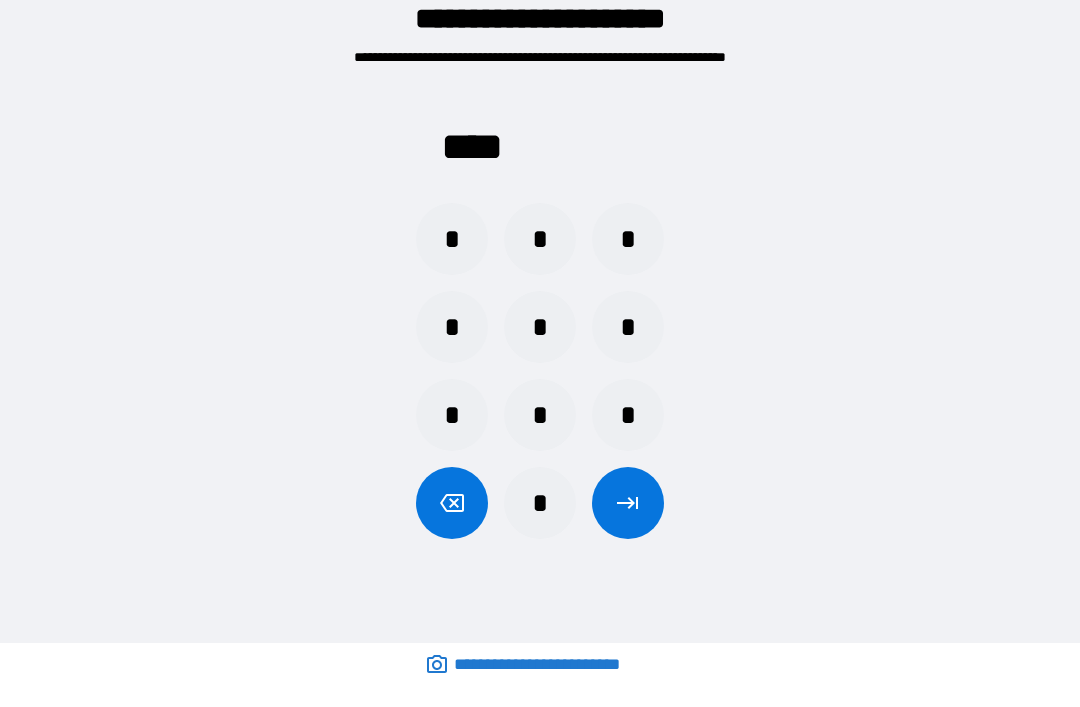 click 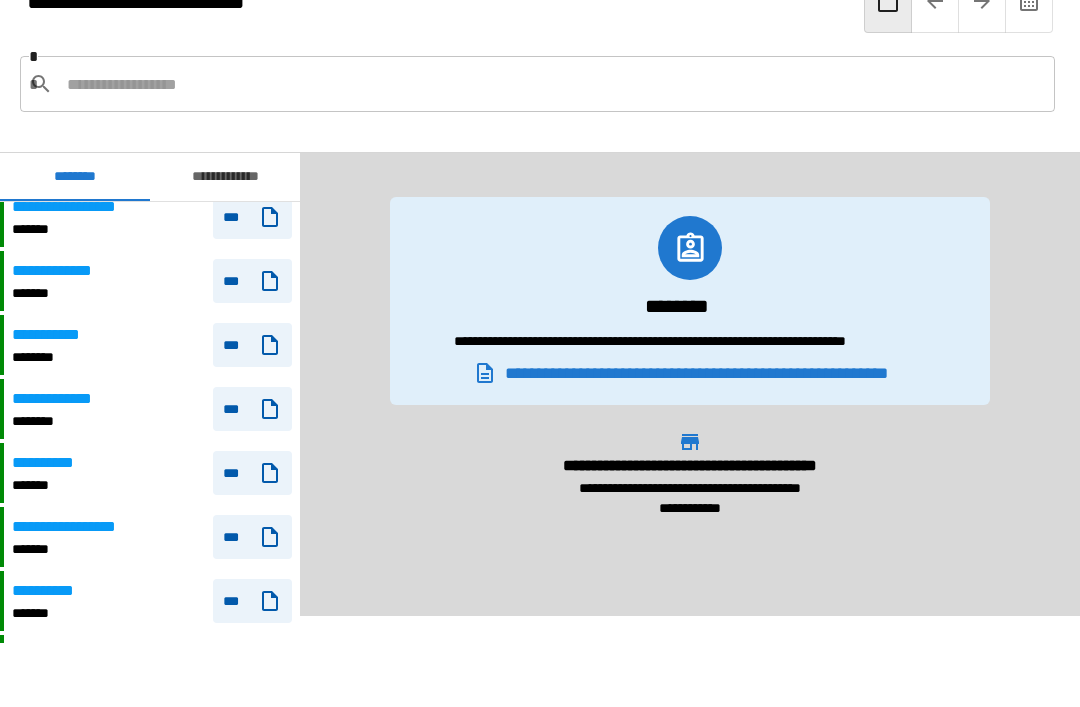 scroll, scrollTop: 744, scrollLeft: 0, axis: vertical 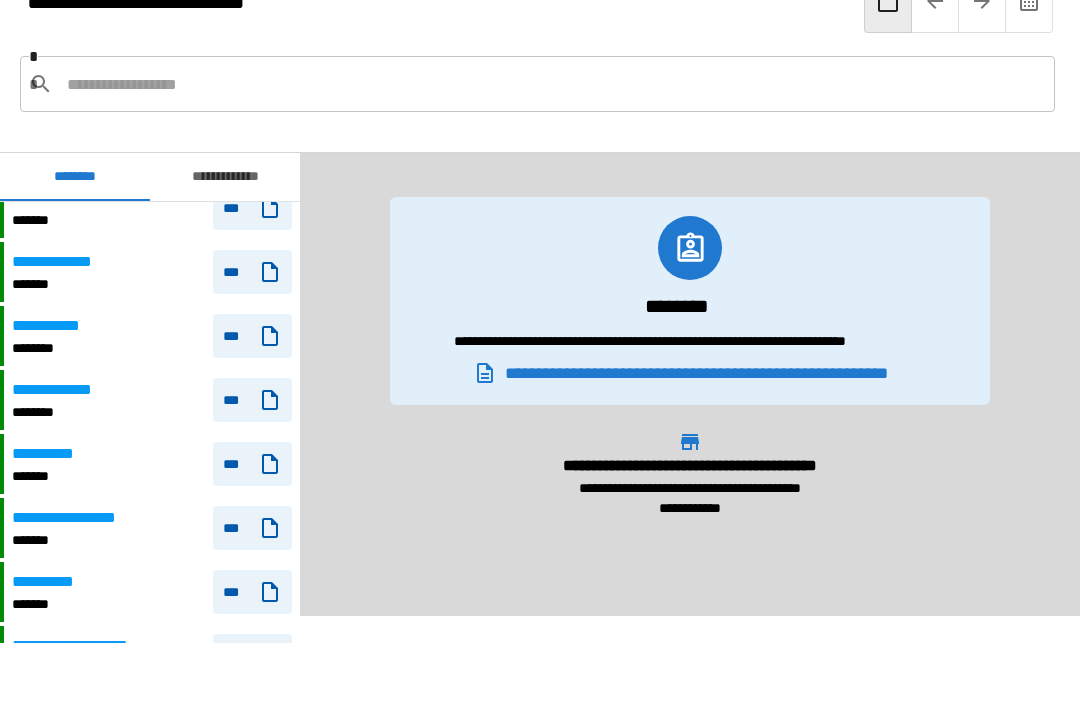 click 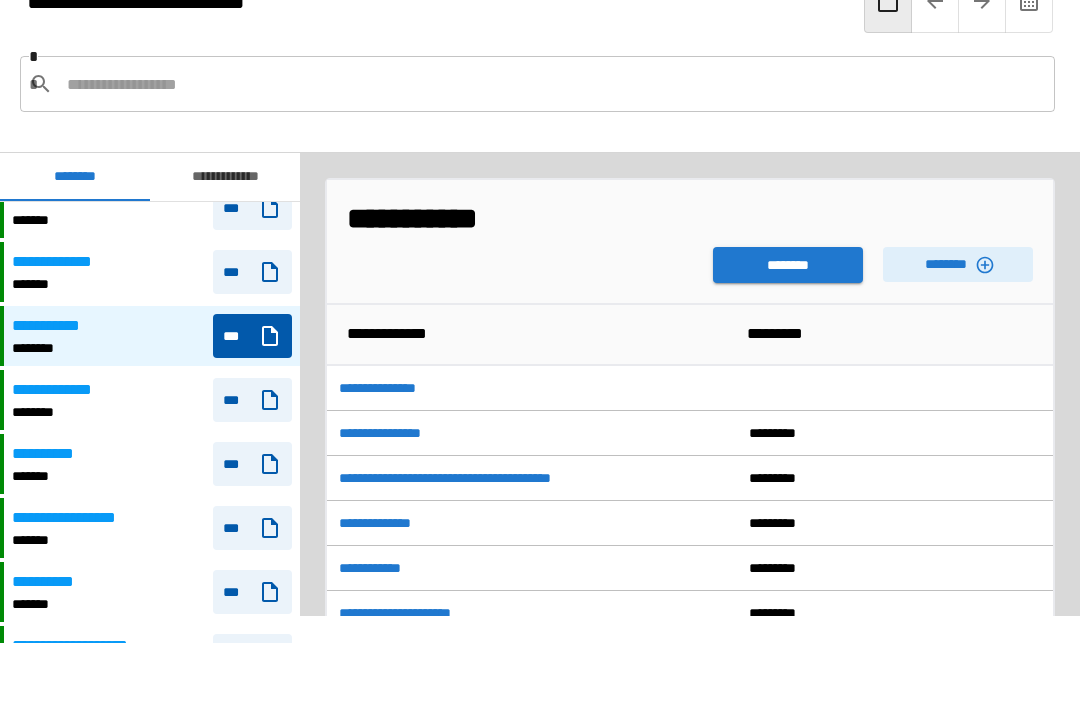 click on "********" at bounding box center (788, 265) 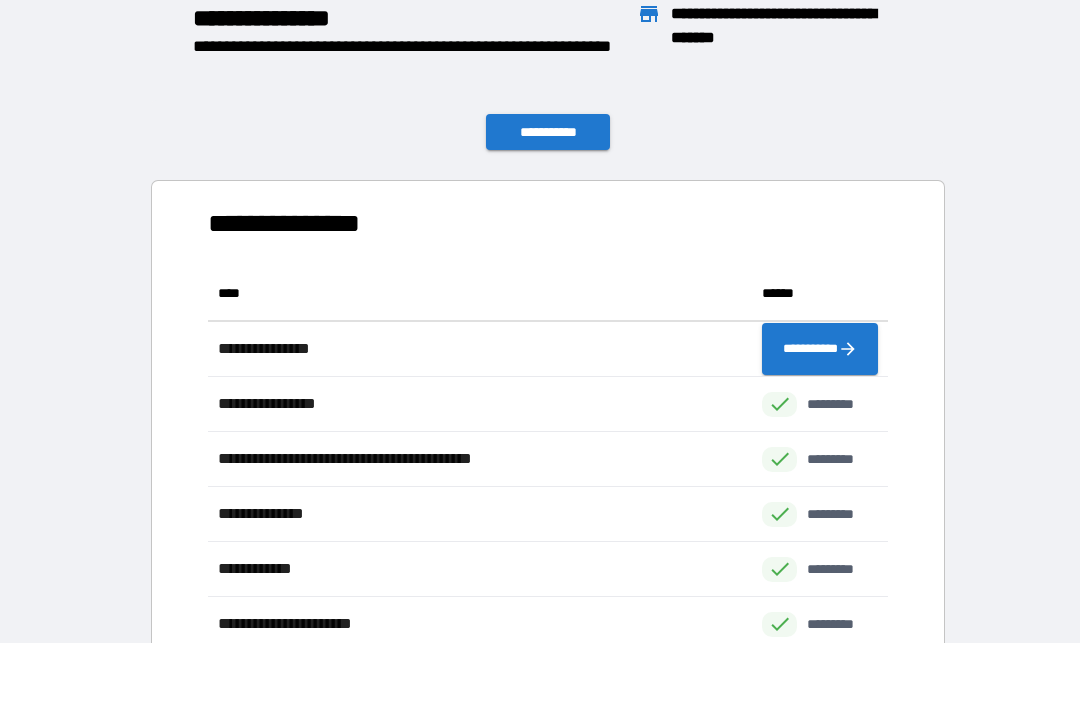 scroll, scrollTop: 386, scrollLeft: 680, axis: both 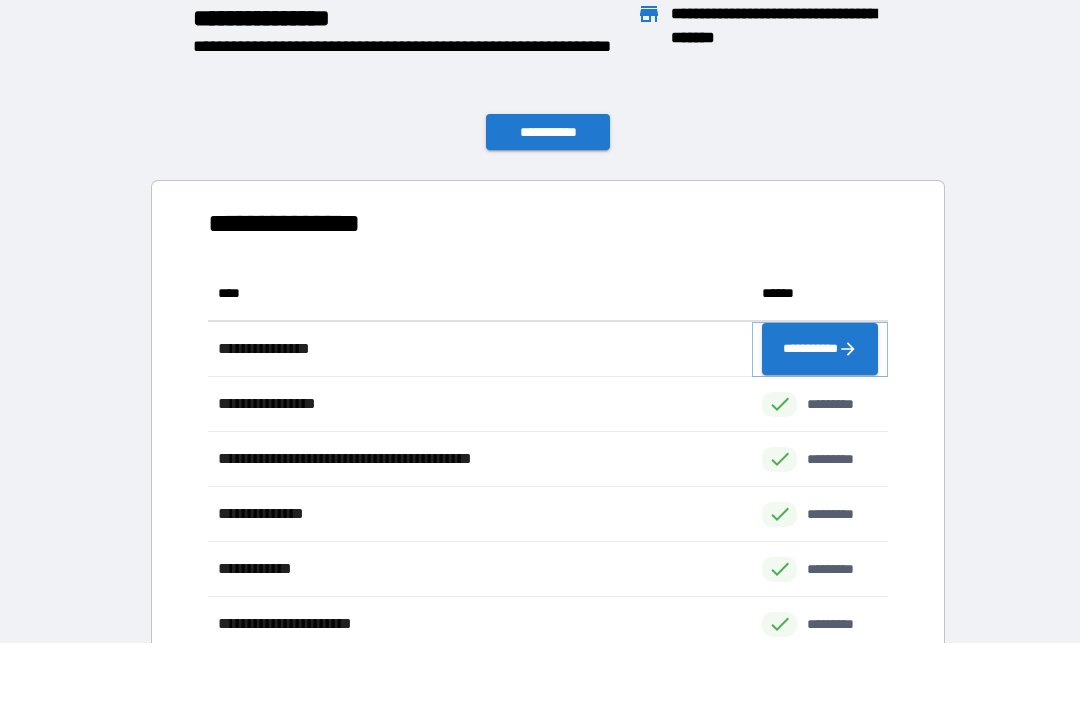 click on "**********" at bounding box center (820, 349) 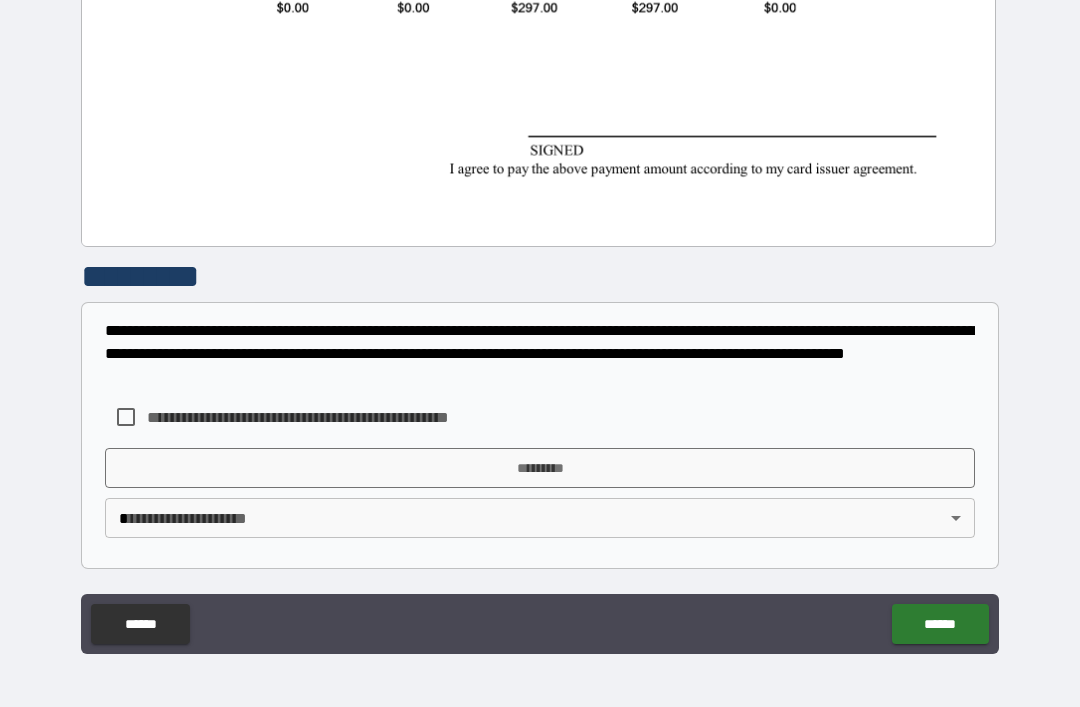 scroll, scrollTop: 953, scrollLeft: 0, axis: vertical 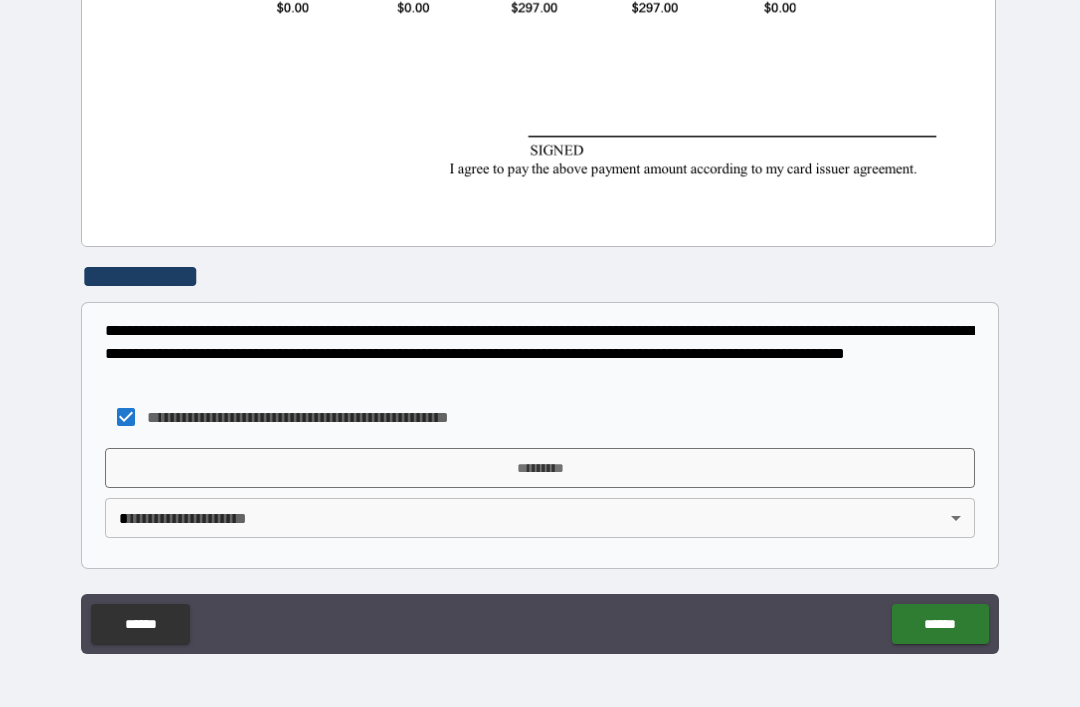 click on "**********" at bounding box center [540, 321] 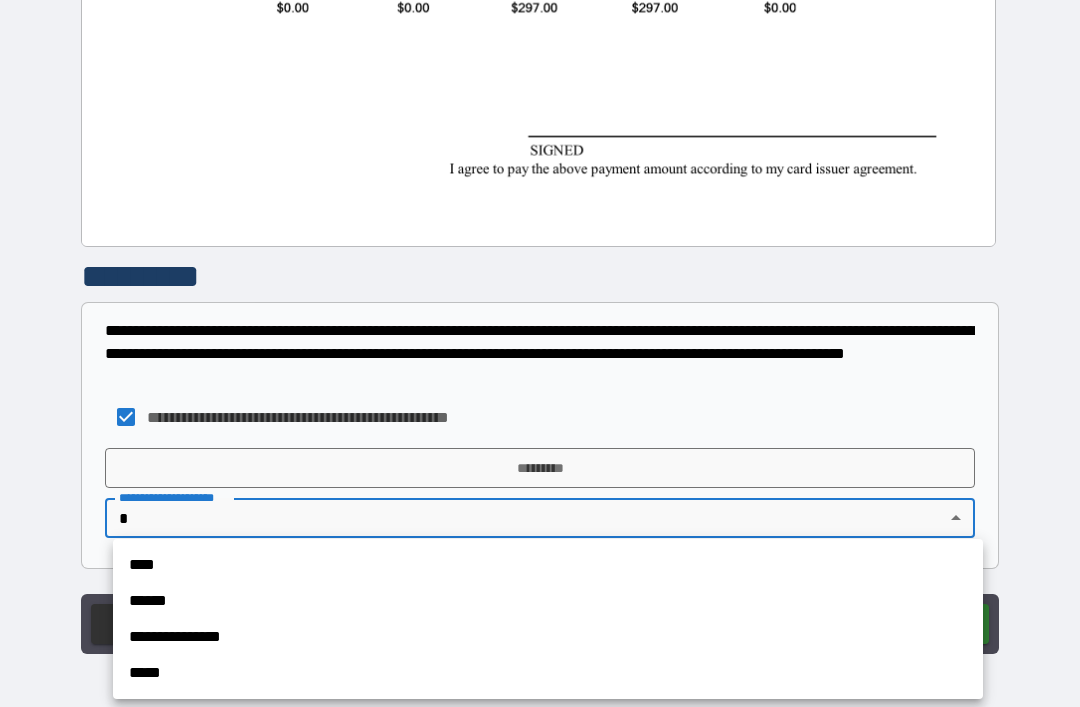click on "**********" at bounding box center [548, 637] 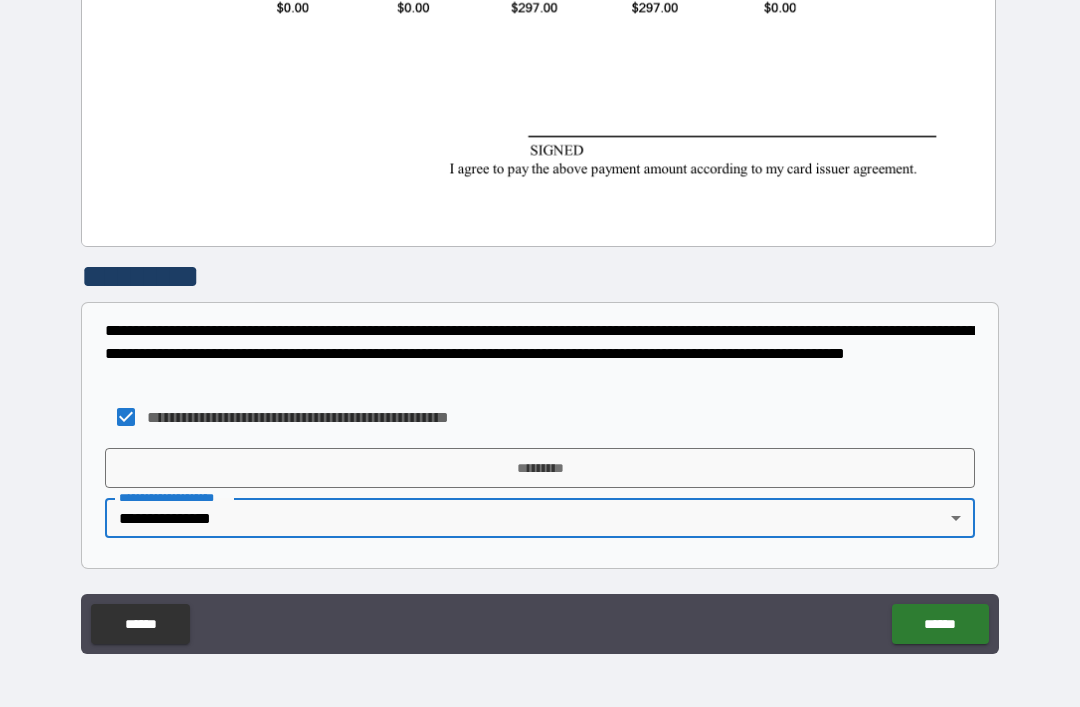 click on "*********" at bounding box center (540, 468) 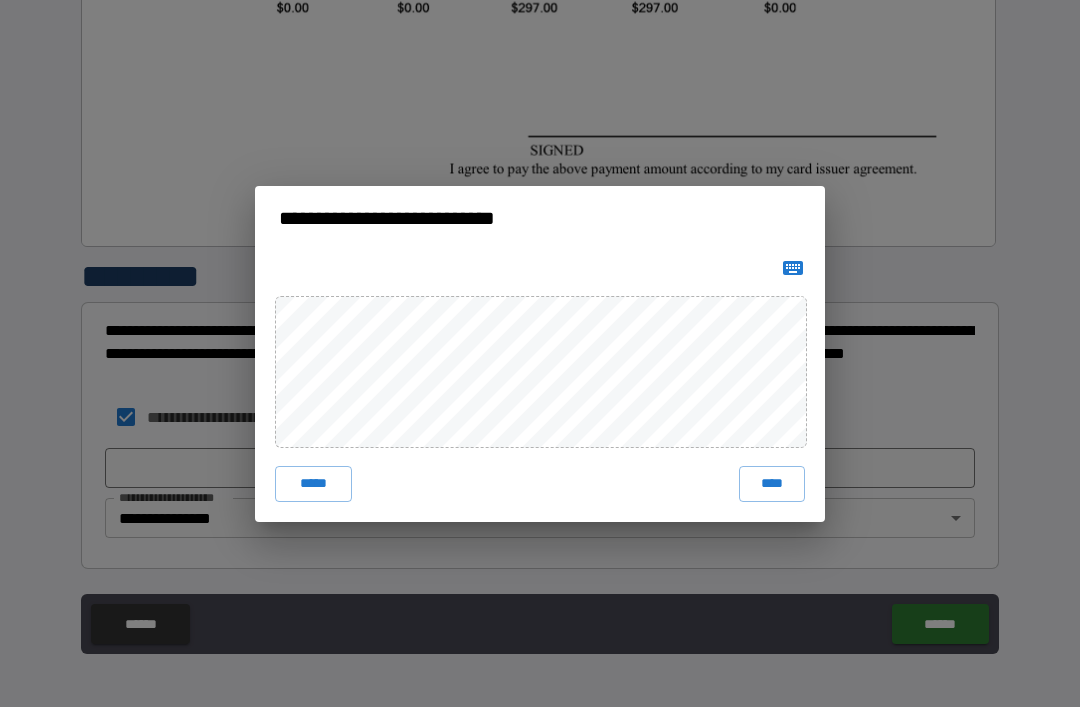 click on "****" at bounding box center (772, 484) 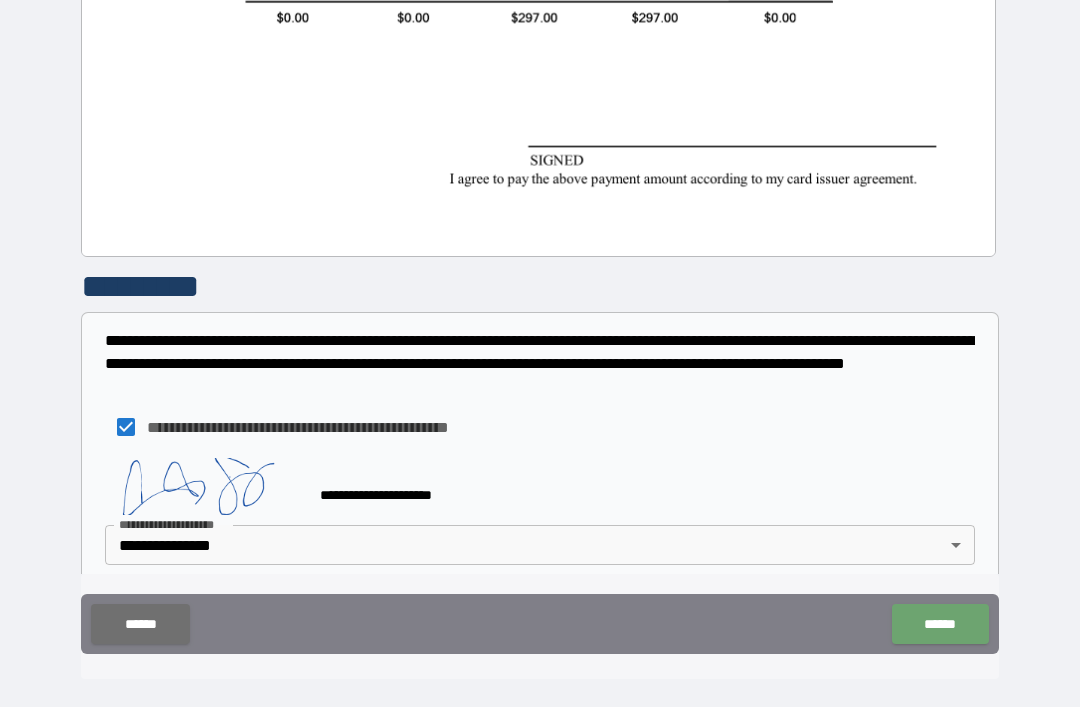click on "******" at bounding box center [940, 624] 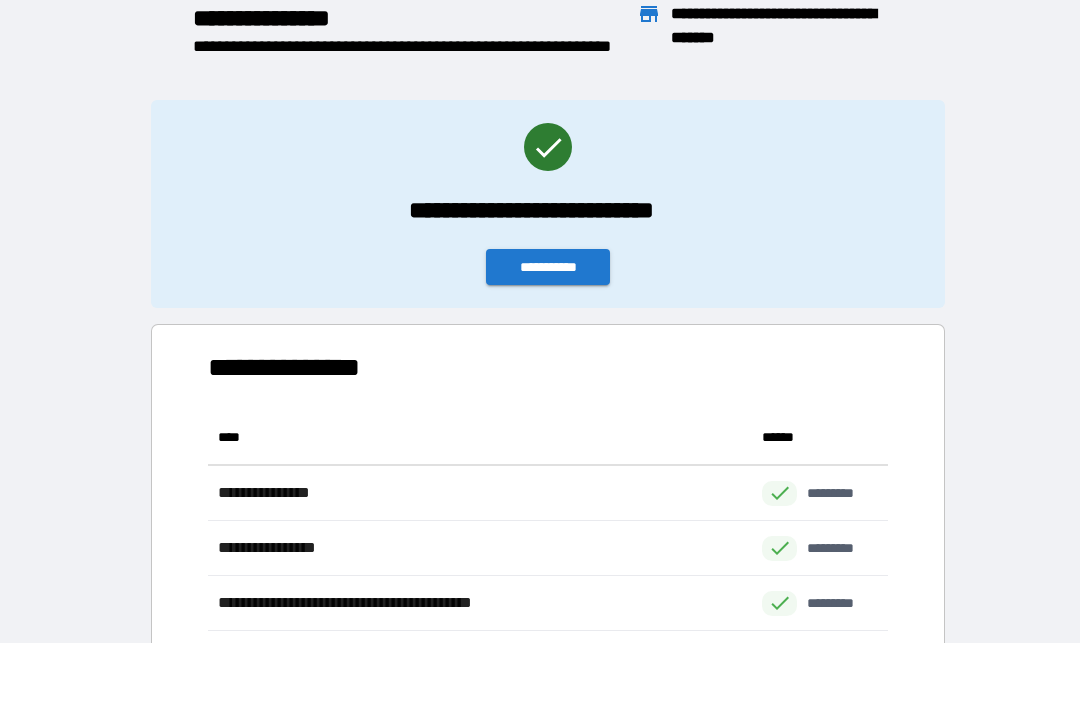 scroll, scrollTop: 1, scrollLeft: 1, axis: both 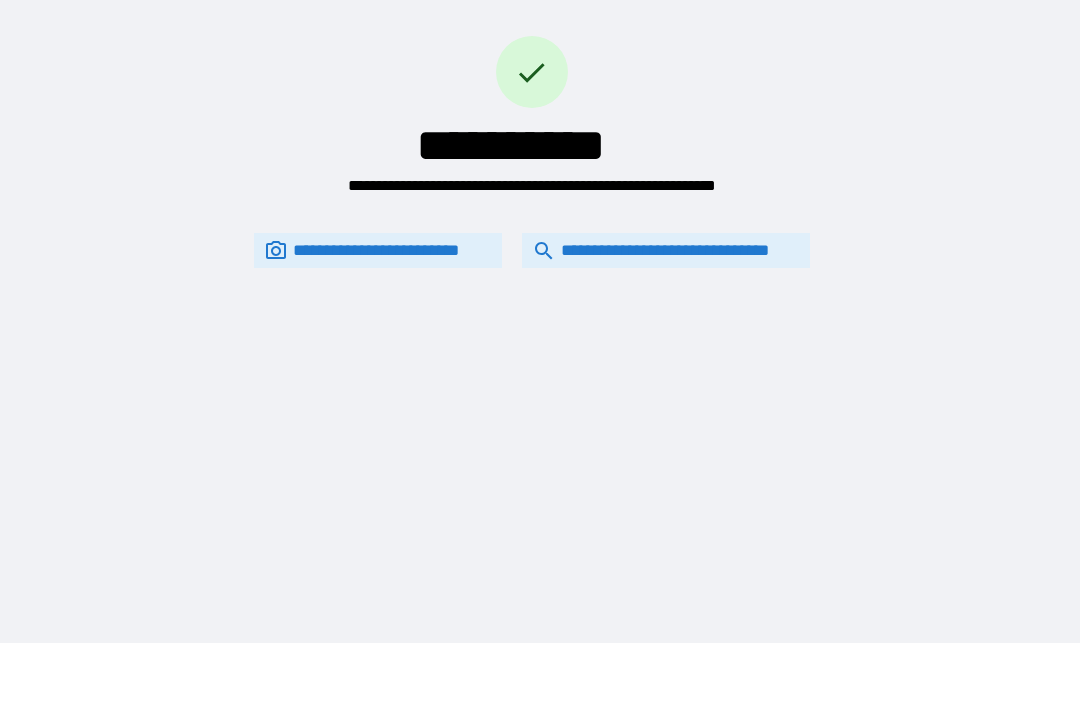 click on "**********" at bounding box center (666, 250) 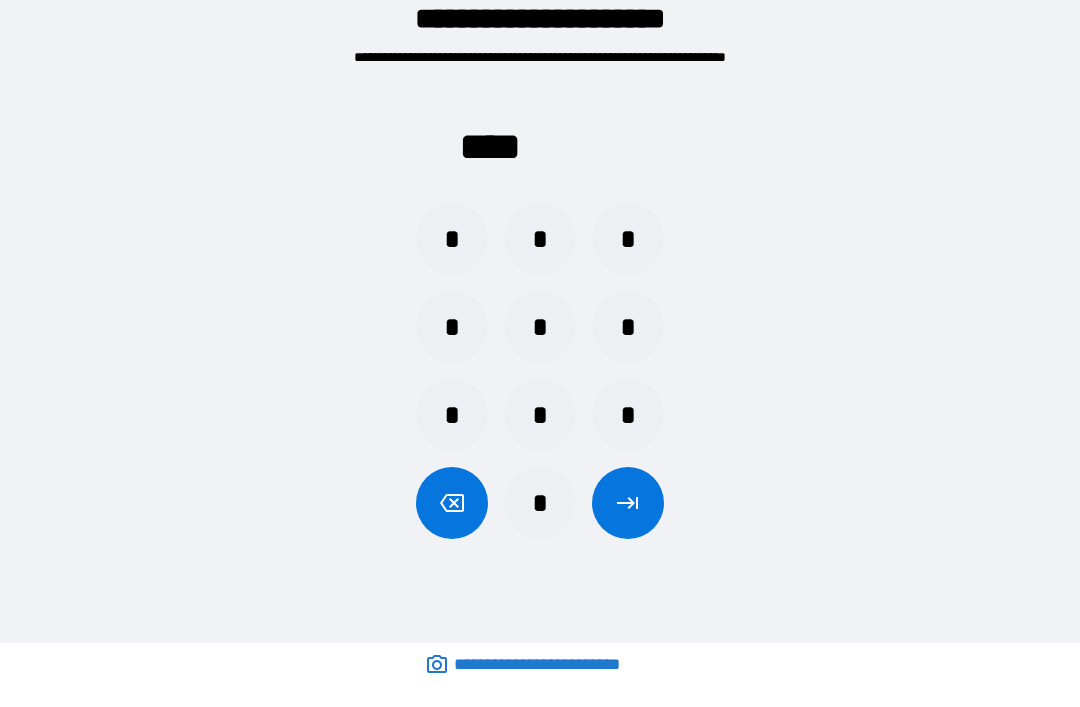 click on "*" at bounding box center (540, 239) 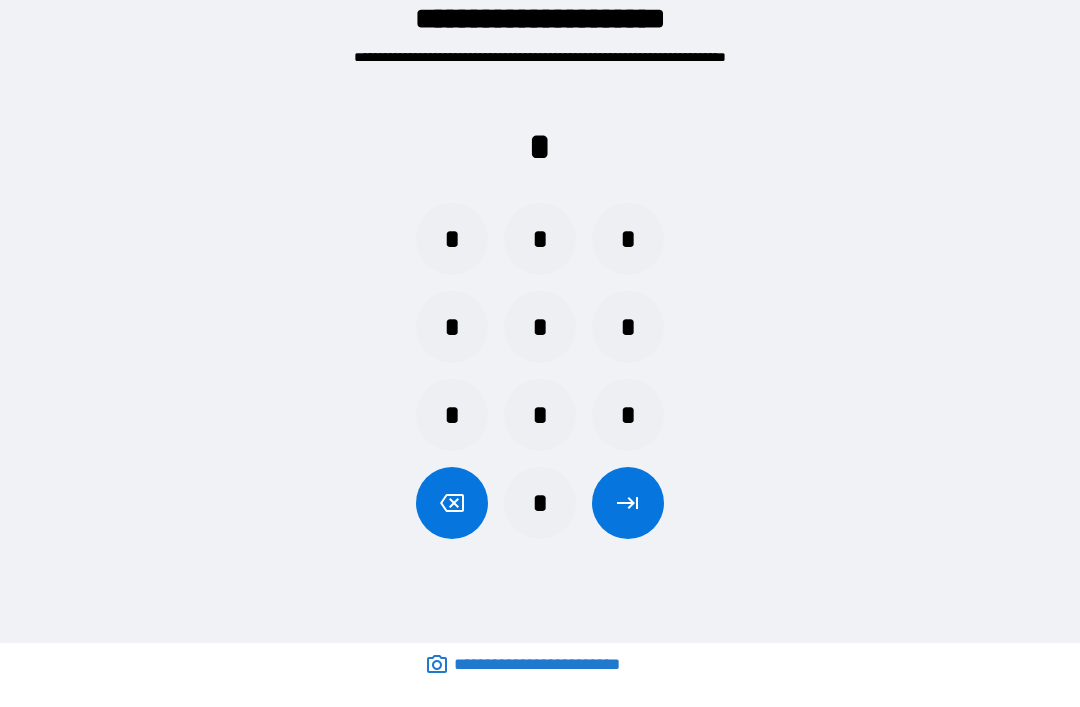 click on "*" at bounding box center [628, 415] 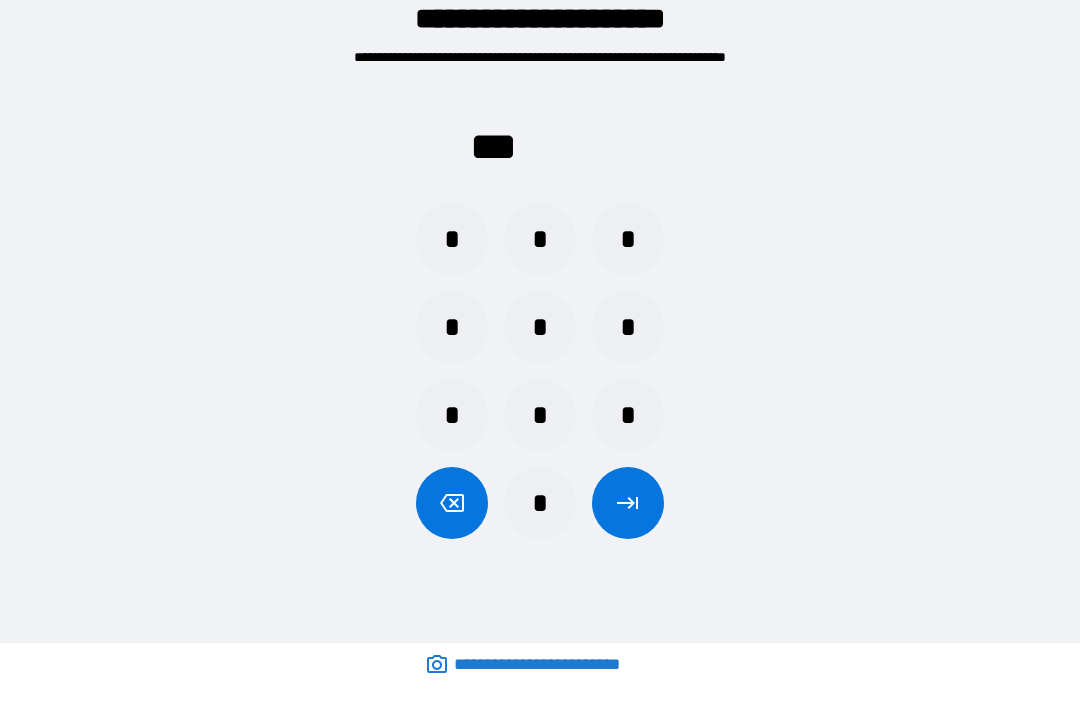 click on "*" at bounding box center (452, 239) 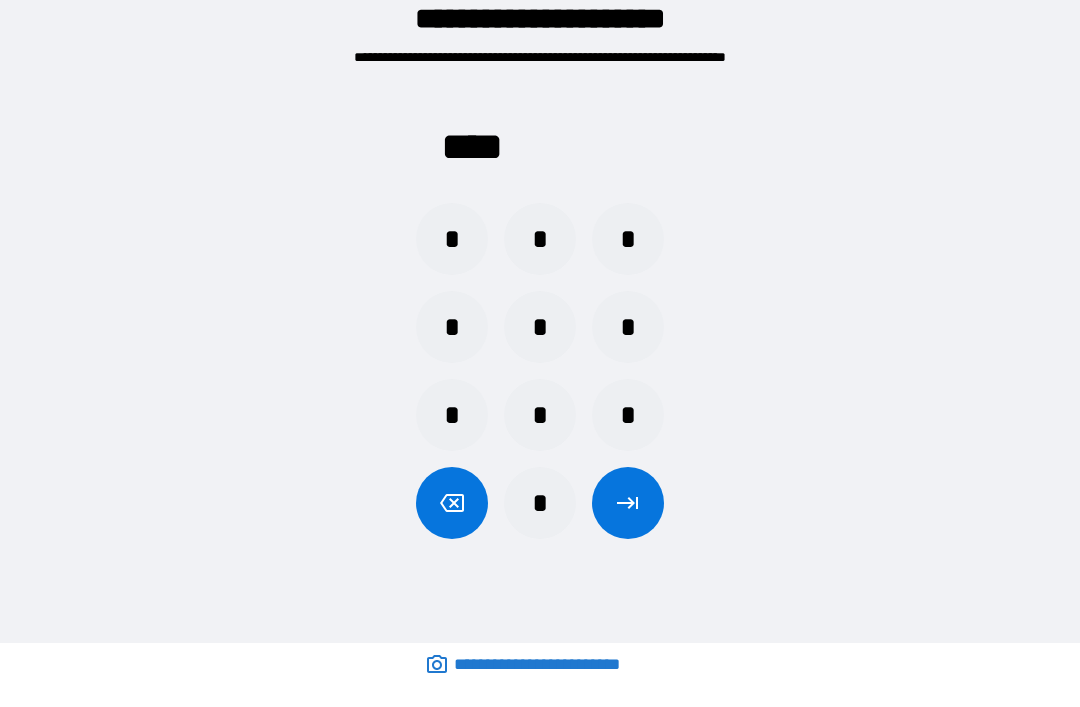 click 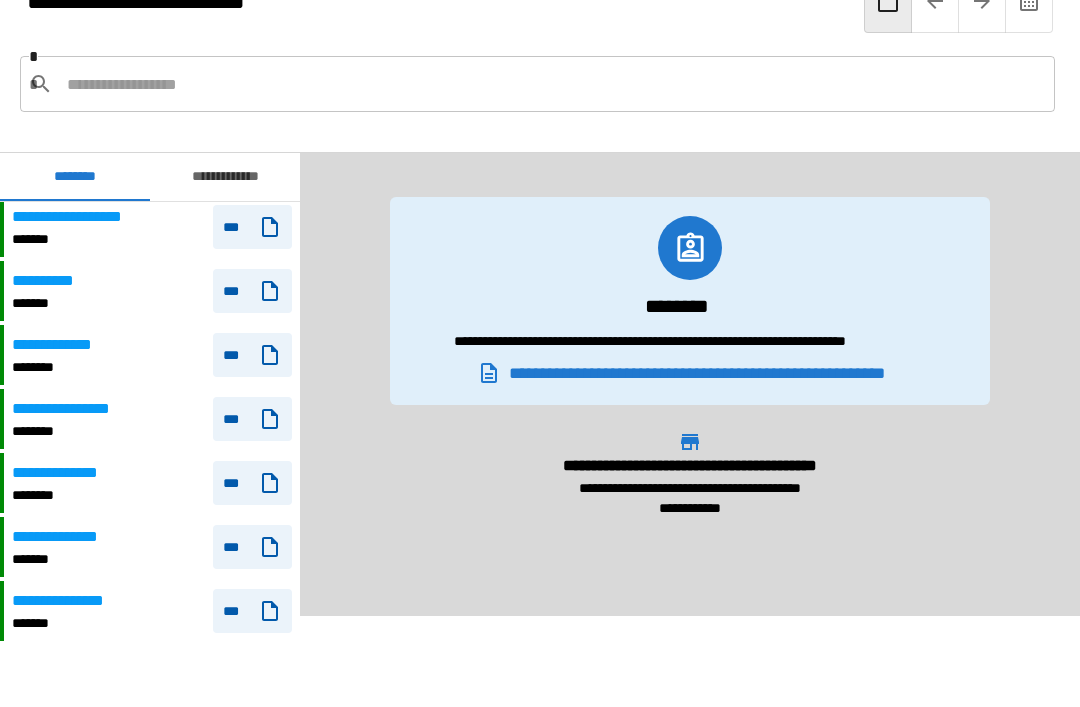 scroll, scrollTop: 132, scrollLeft: 0, axis: vertical 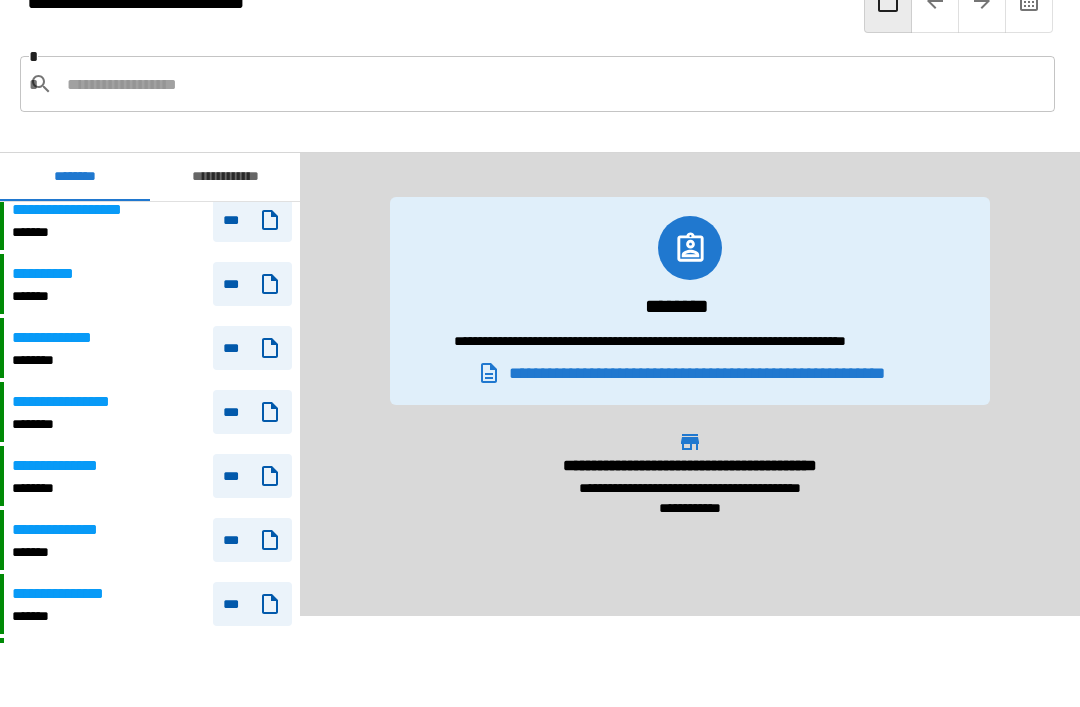 click on "***" at bounding box center [252, 476] 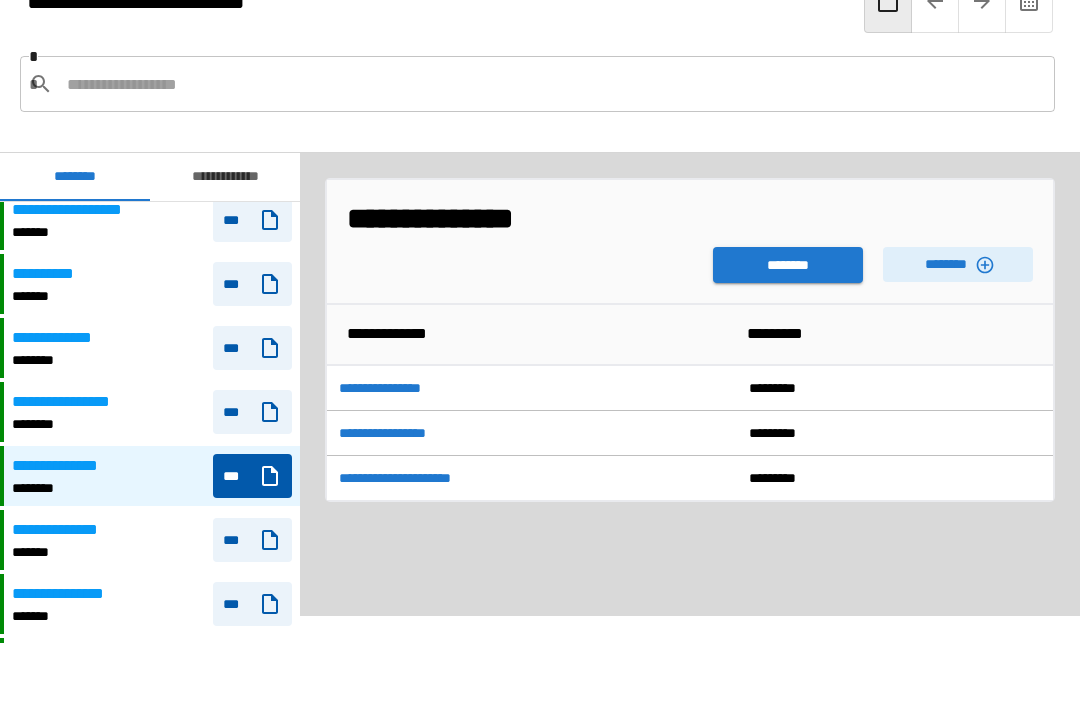 click on "********" at bounding box center [788, 265] 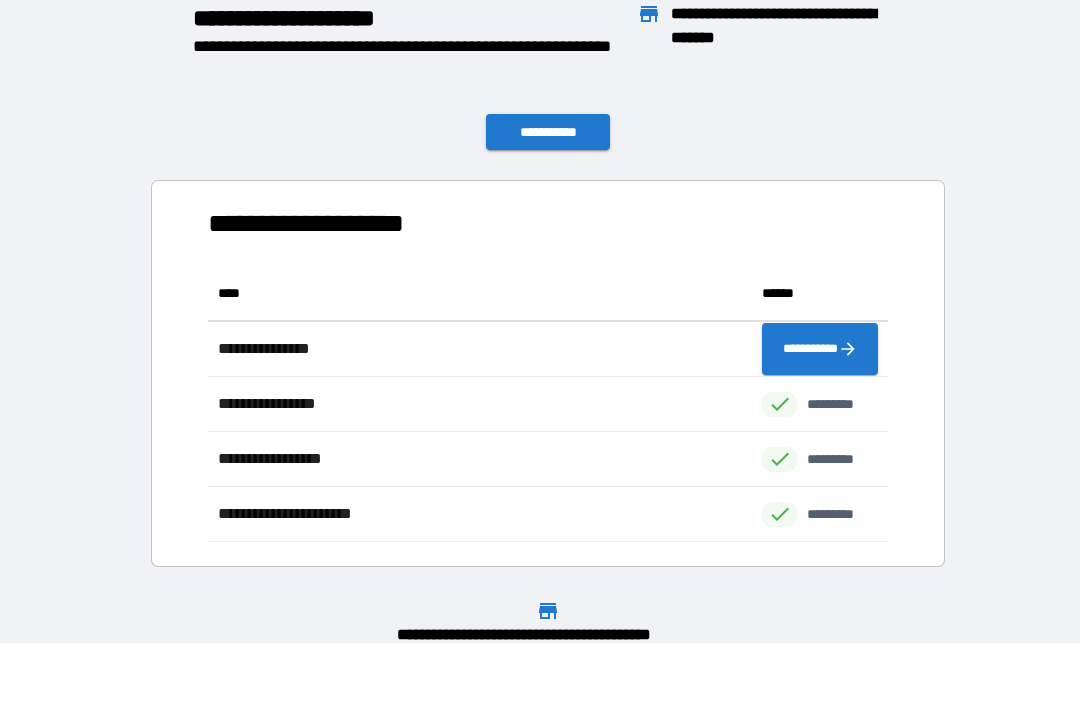 scroll, scrollTop: 1, scrollLeft: 1, axis: both 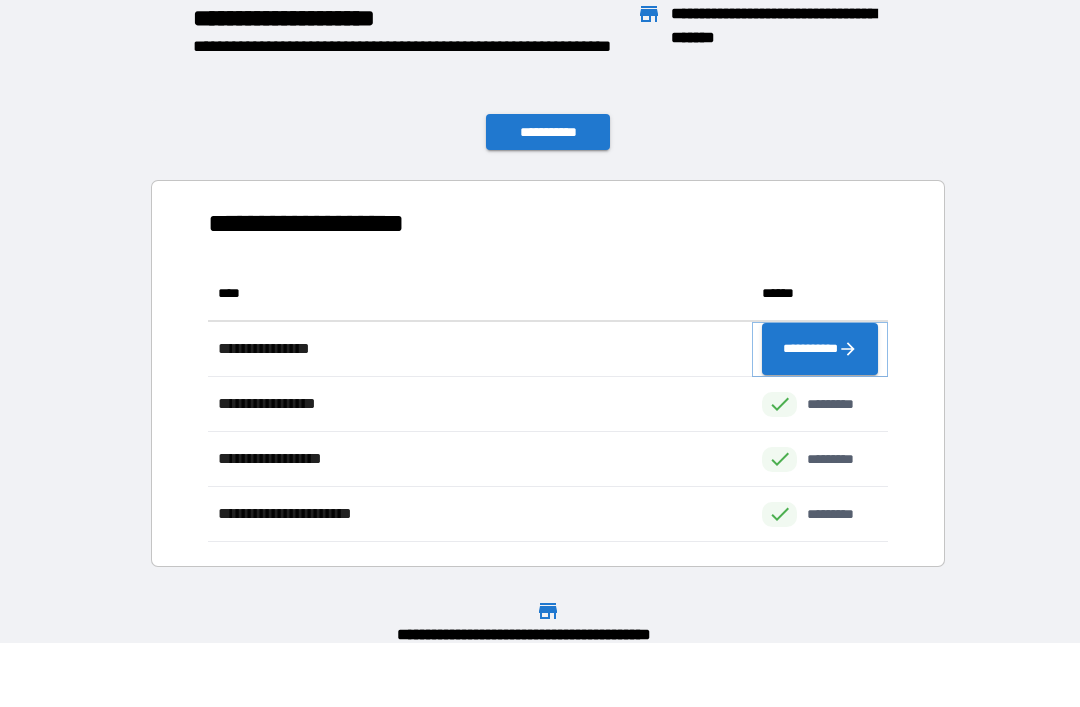 click on "**********" at bounding box center (820, 349) 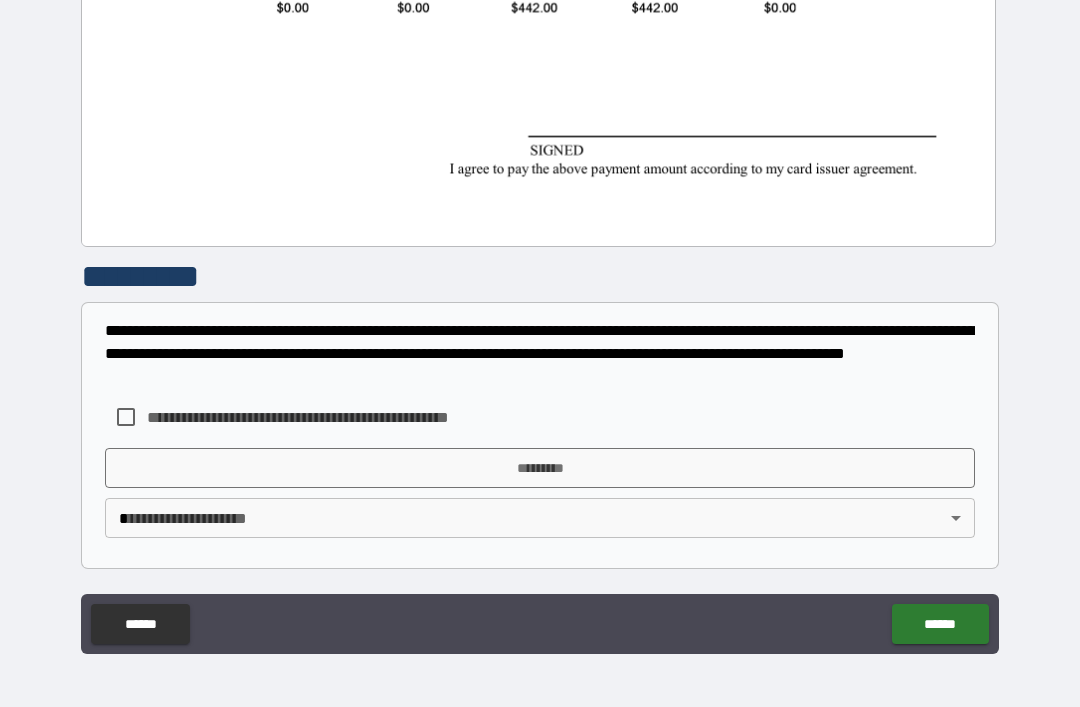 scroll, scrollTop: 953, scrollLeft: 0, axis: vertical 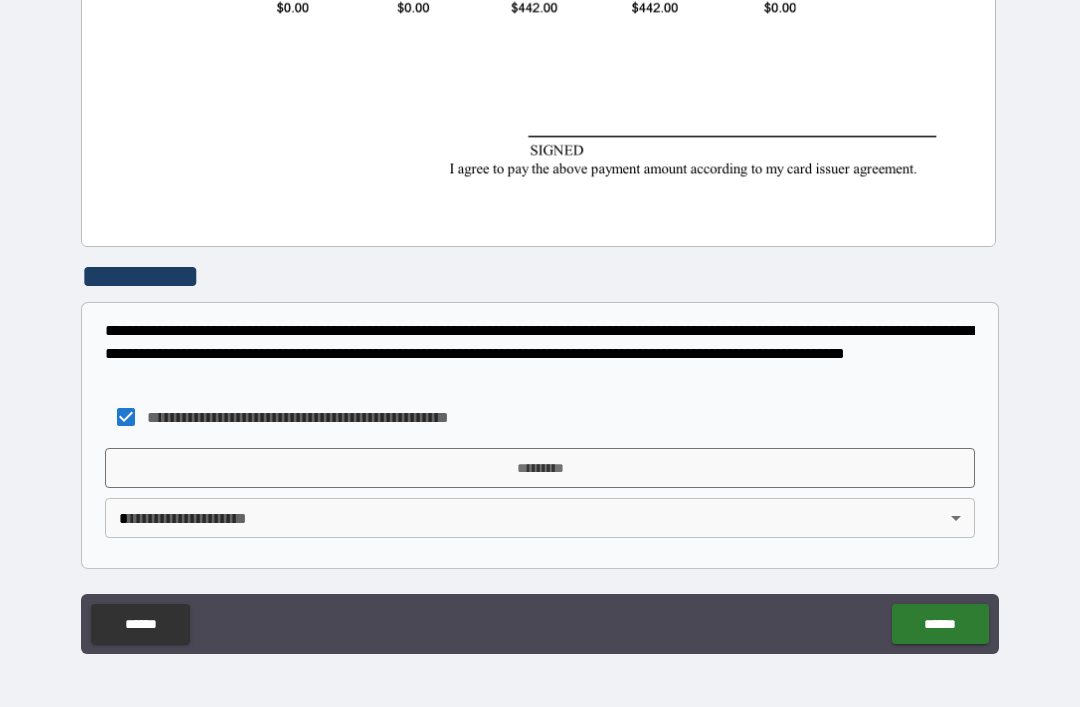click on "**********" at bounding box center (540, 321) 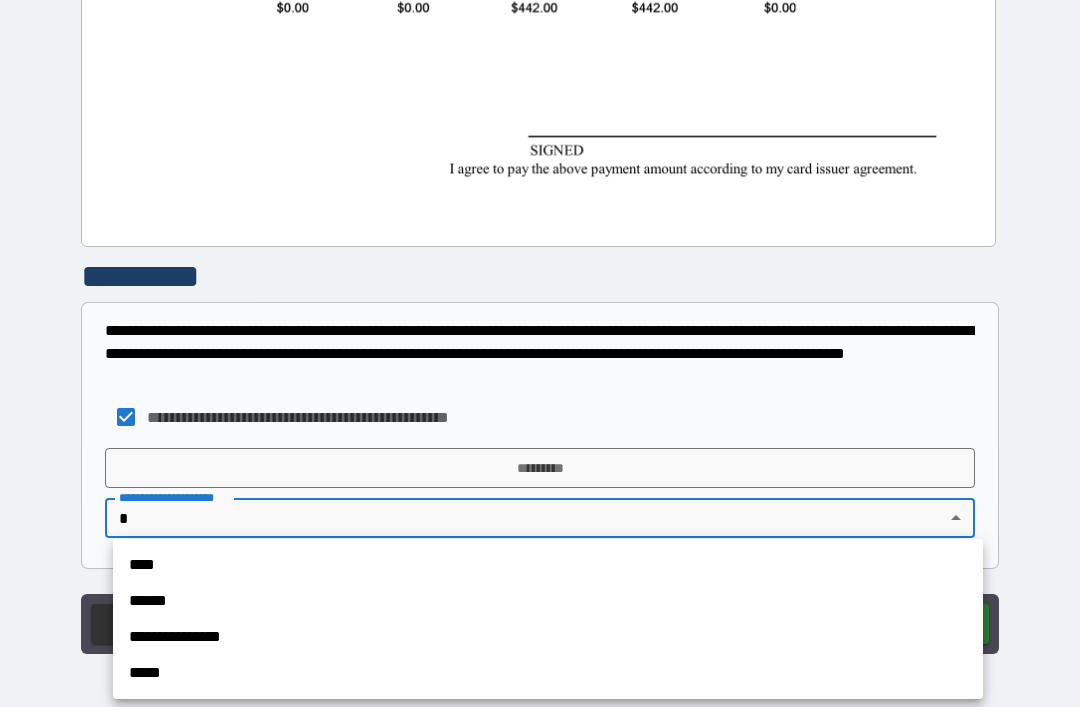 click on "**********" at bounding box center [548, 637] 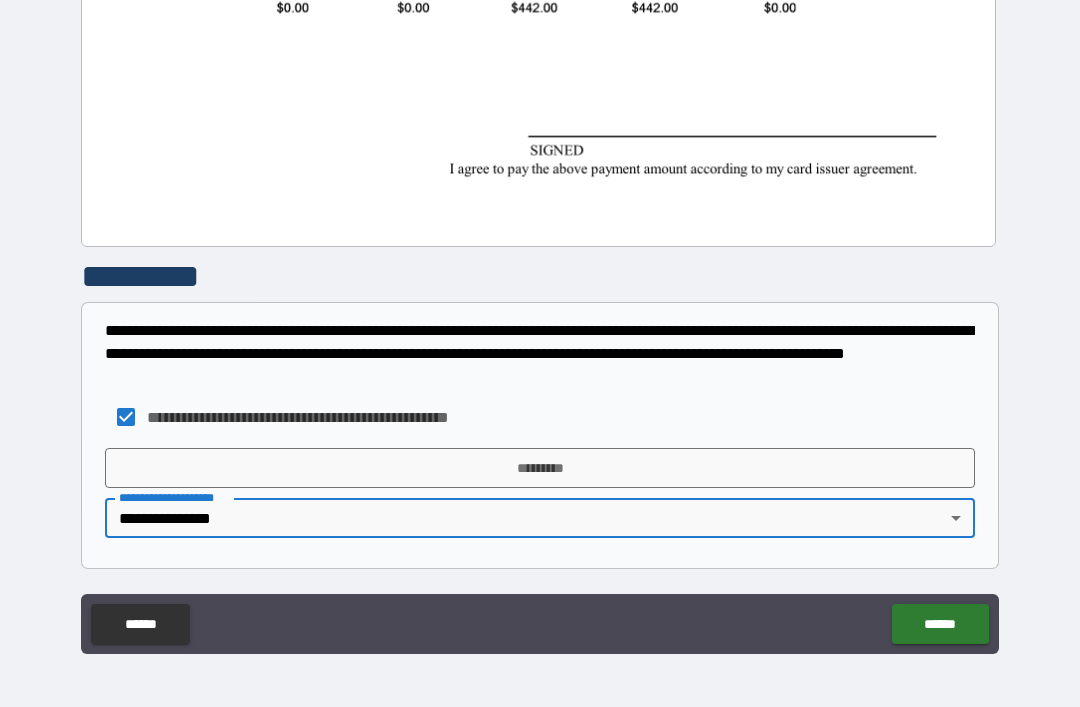 click on "*********" at bounding box center (540, 468) 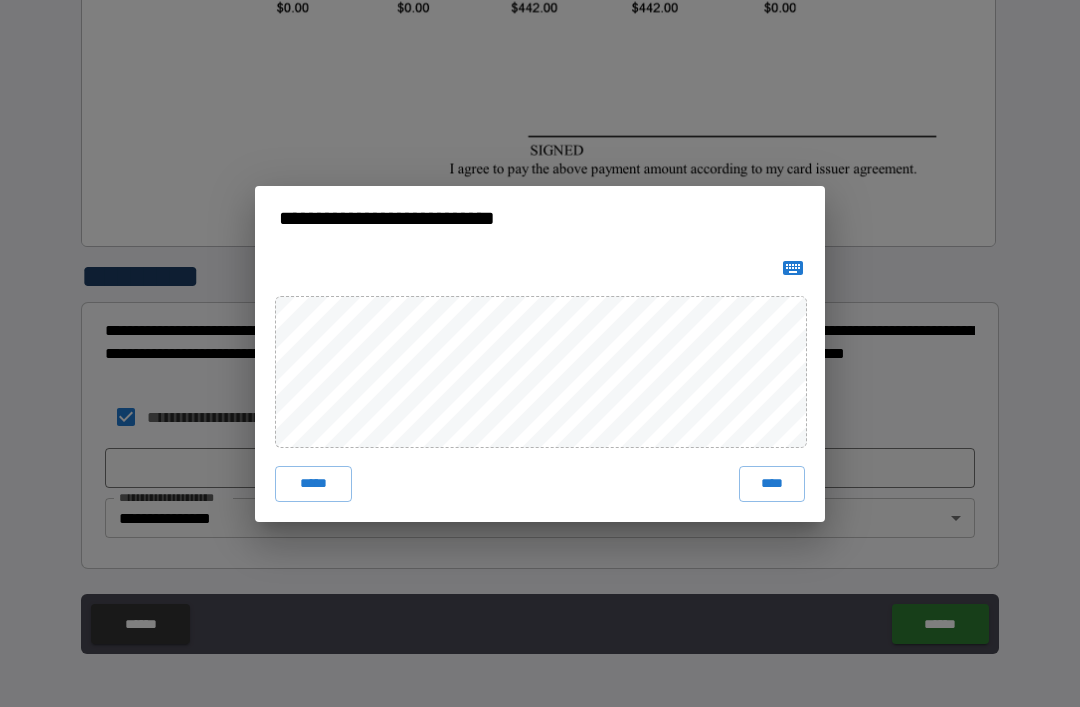 click on "****" at bounding box center [772, 484] 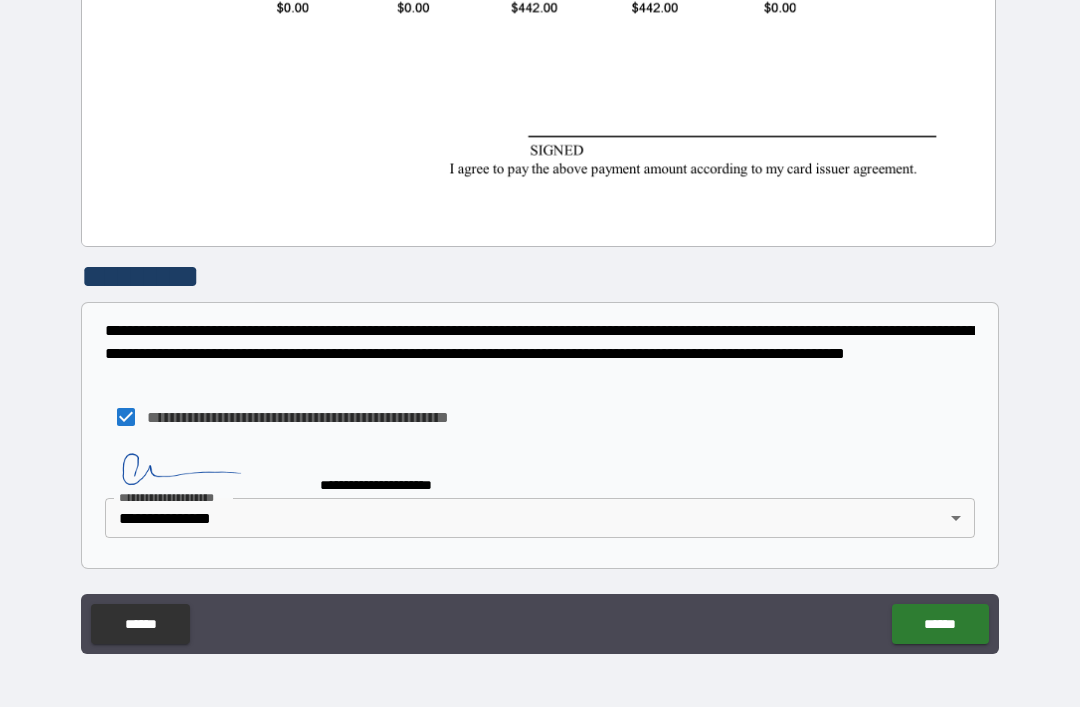 scroll, scrollTop: 943, scrollLeft: 0, axis: vertical 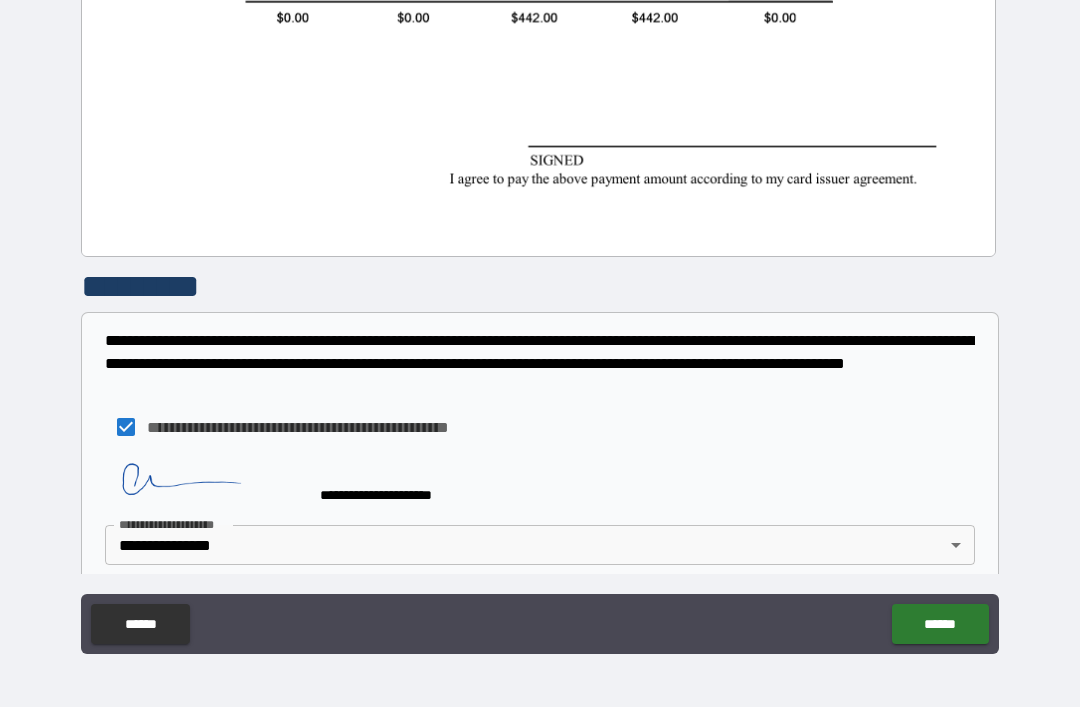 click on "******" at bounding box center (940, 624) 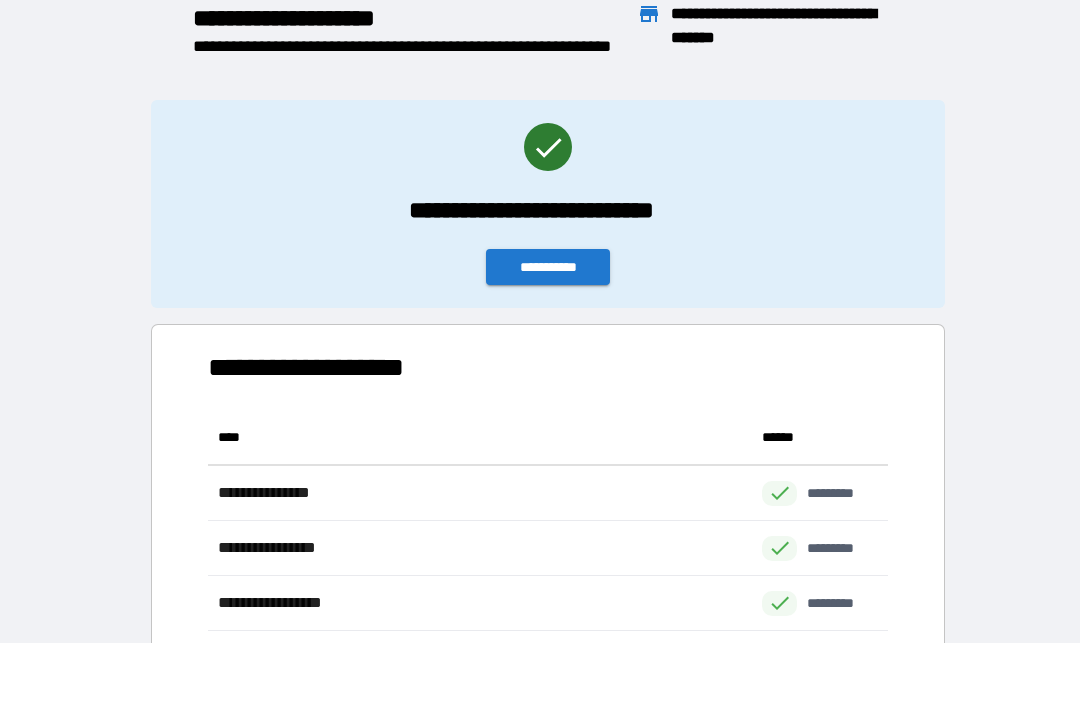 scroll, scrollTop: 276, scrollLeft: 680, axis: both 